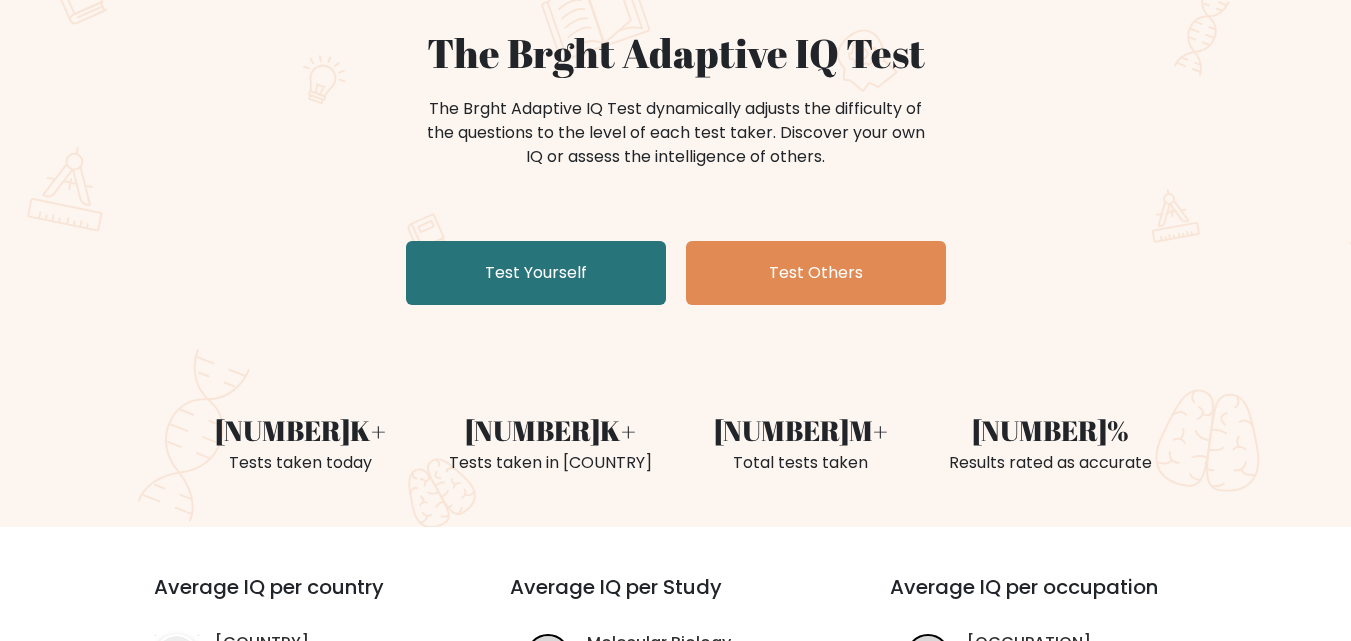 scroll, scrollTop: 200, scrollLeft: 0, axis: vertical 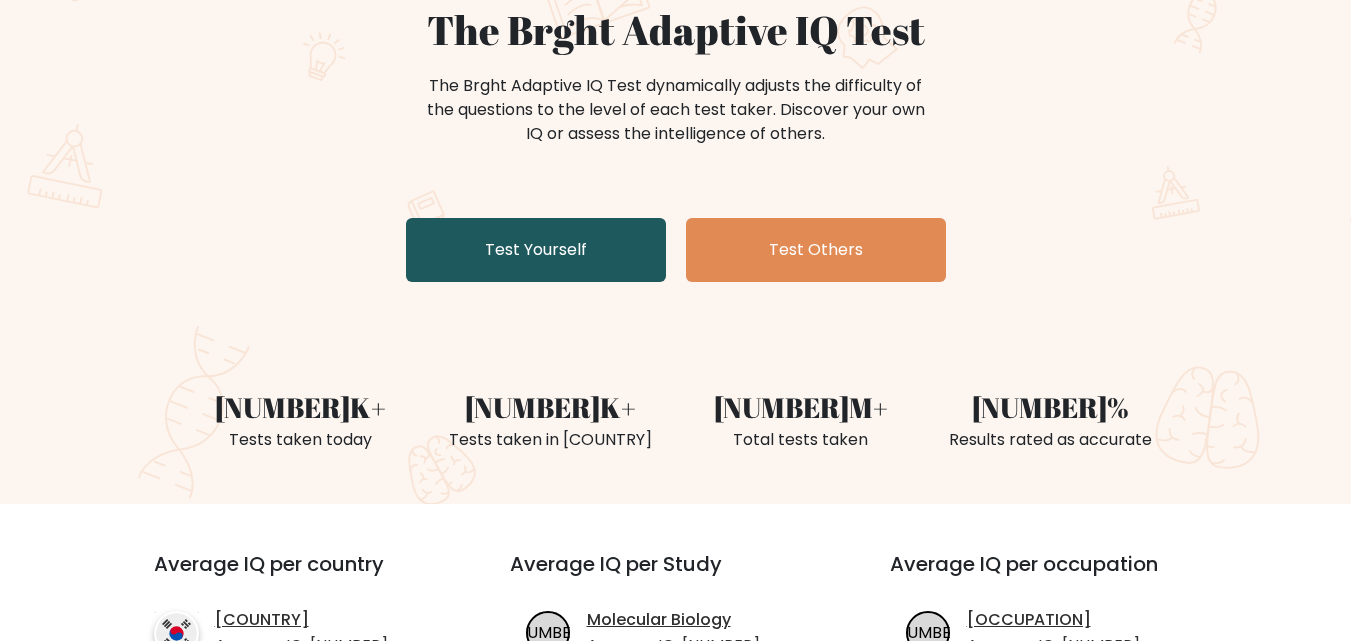click on "Test Yourself" at bounding box center (536, 250) 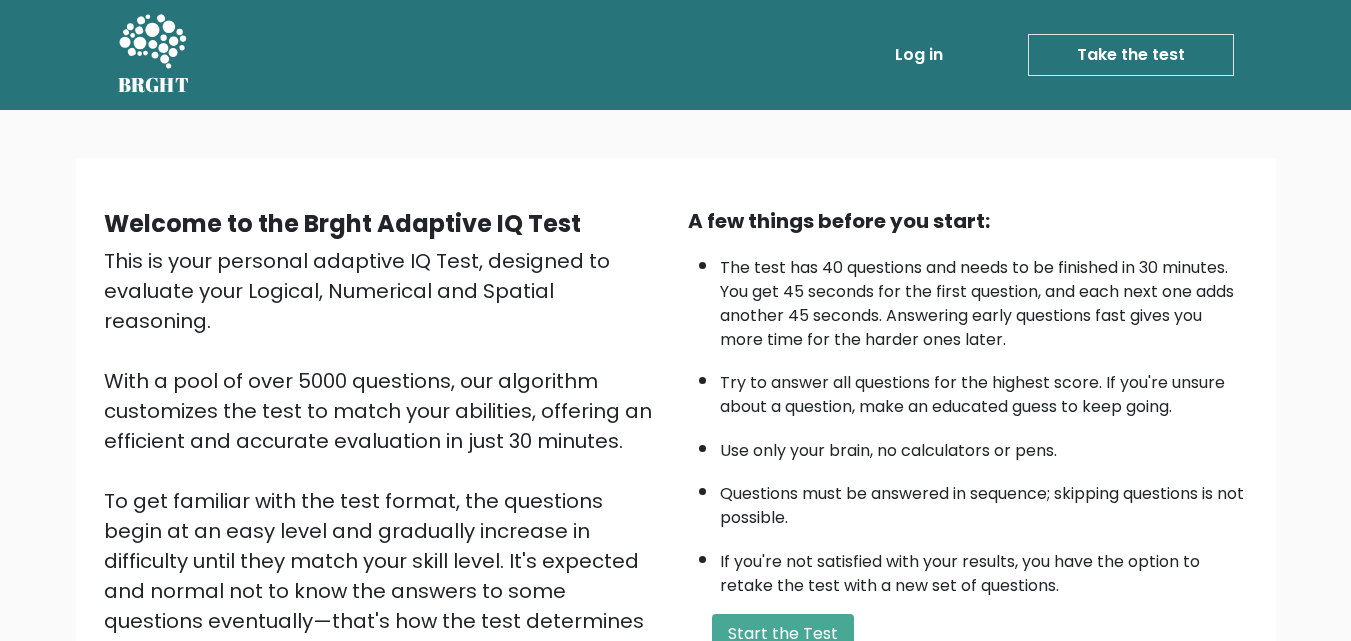 scroll, scrollTop: 275, scrollLeft: 0, axis: vertical 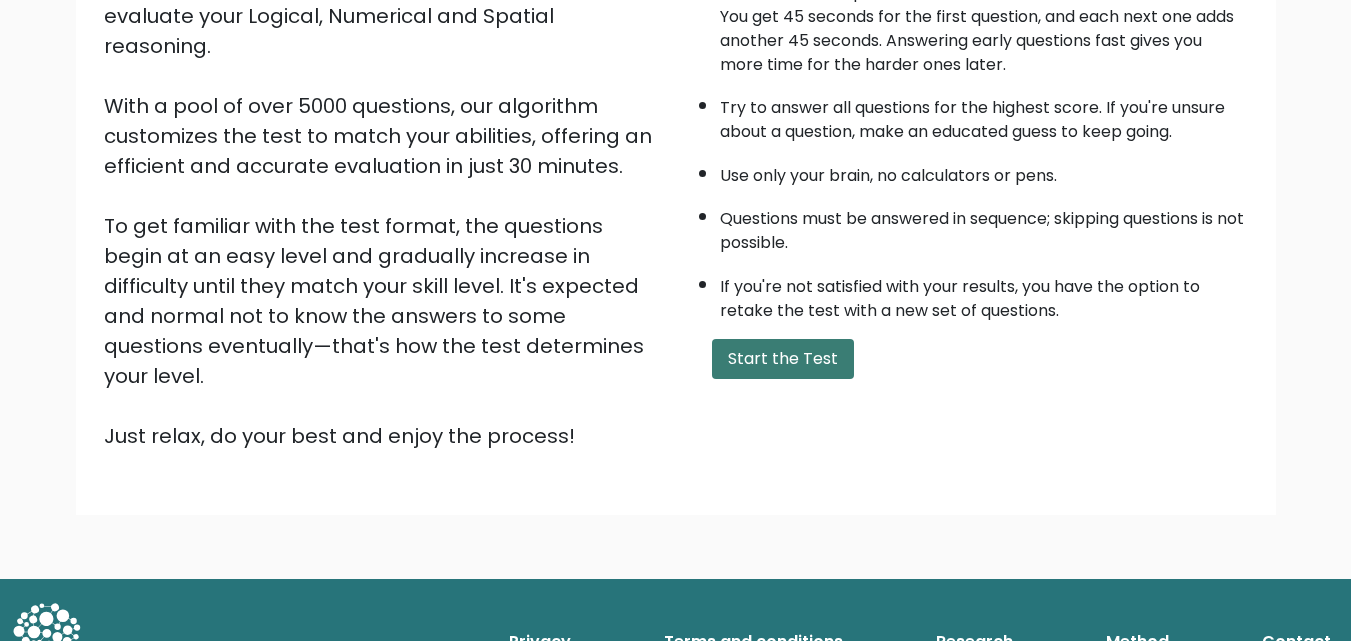 click on "Start the Test" at bounding box center [783, 359] 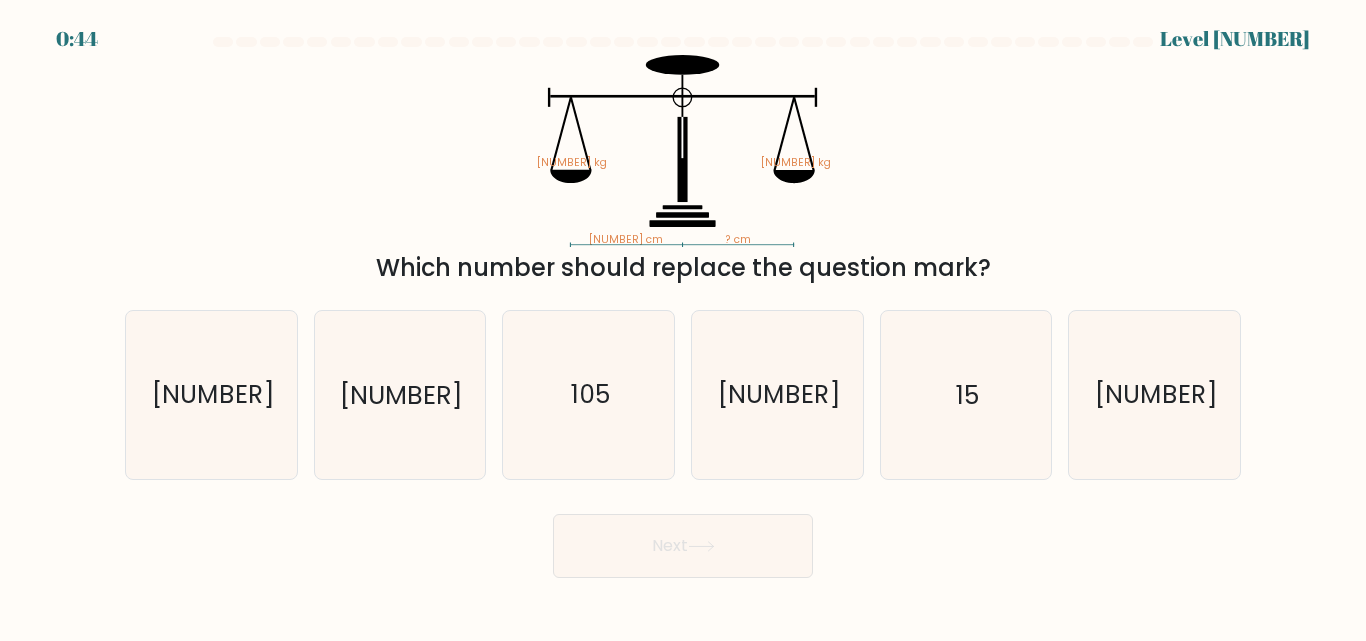 scroll, scrollTop: 0, scrollLeft: 0, axis: both 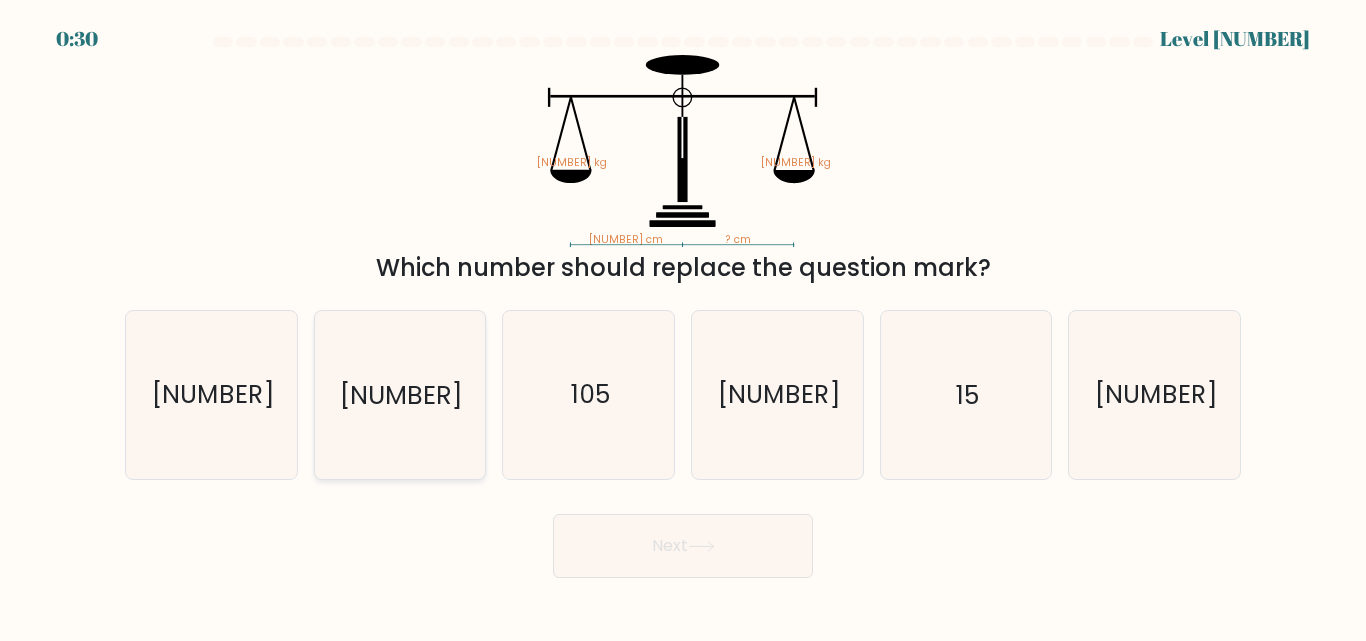 click on "[NUMBER]" at bounding box center [401, 395] 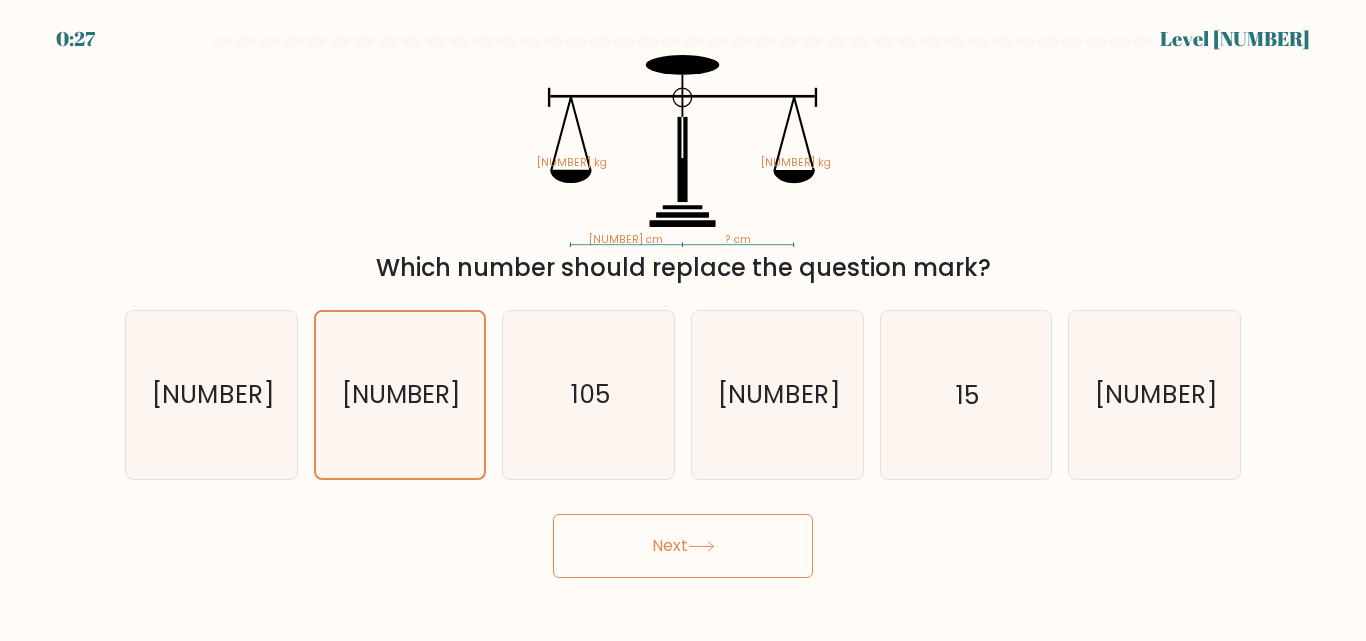 click on "Next" at bounding box center (683, 546) 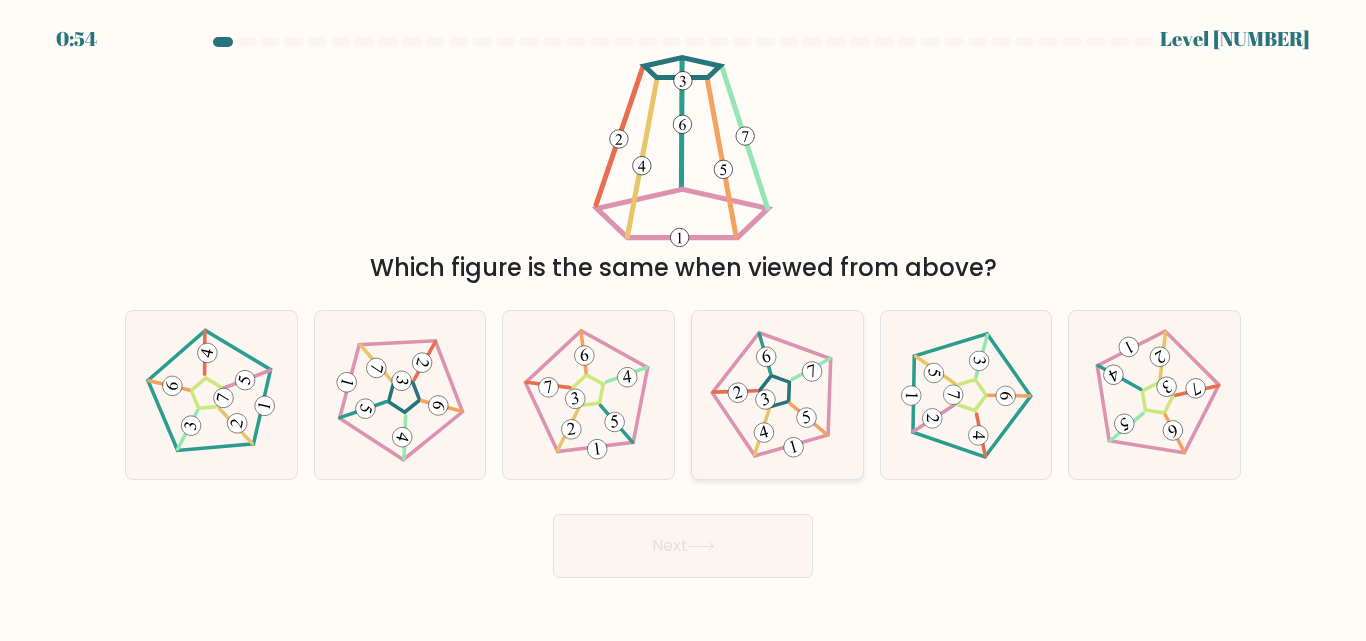 click at bounding box center (766, 399) 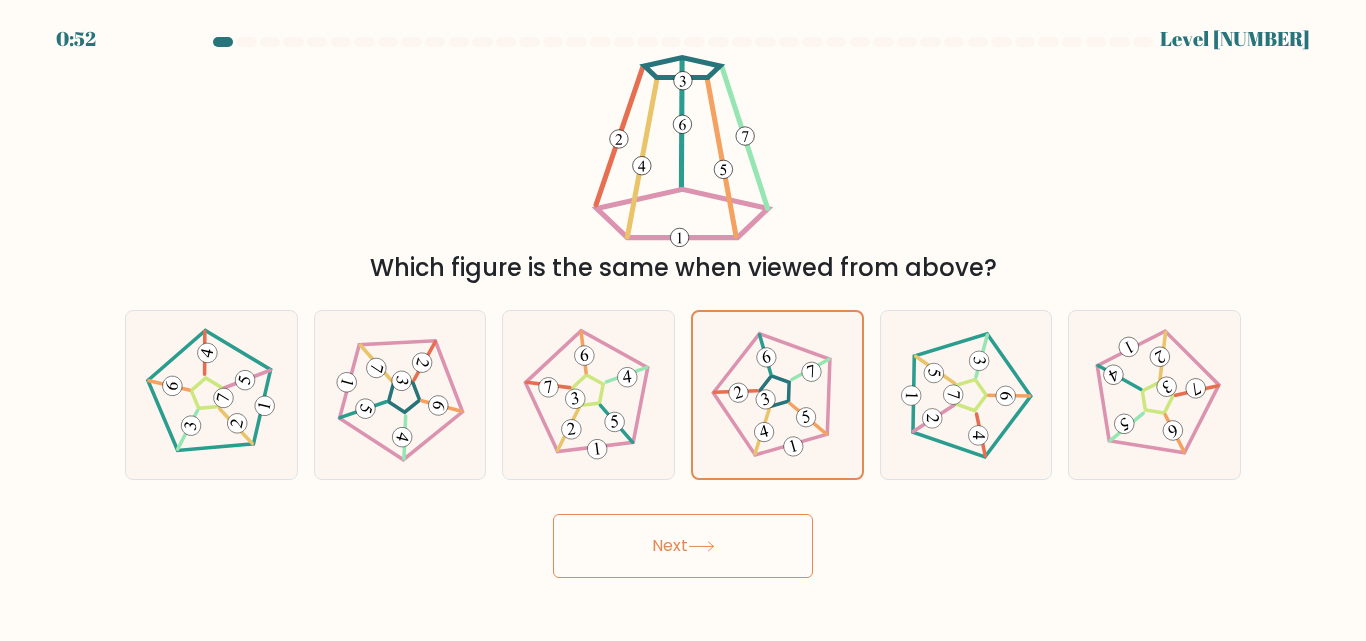 click at bounding box center [701, 546] 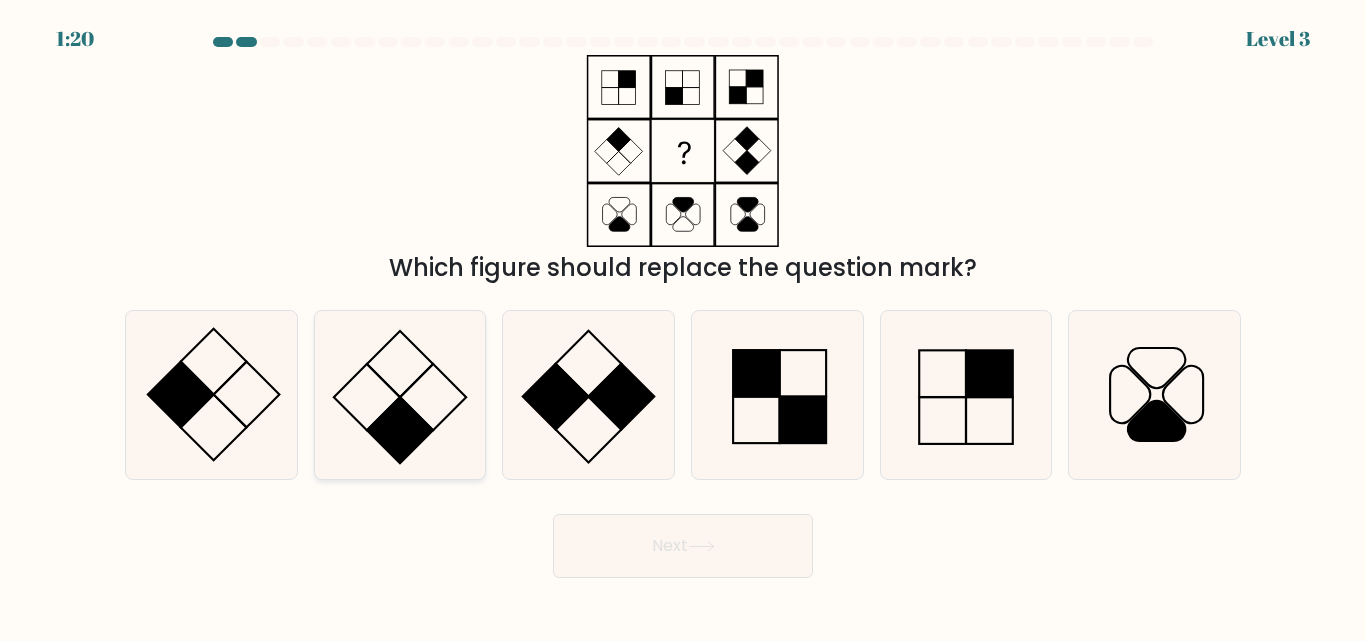 click at bounding box center [400, 430] 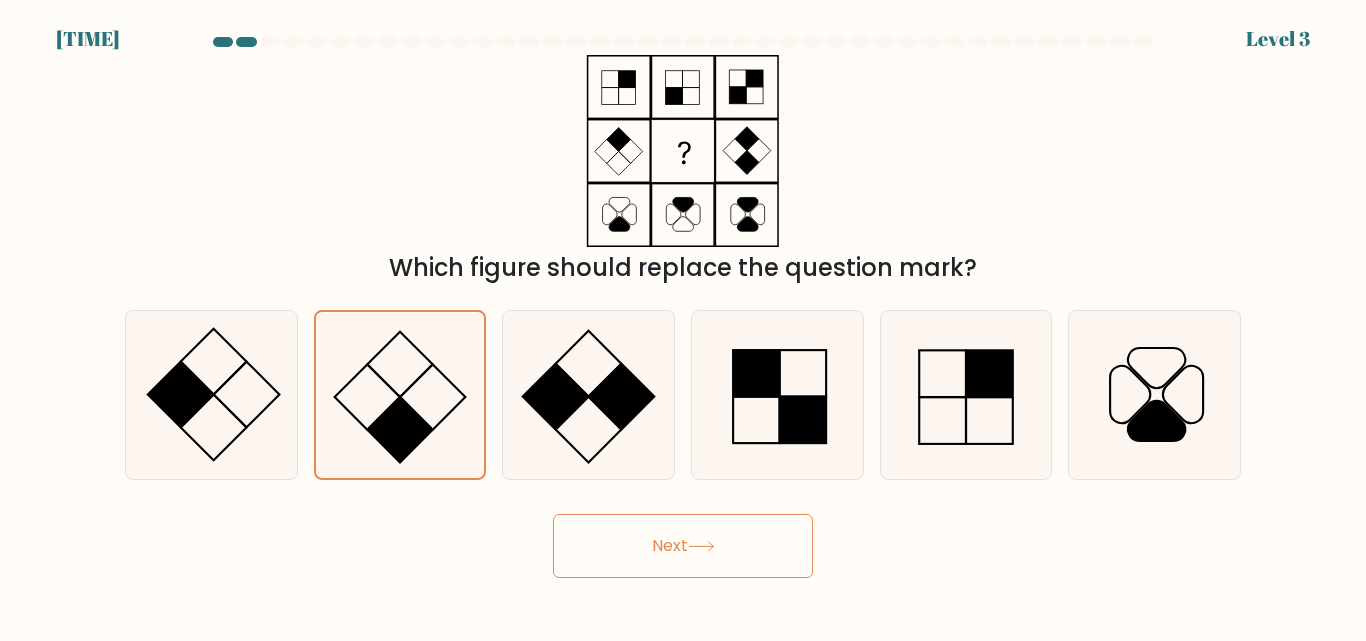 click at bounding box center (701, 546) 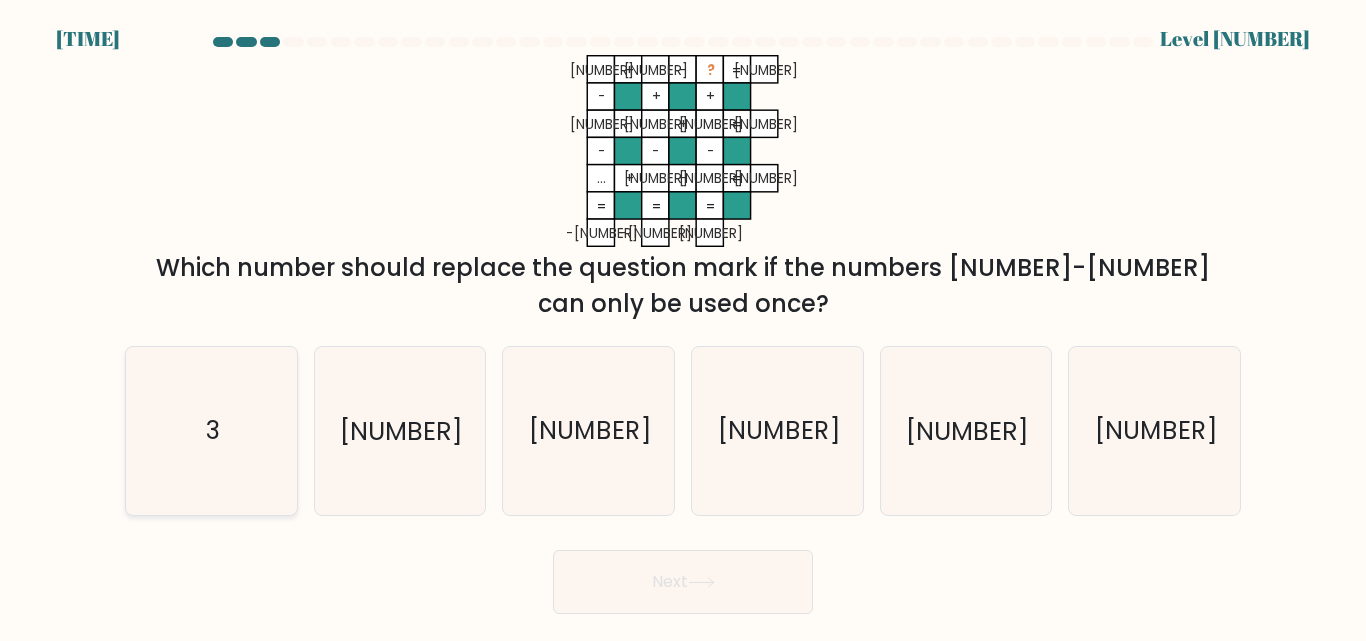 click on "3" at bounding box center (211, 430) 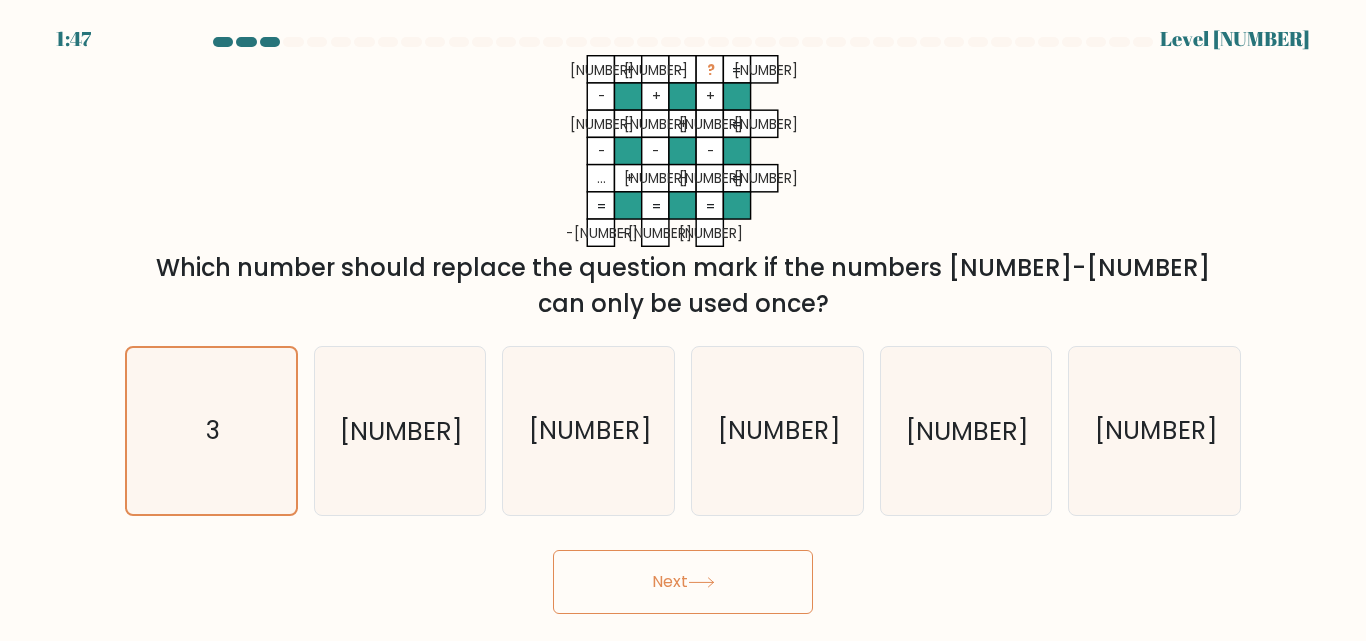 click on "Next" at bounding box center (683, 582) 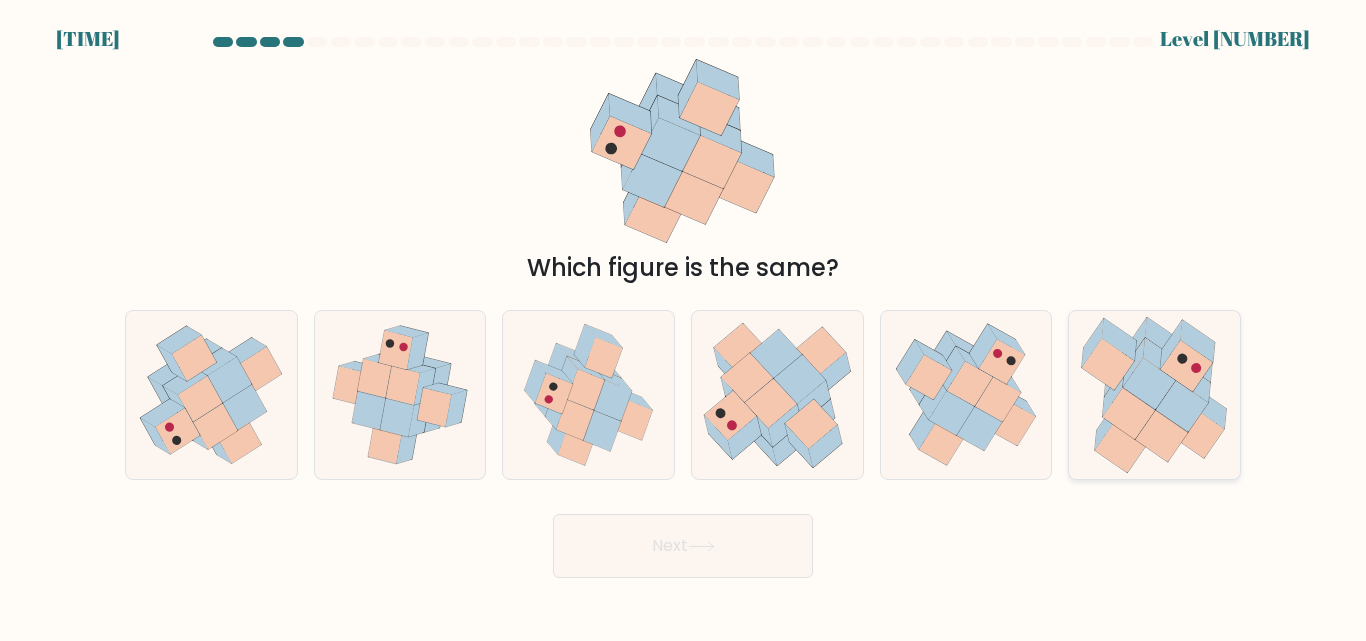 click at bounding box center [1150, 384] 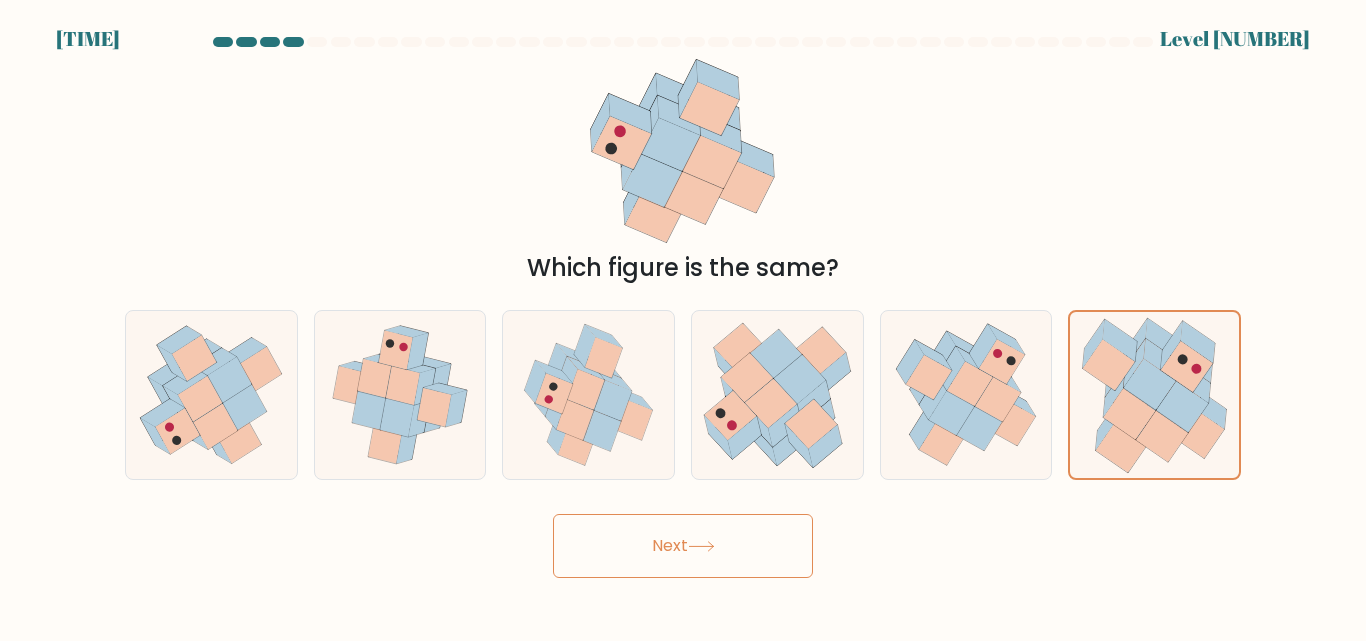 click on "Next" at bounding box center (683, 546) 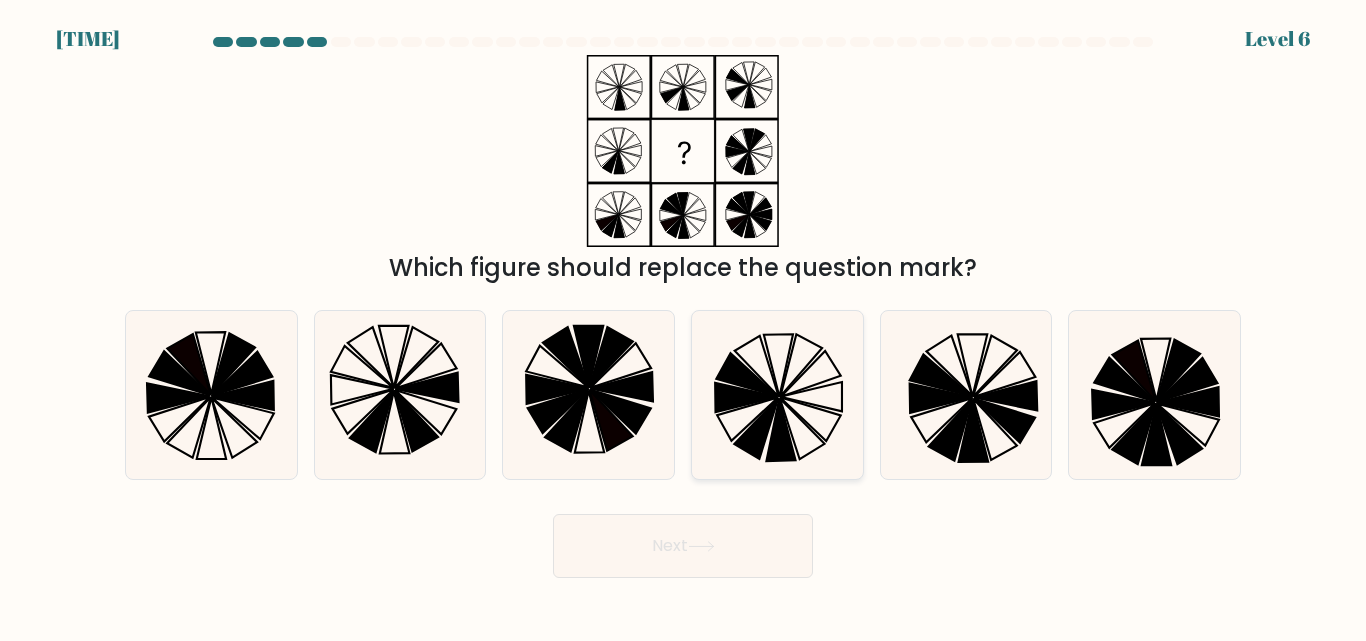 click at bounding box center (777, 394) 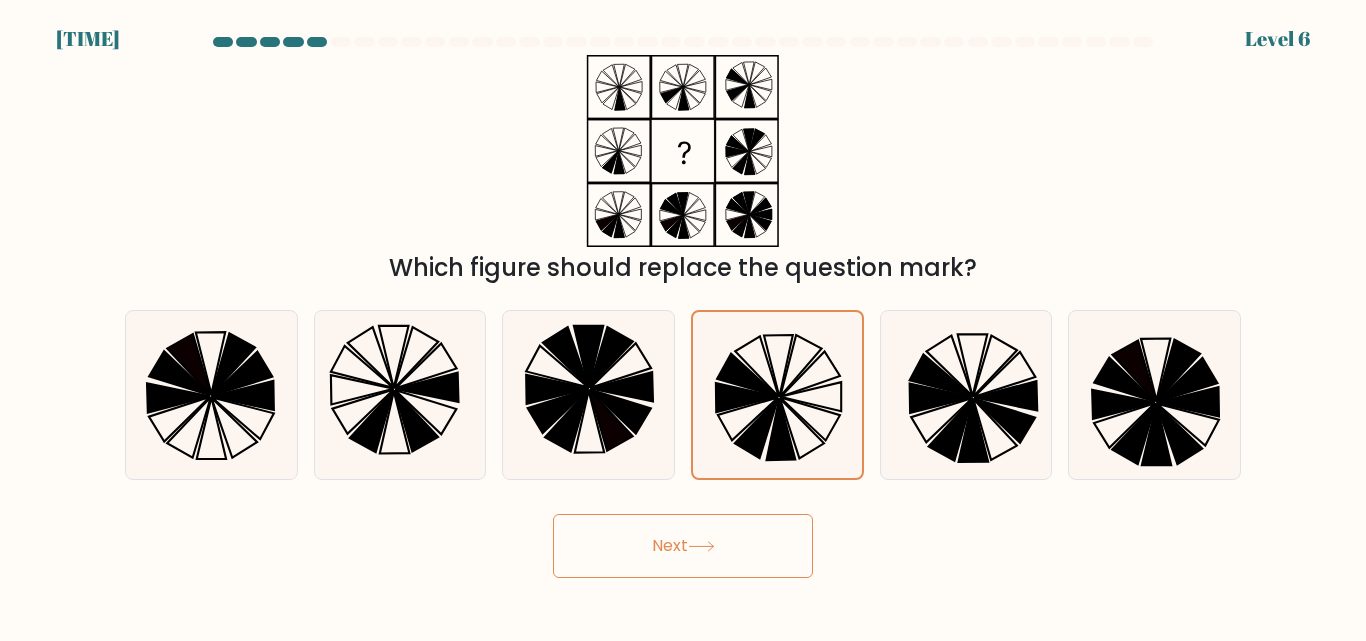 click on "Next" at bounding box center (683, 546) 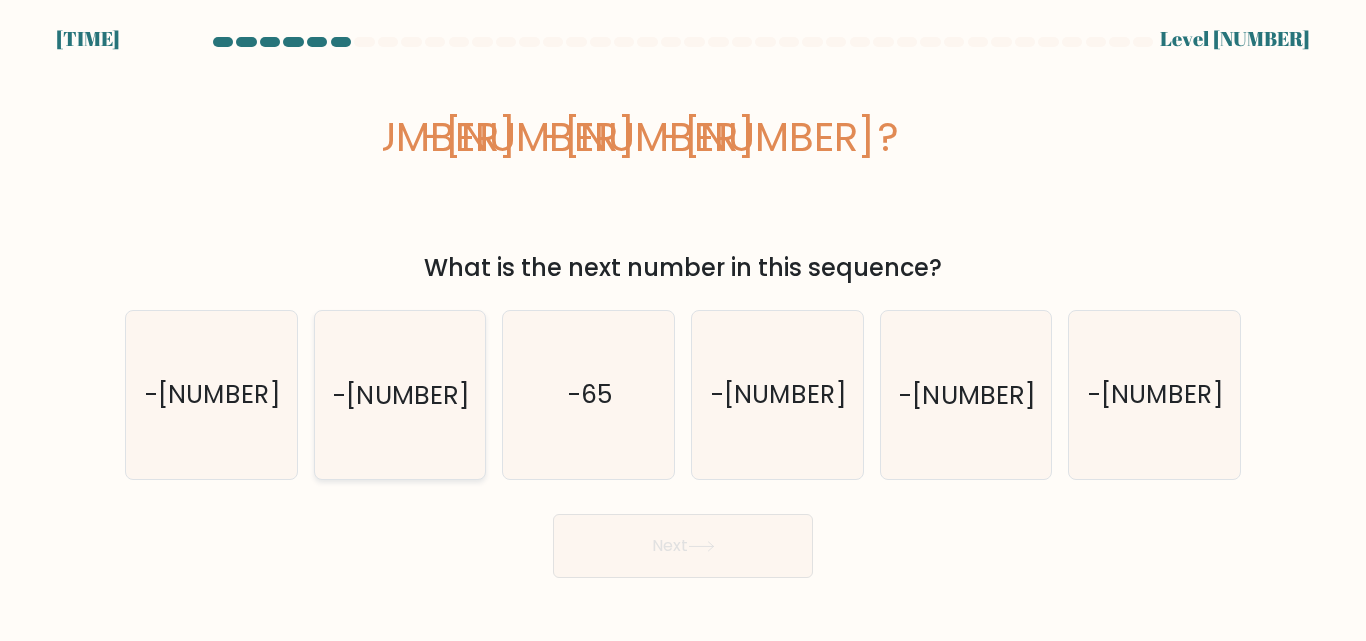 click on "-60" at bounding box center (399, 394) 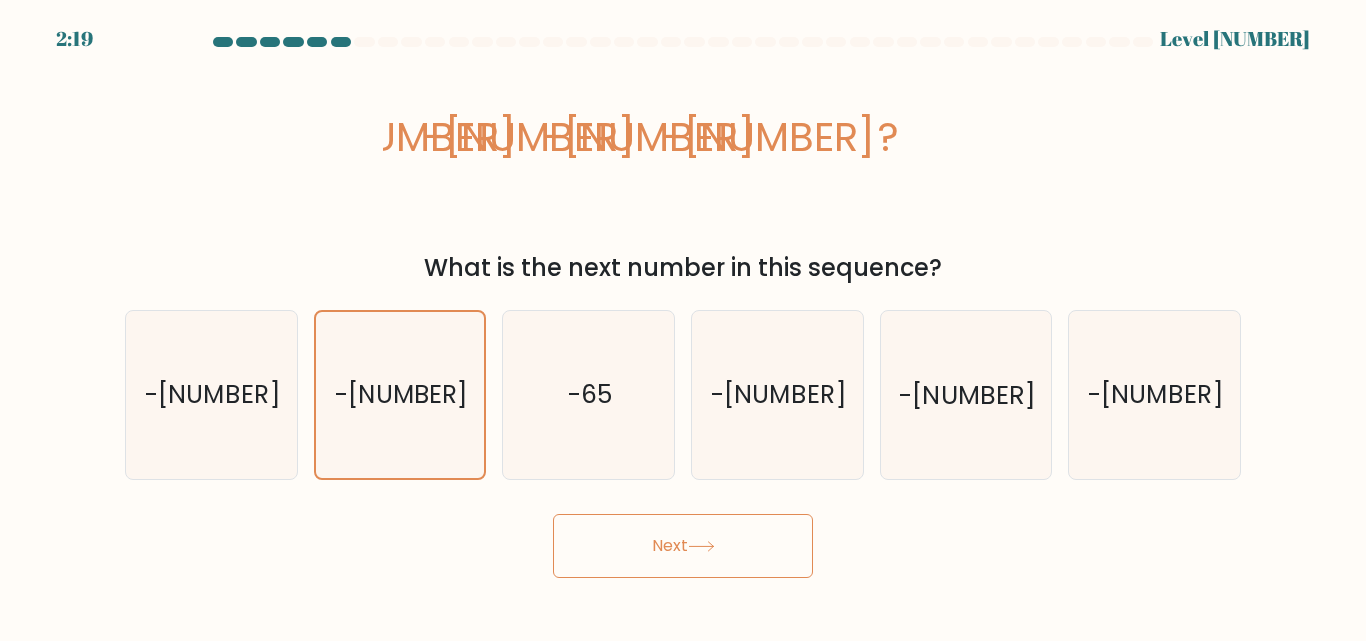 click on "Next" at bounding box center (683, 546) 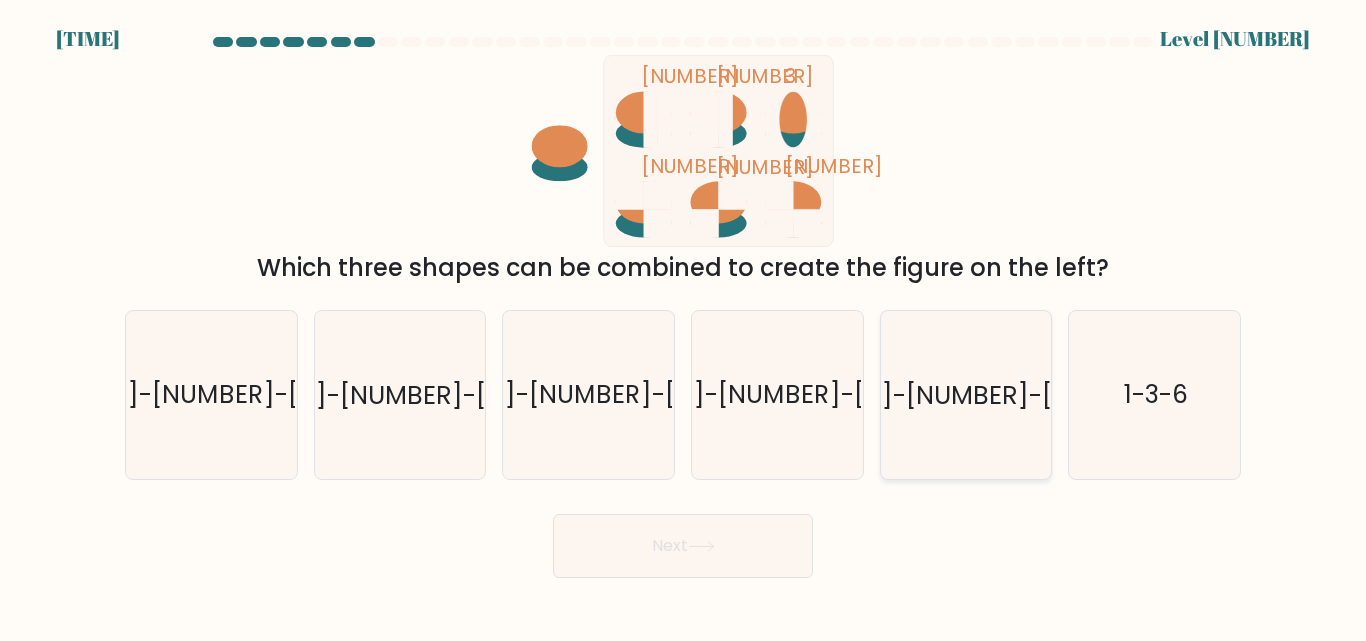 click on "4-5-6" at bounding box center (967, 395) 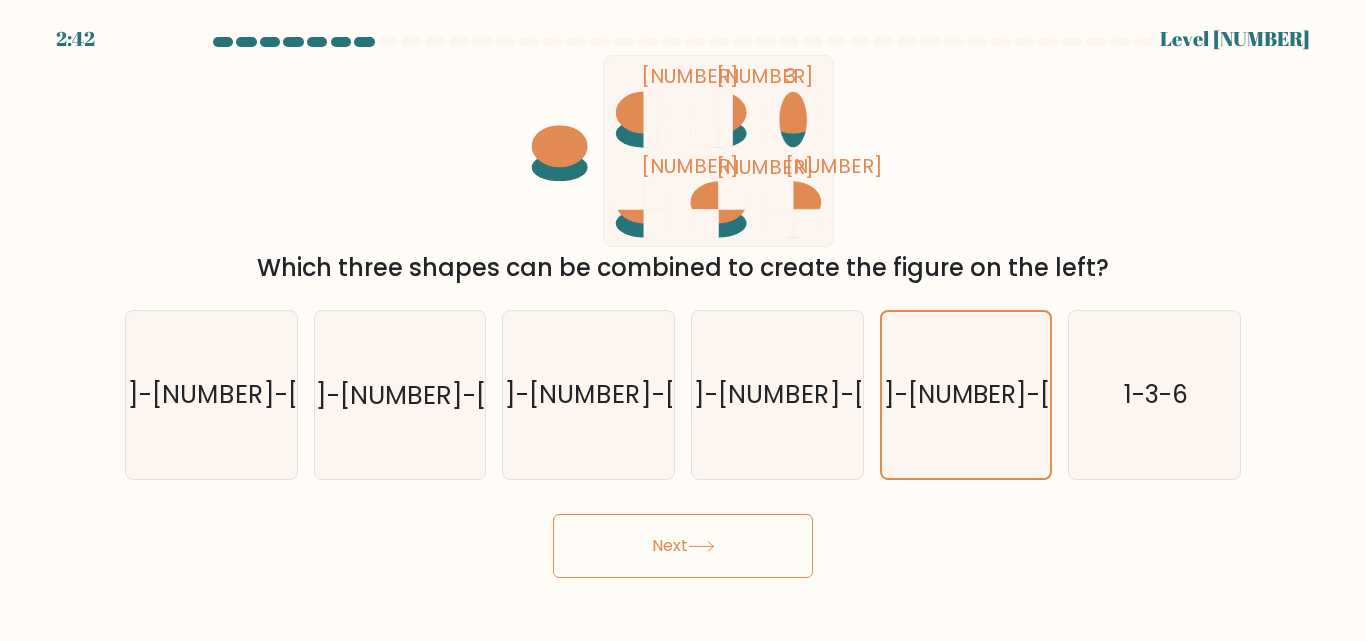 click on "Next" at bounding box center [683, 546] 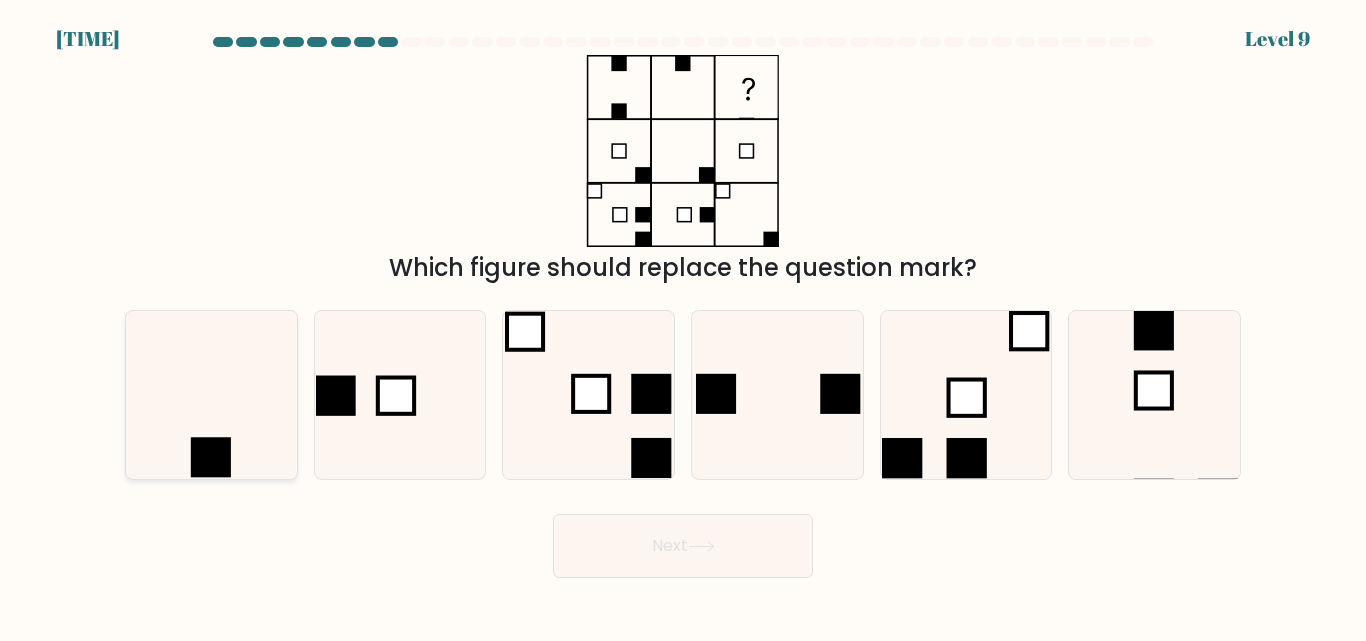 click at bounding box center [211, 458] 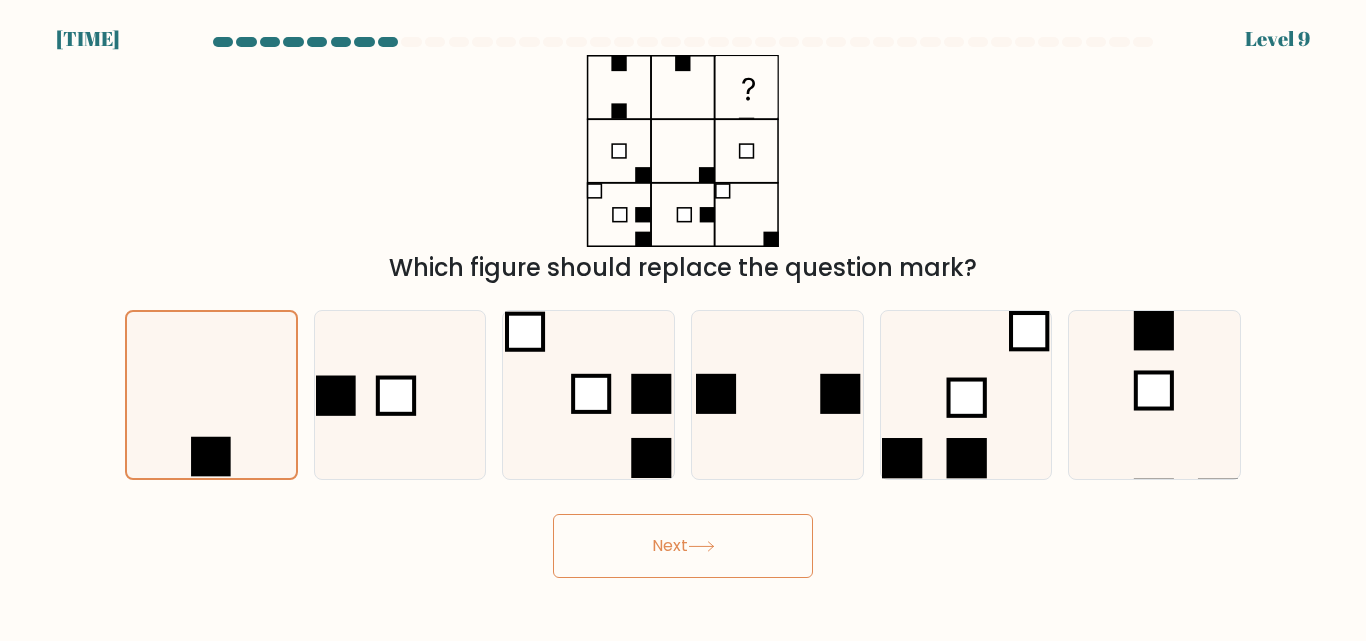 click on "Next" at bounding box center (683, 546) 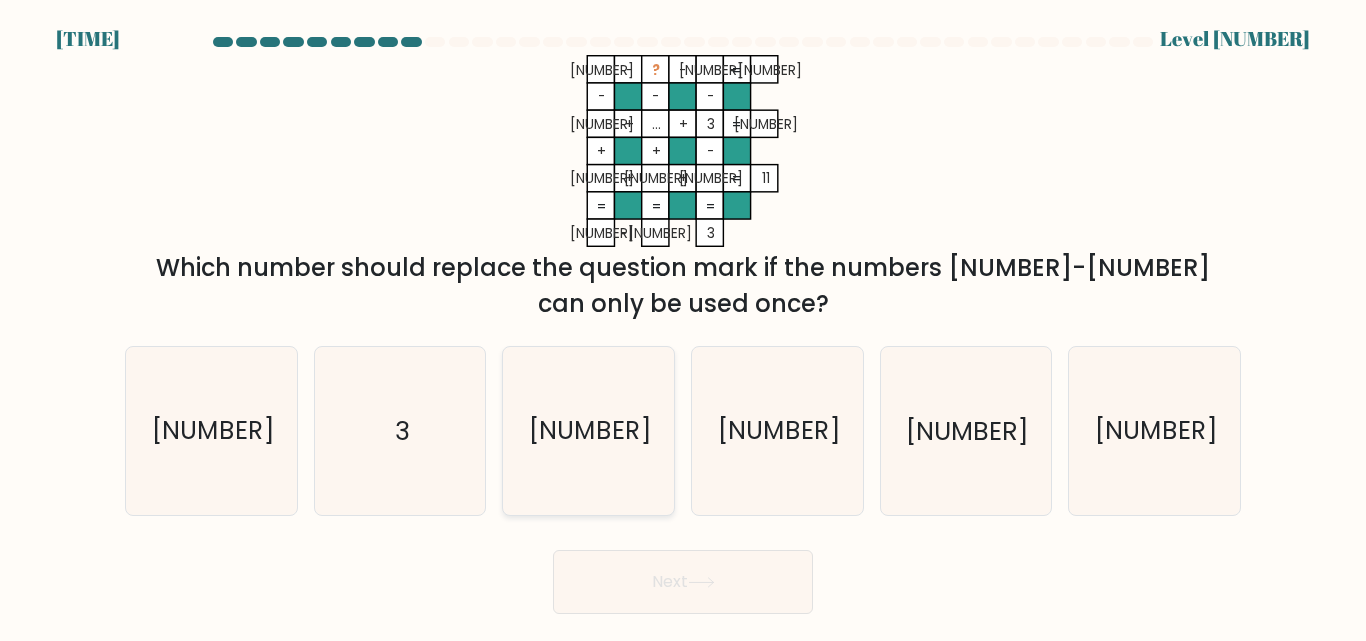 click on "9" at bounding box center [588, 430] 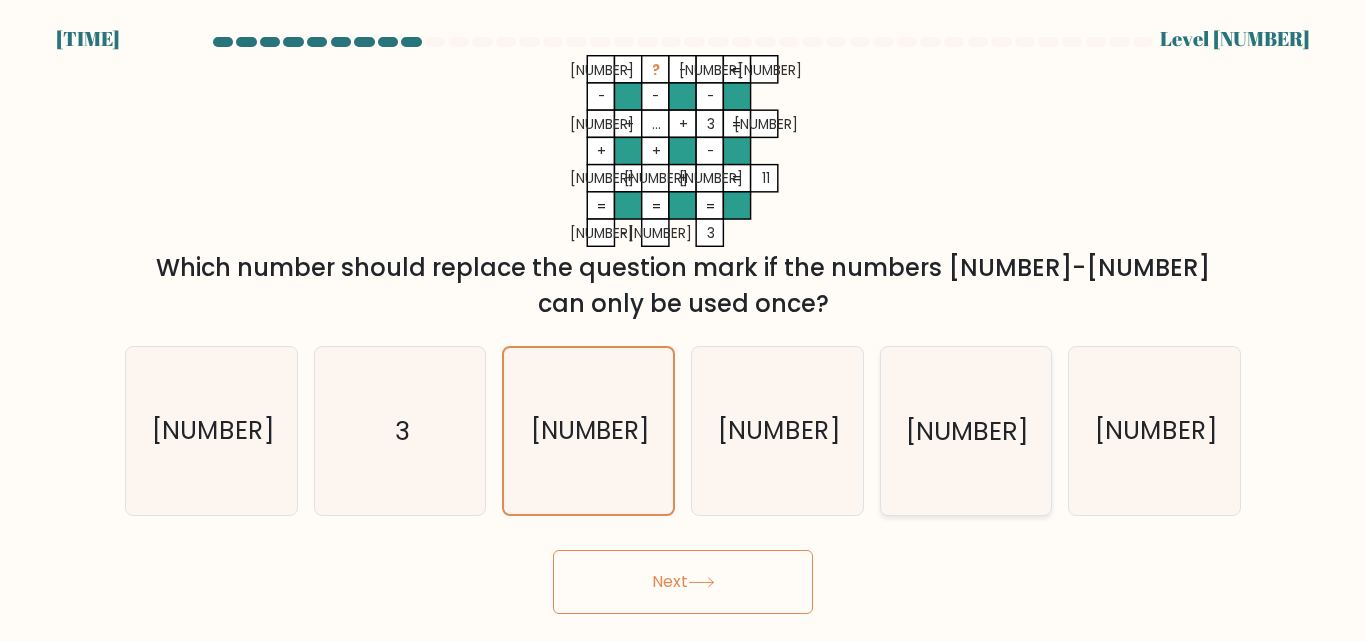 click on "1" at bounding box center [965, 430] 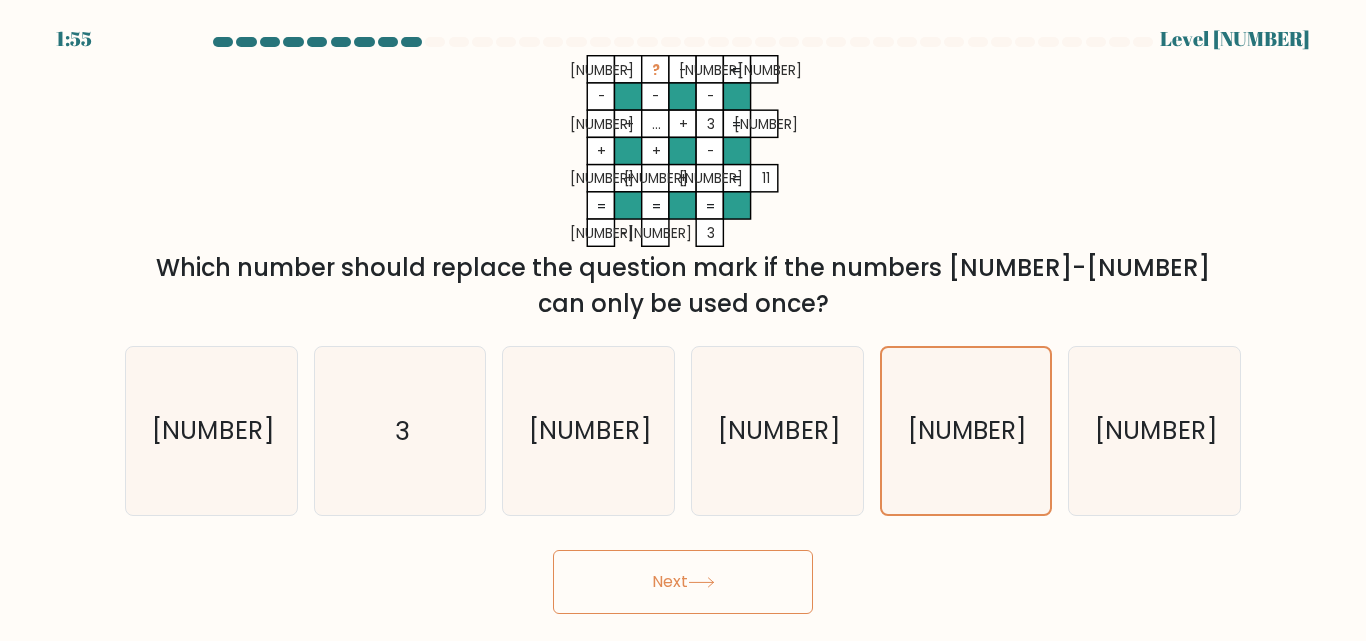 click at bounding box center [701, 582] 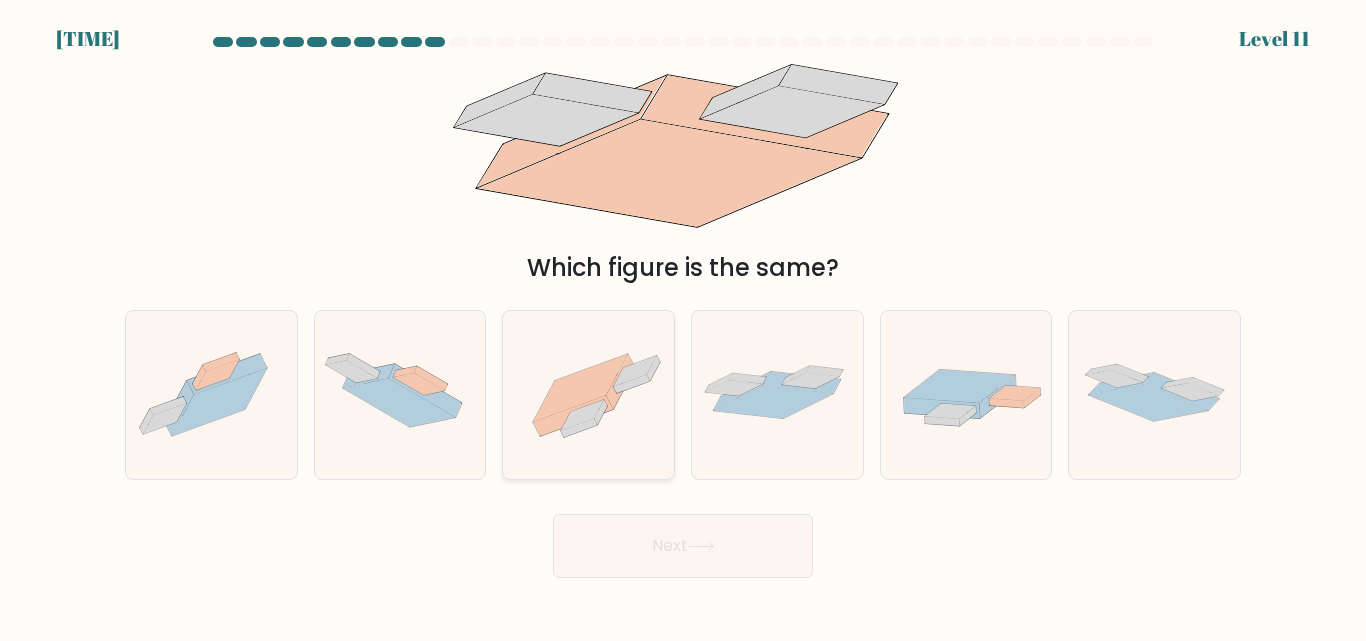 click at bounding box center (582, 415) 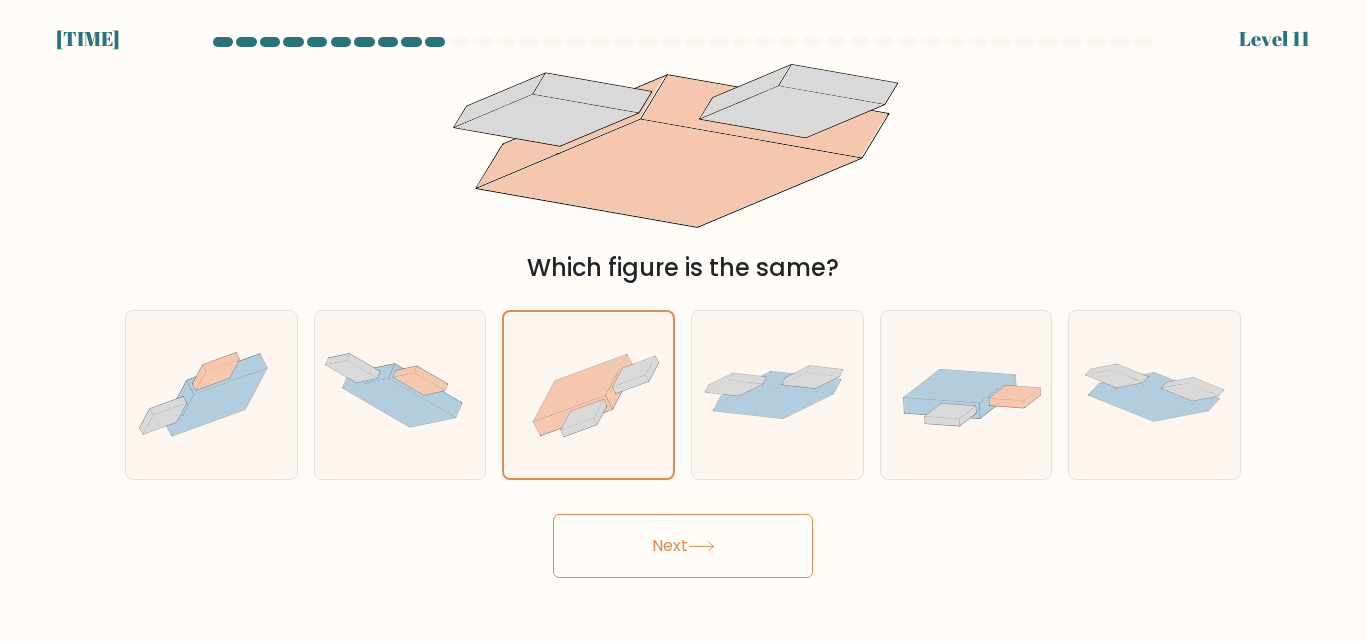 click at bounding box center [701, 546] 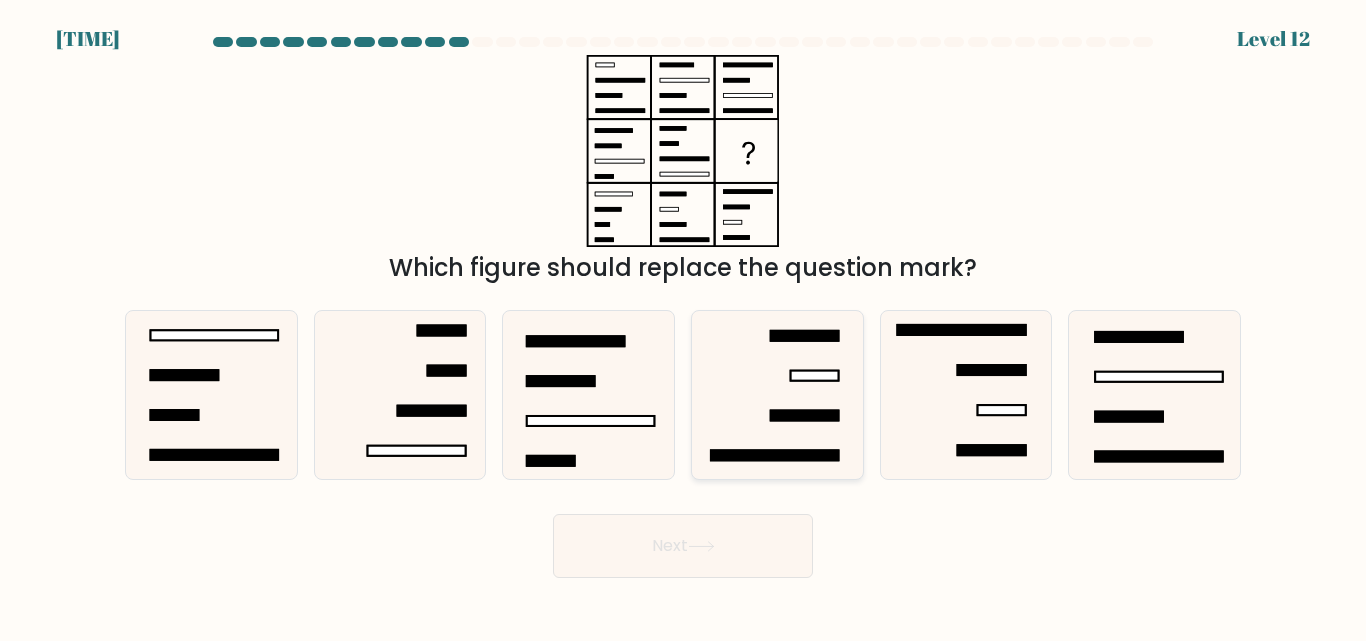 click at bounding box center (805, 416) 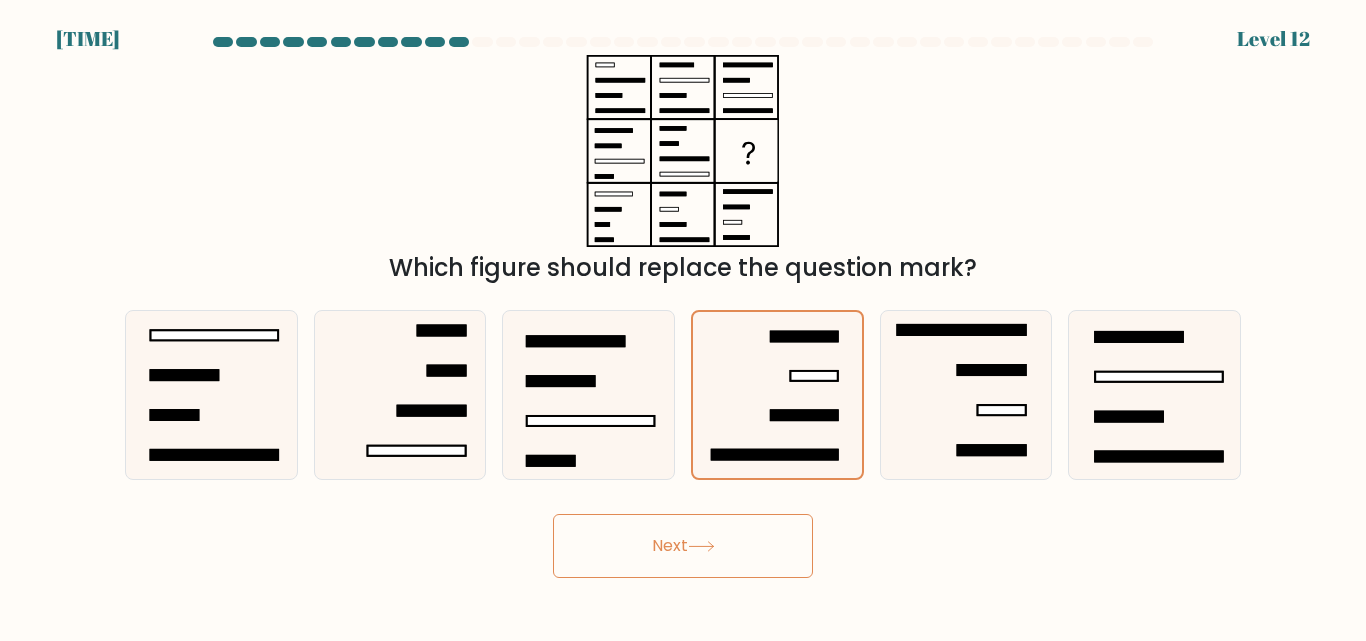click on "Next" at bounding box center [683, 546] 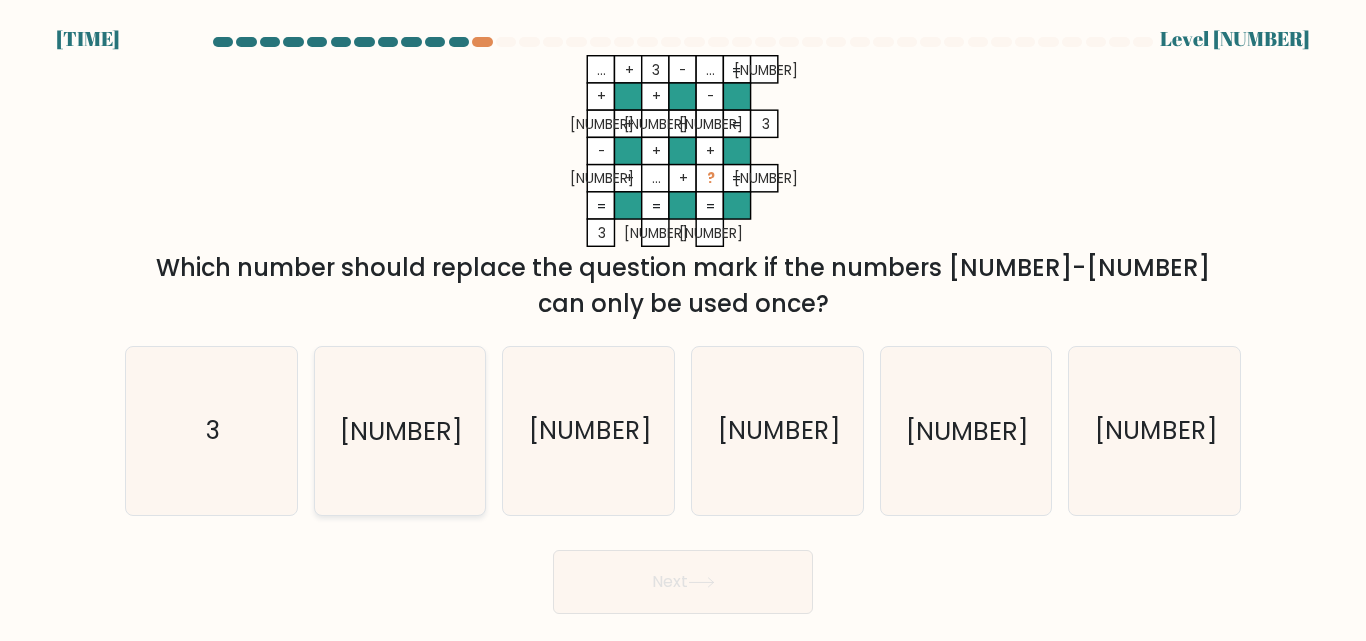 click on "7" at bounding box center (399, 430) 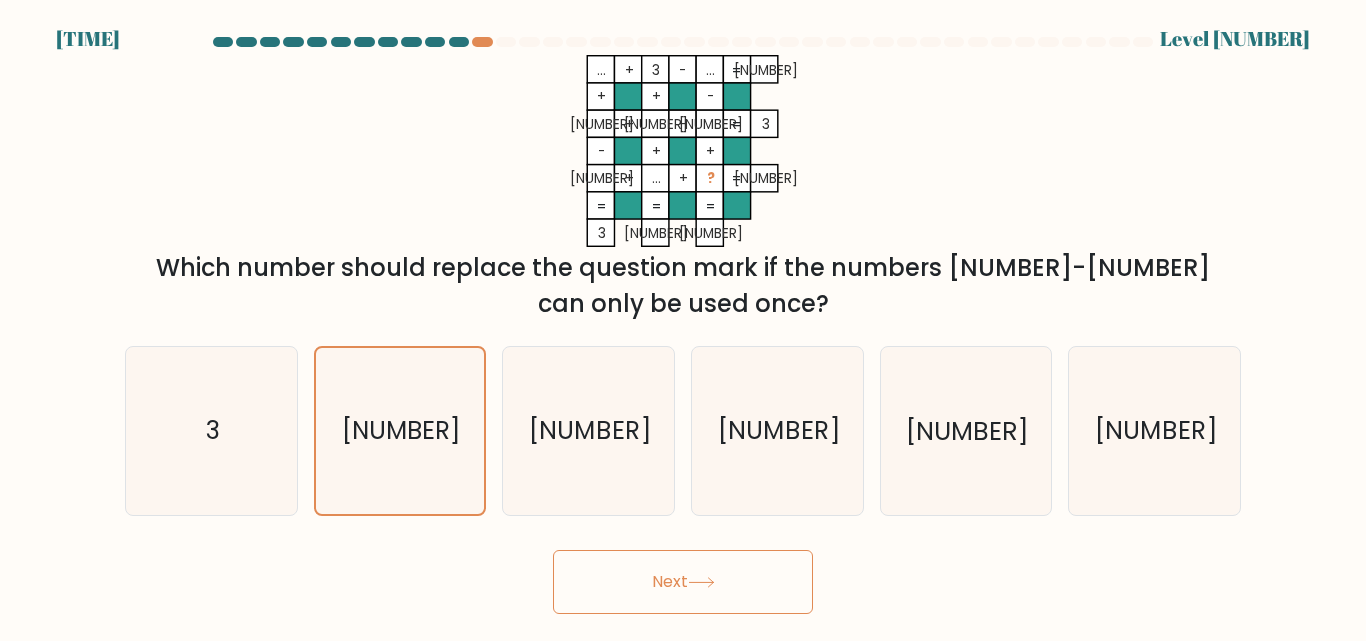 click on "Next" at bounding box center [683, 582] 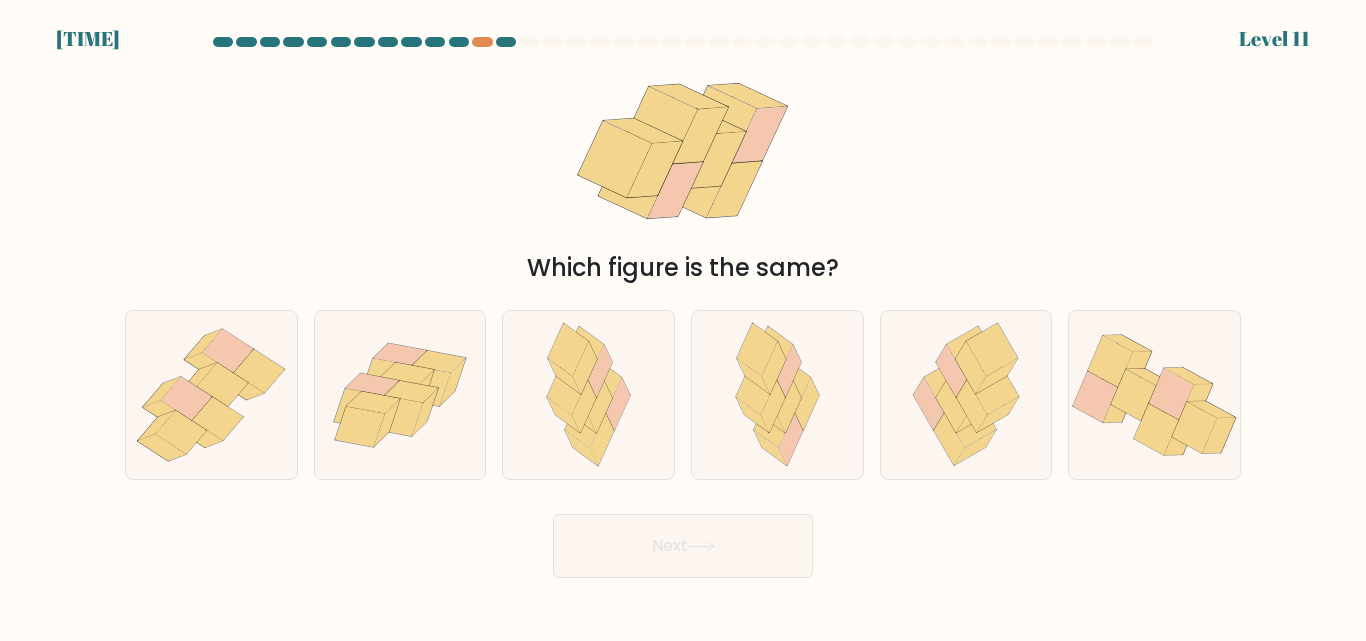 drag, startPoint x: 1117, startPoint y: 386, endPoint x: 838, endPoint y: 488, distance: 297.0606 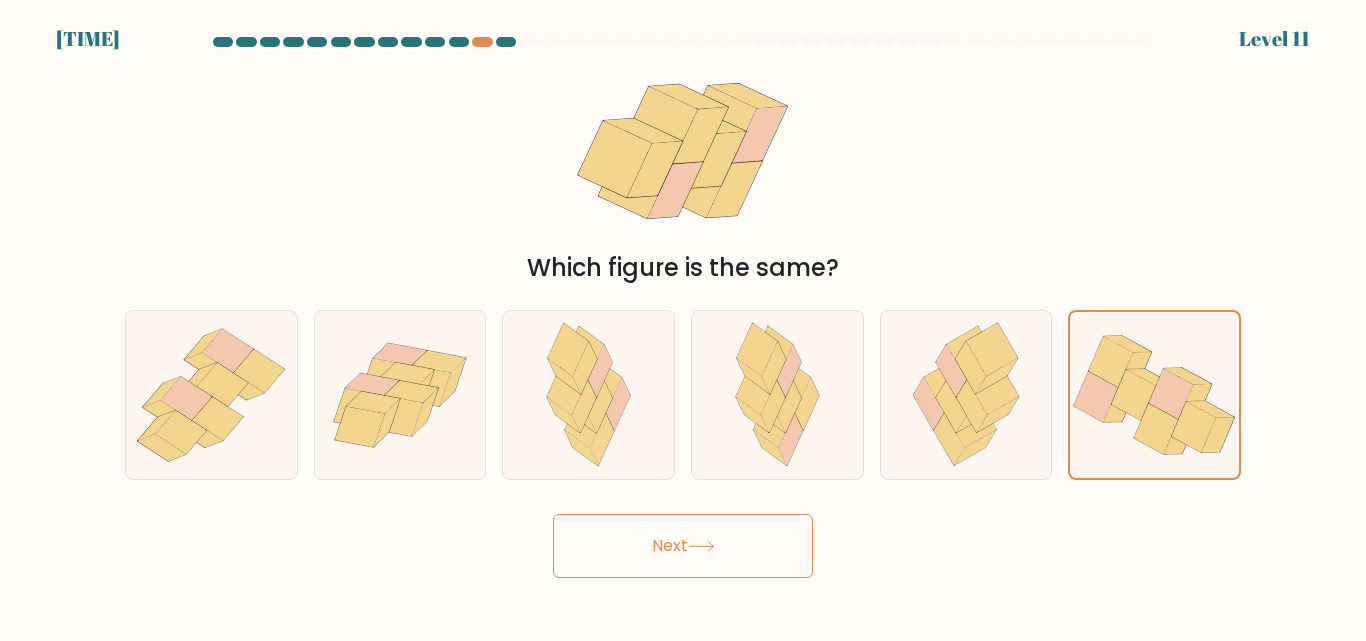 click on "Next" at bounding box center (683, 546) 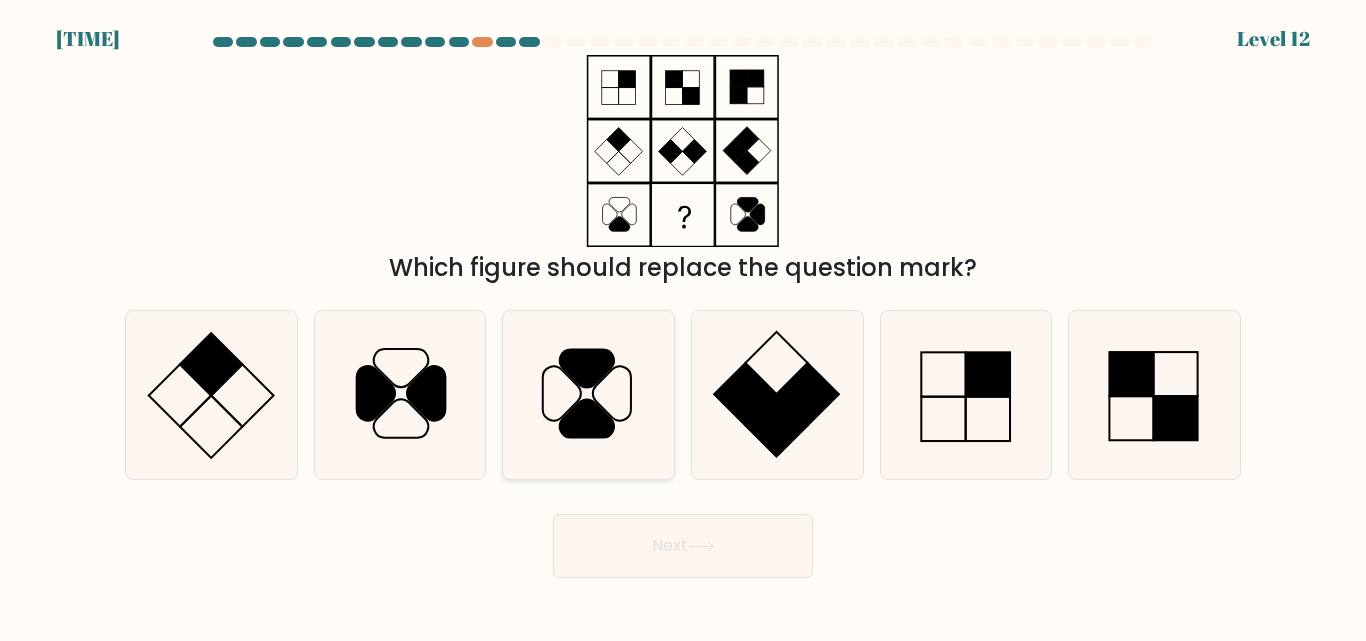 click at bounding box center [587, 419] 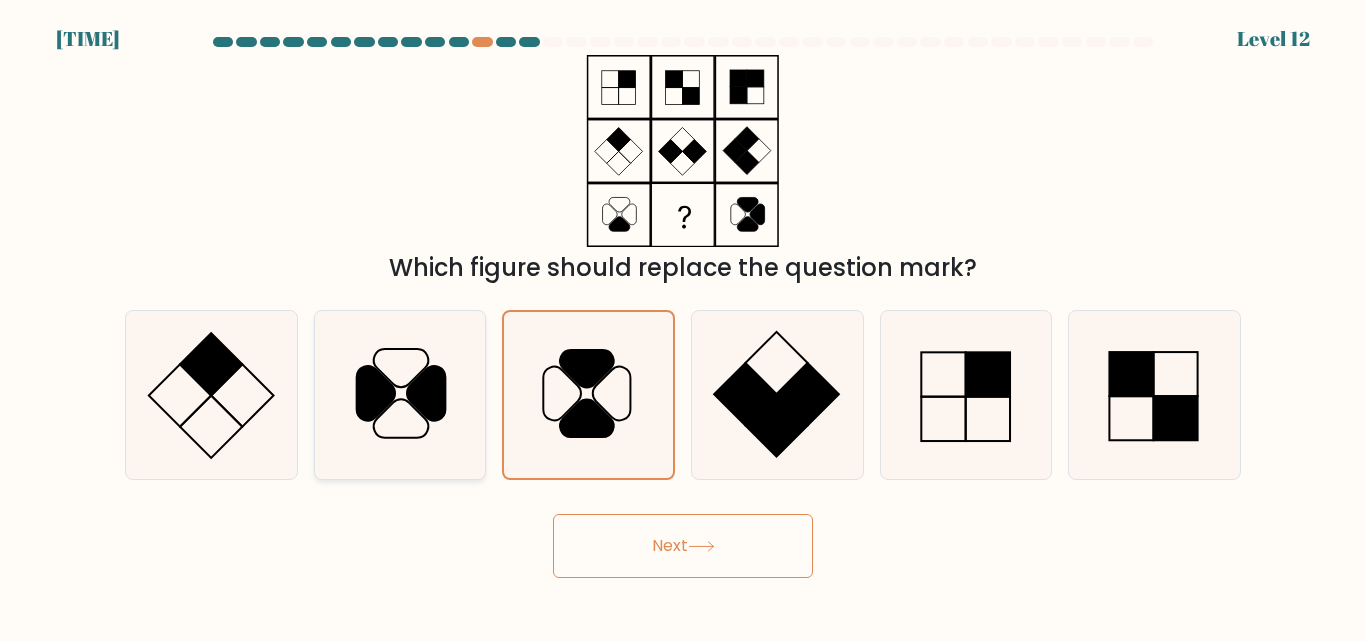 click at bounding box center (376, 393) 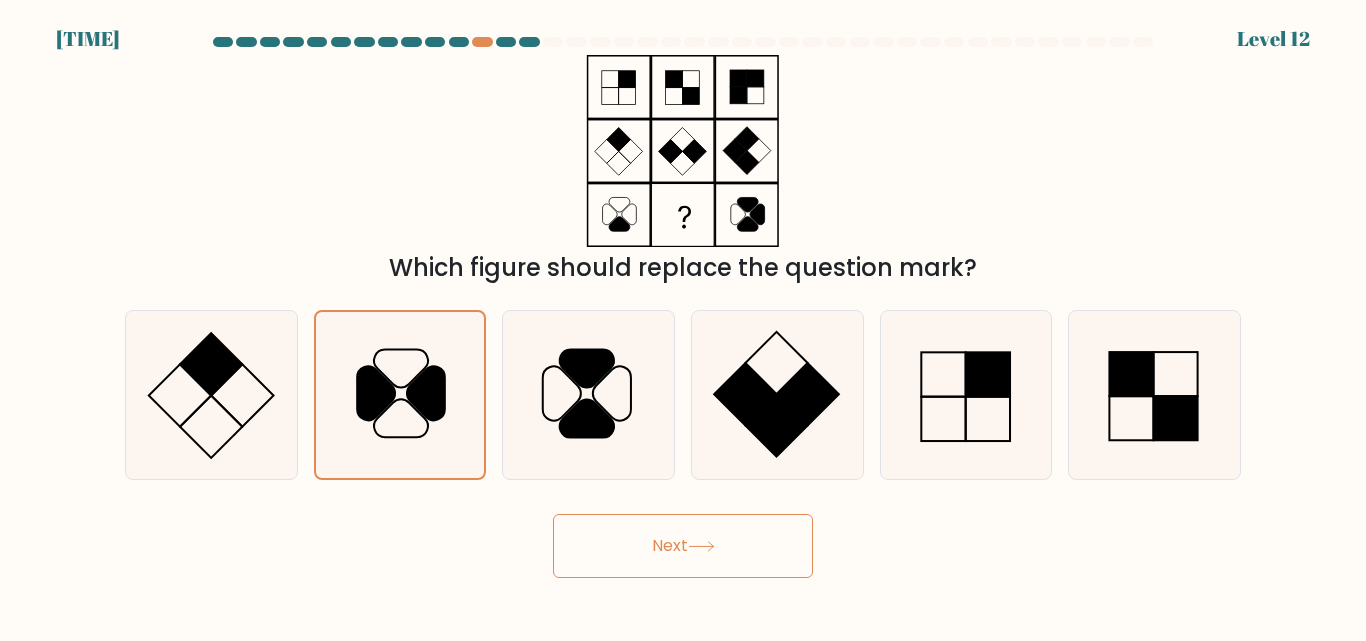 click on "Next" at bounding box center [683, 546] 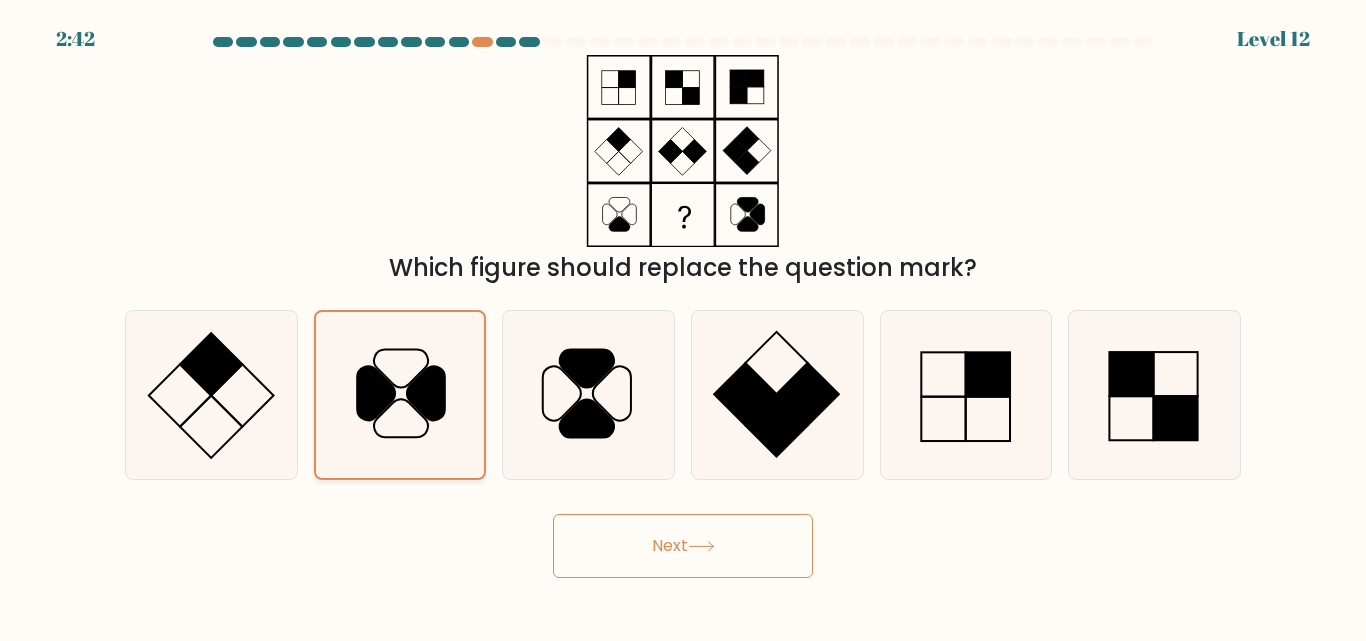 click at bounding box center (399, 394) 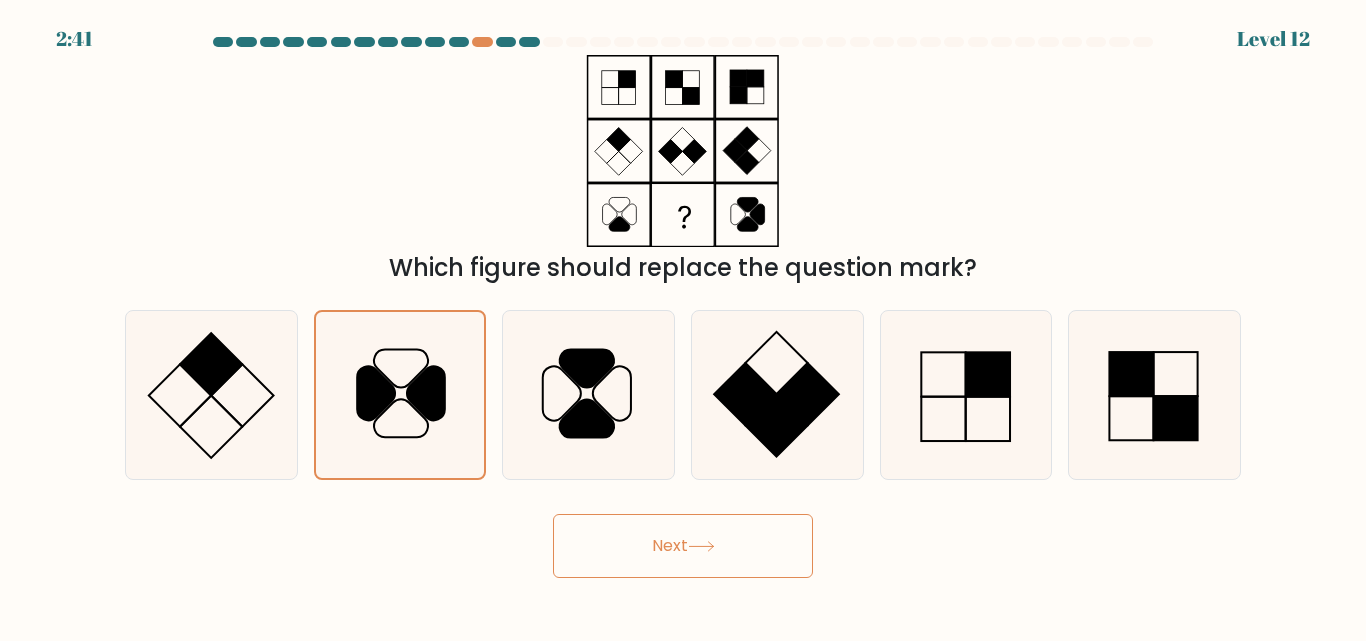 click on "Next" at bounding box center [683, 546] 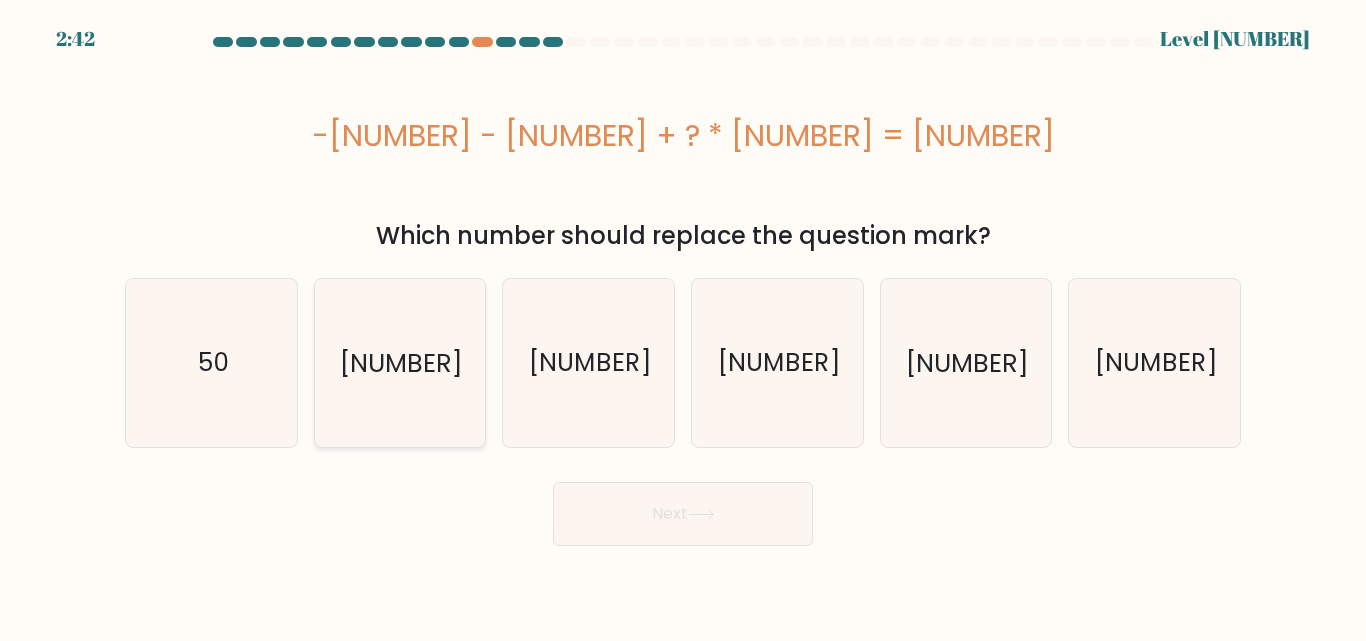 click on "32" at bounding box center [399, 362] 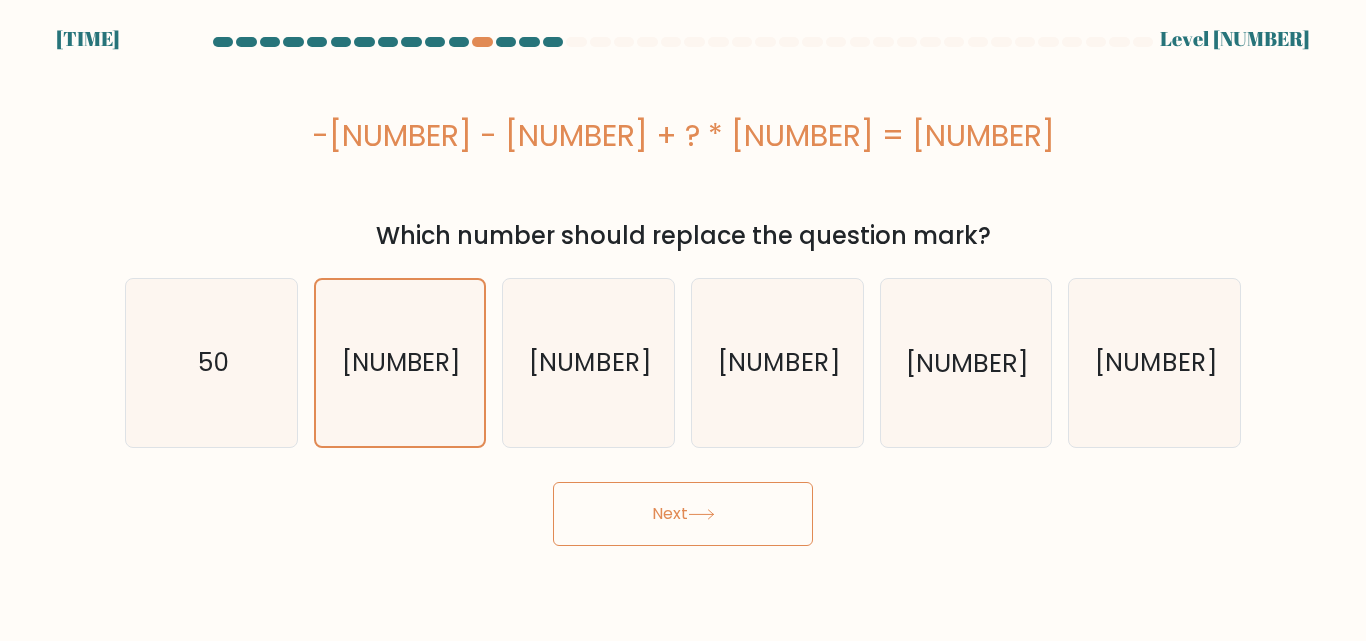 click on "Next" at bounding box center (683, 514) 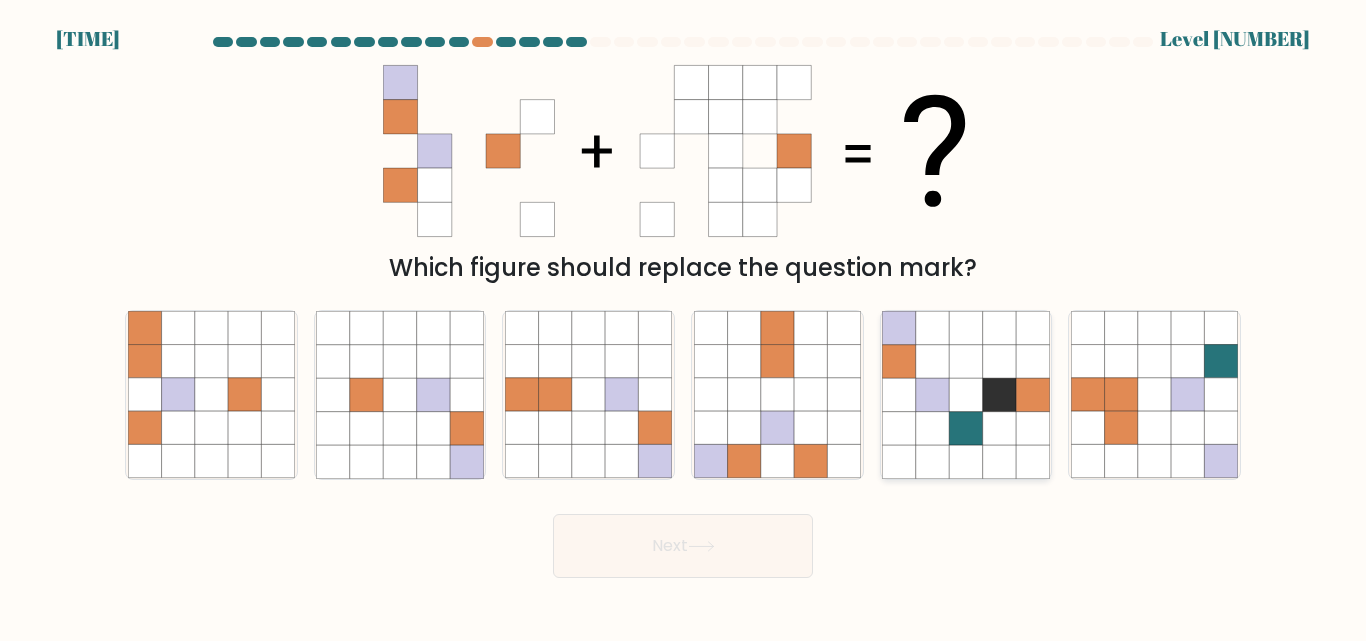 click at bounding box center (1032, 395) 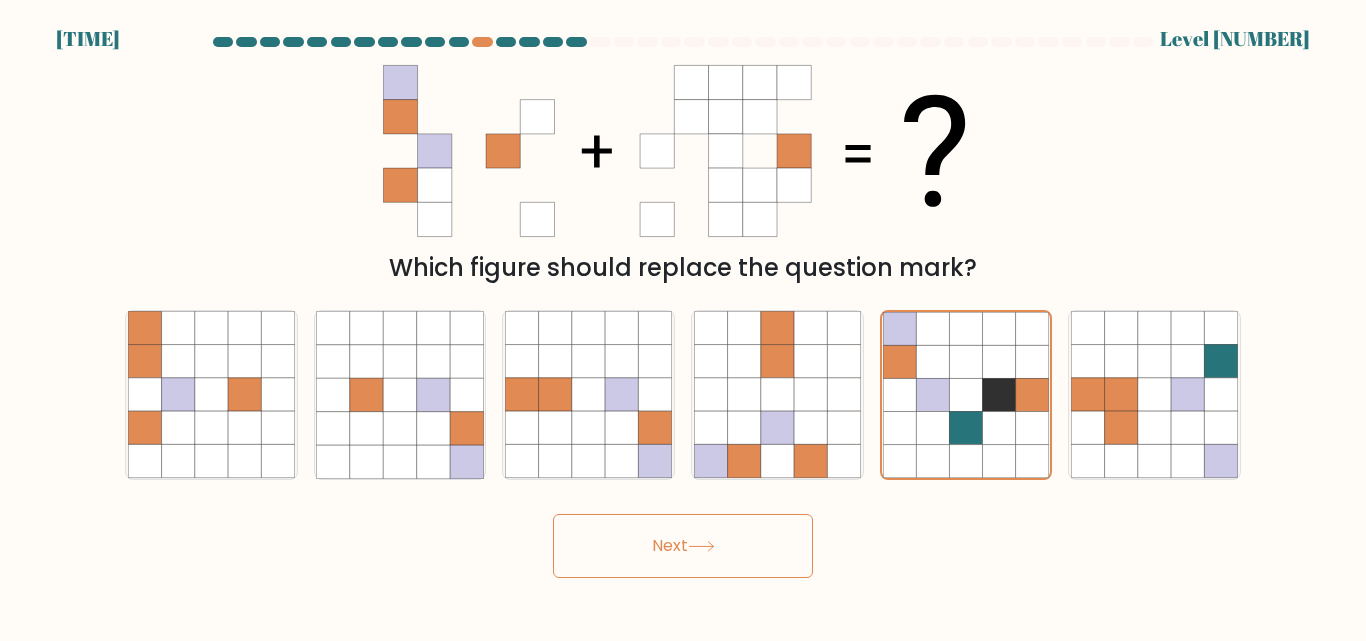 click on "Next" at bounding box center (683, 546) 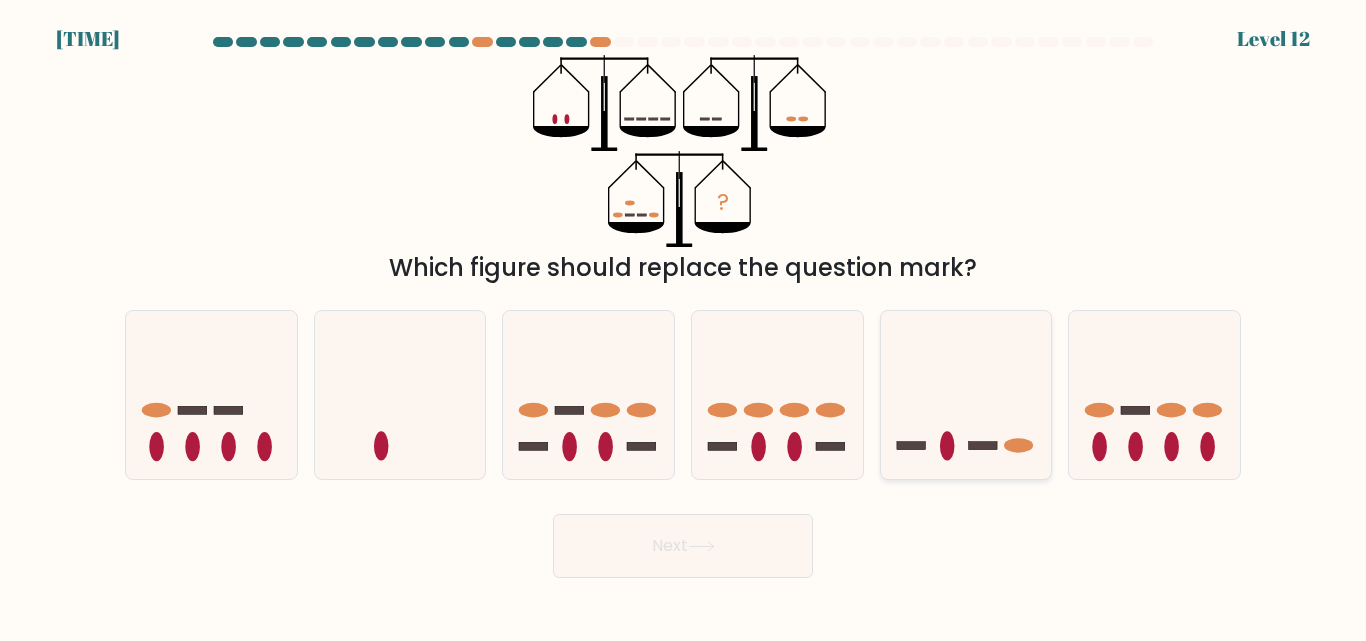 click at bounding box center [966, 394] 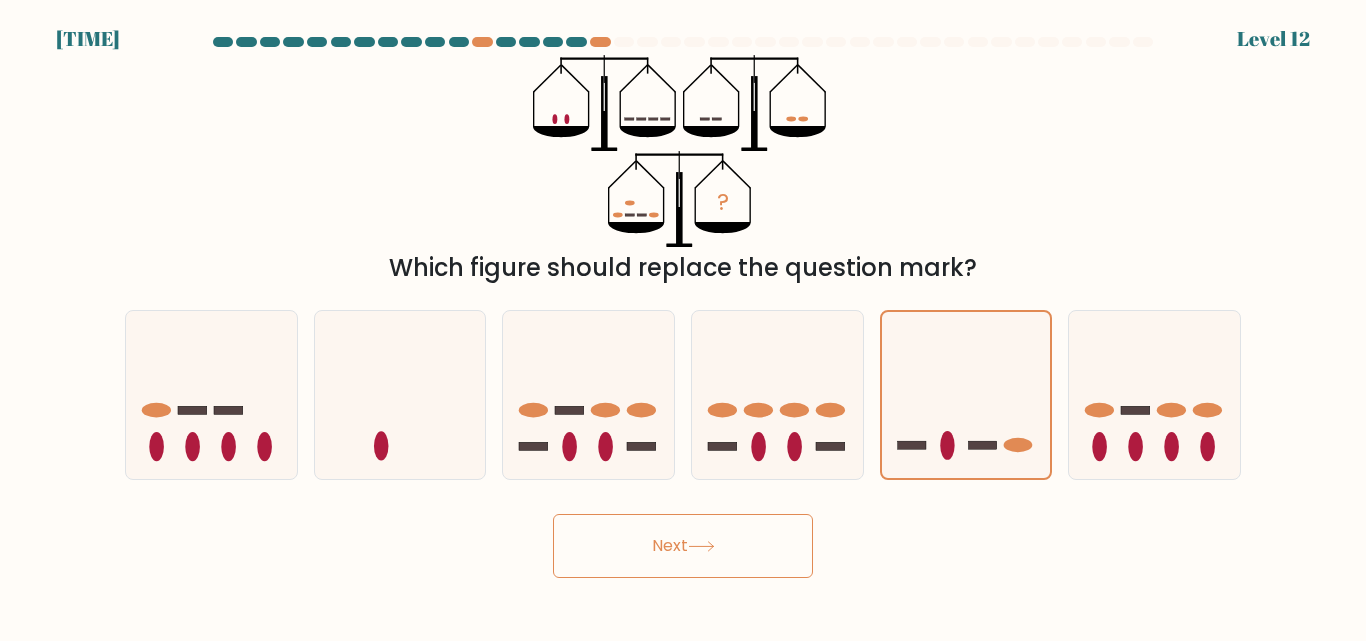 click at bounding box center (701, 546) 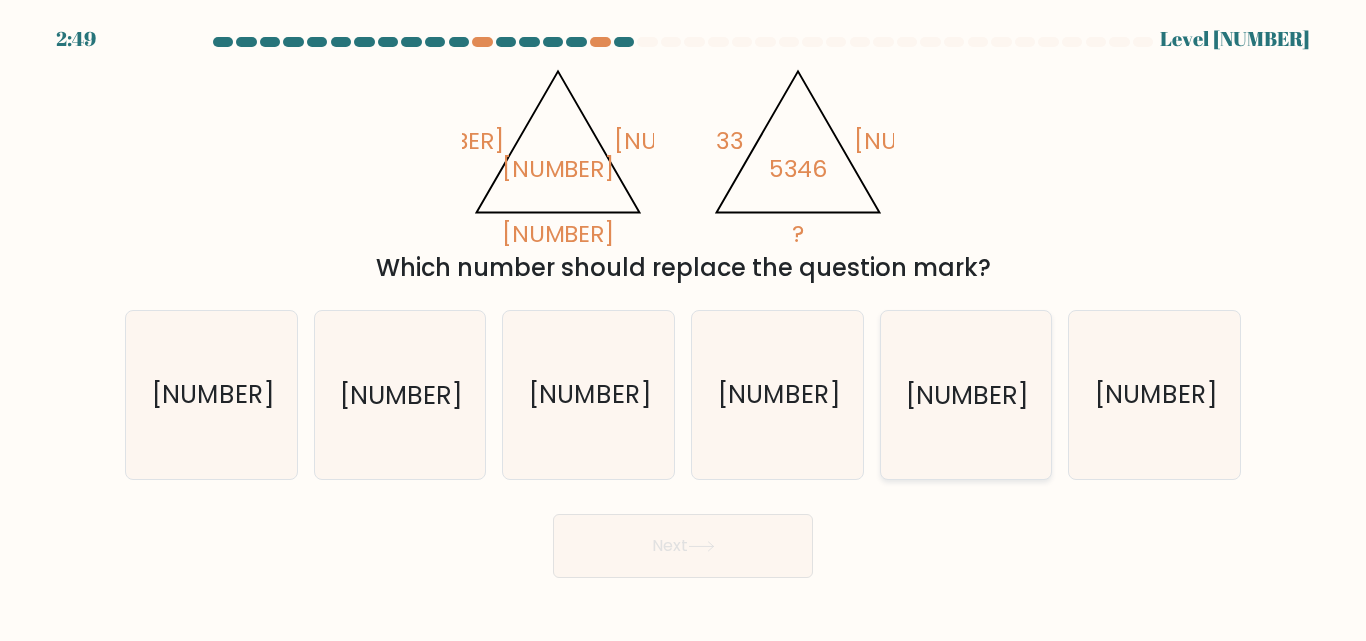 click on "18" at bounding box center [965, 394] 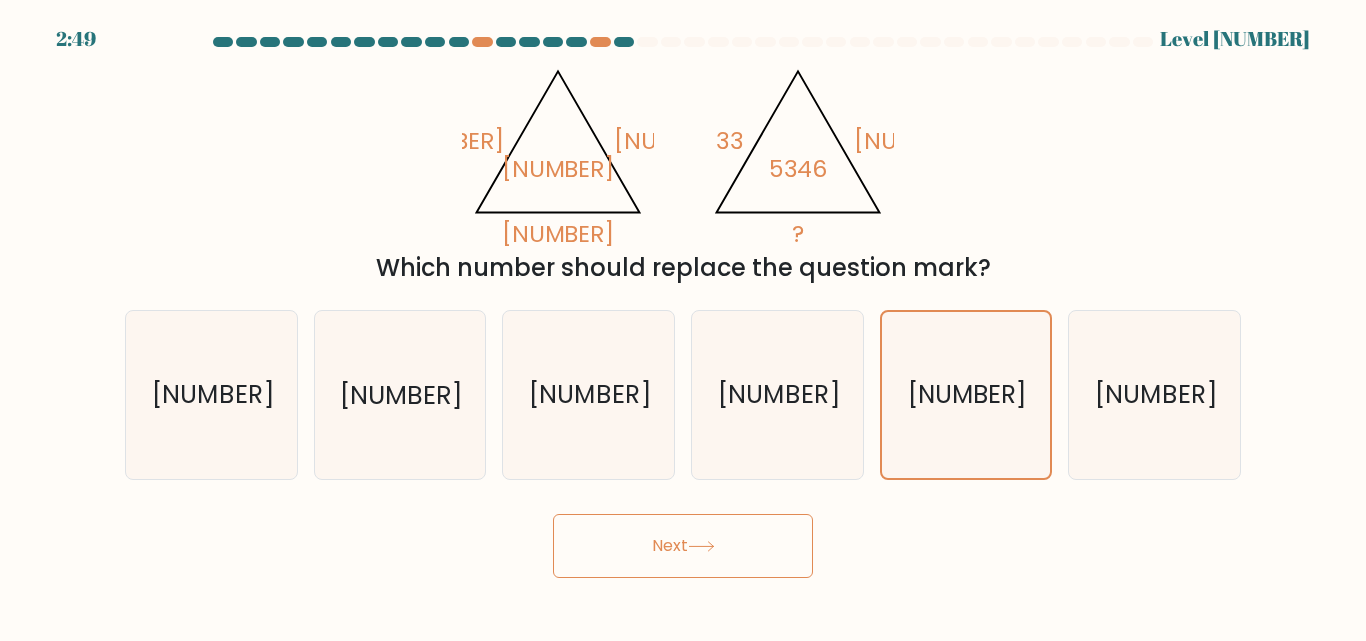 click on "Next" at bounding box center [683, 546] 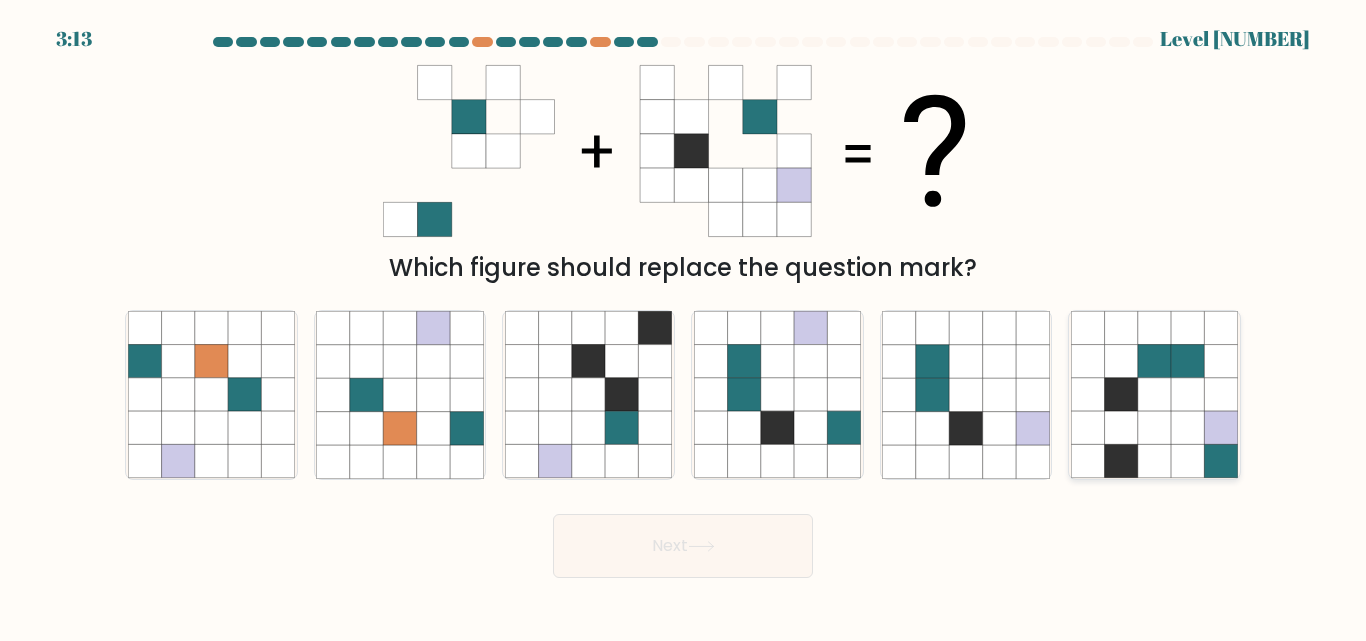 click at bounding box center [1154, 395] 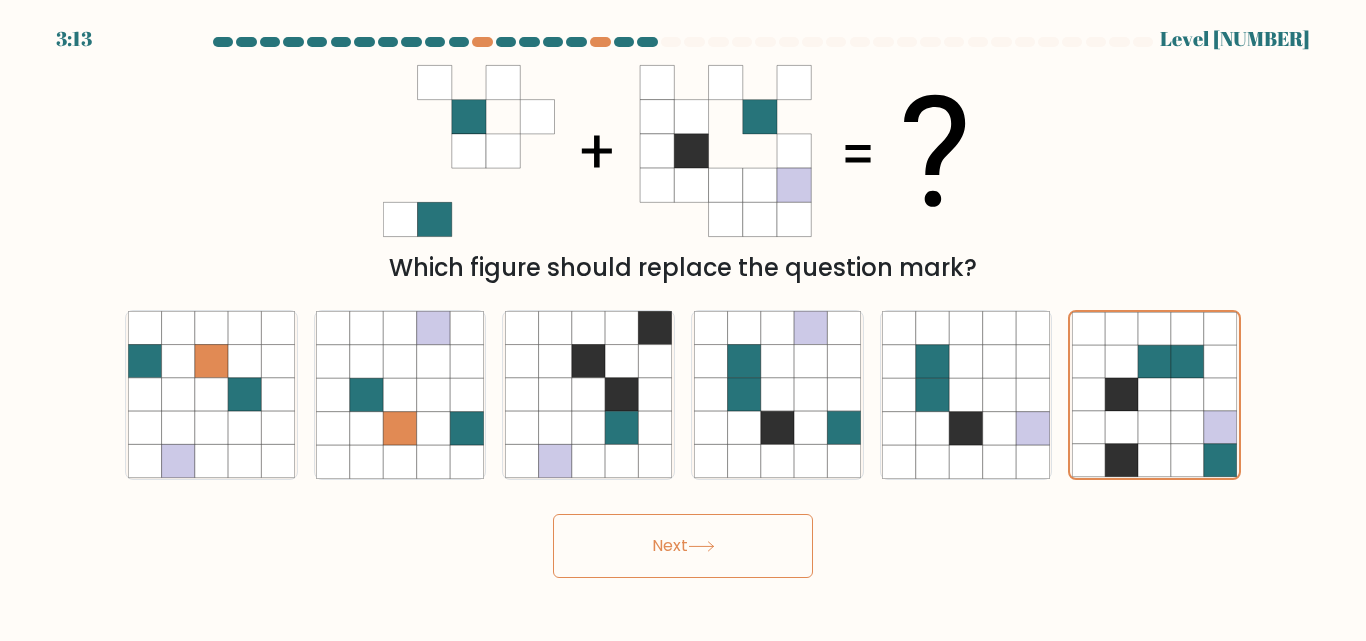 click on "Next" at bounding box center [683, 546] 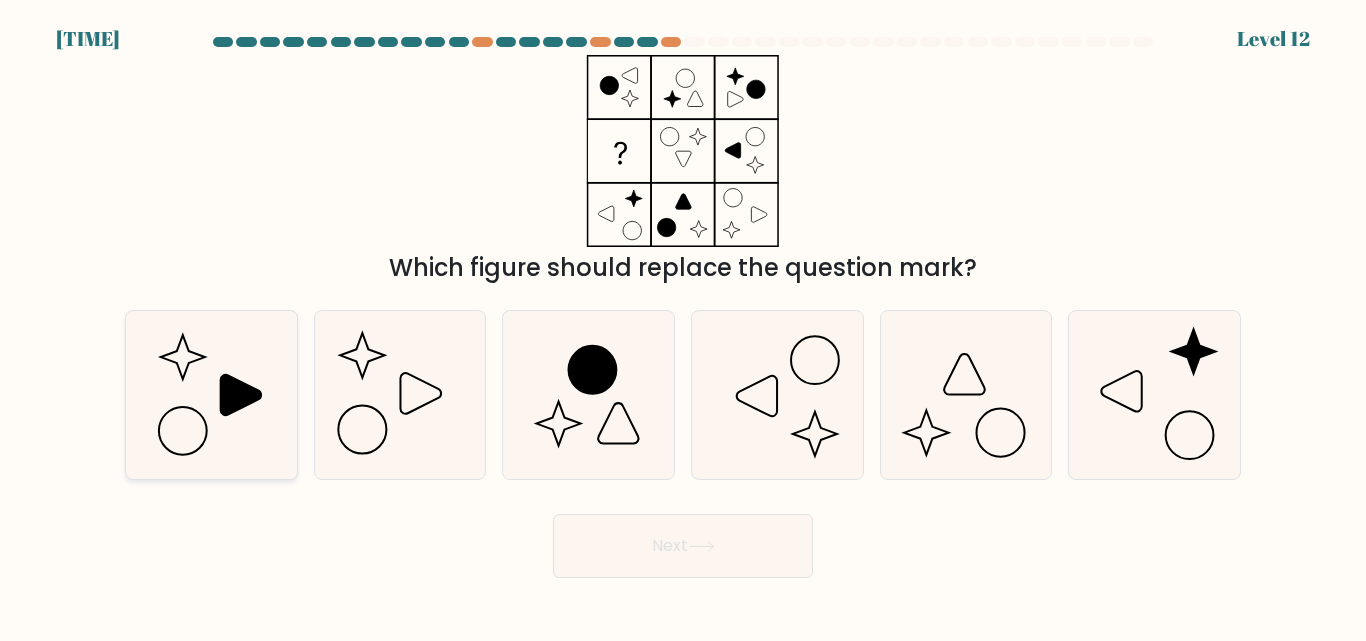 click at bounding box center (211, 394) 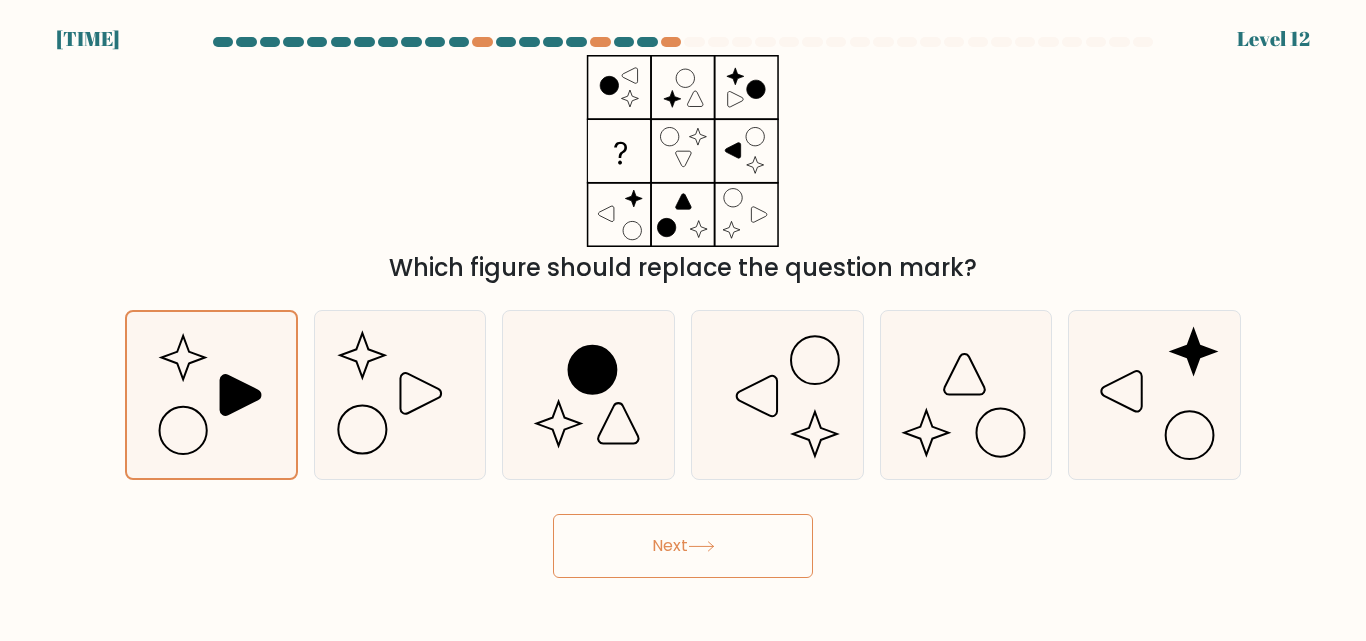 click on "Next" at bounding box center (683, 546) 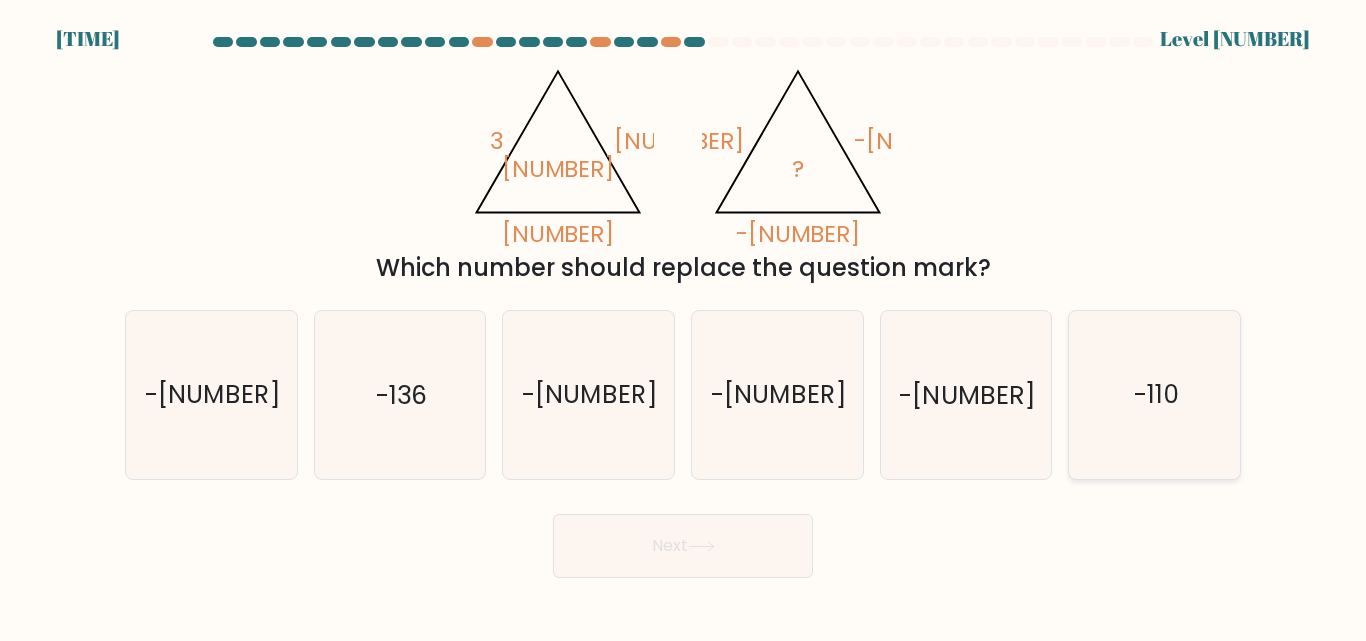 click on "-110" at bounding box center [1154, 394] 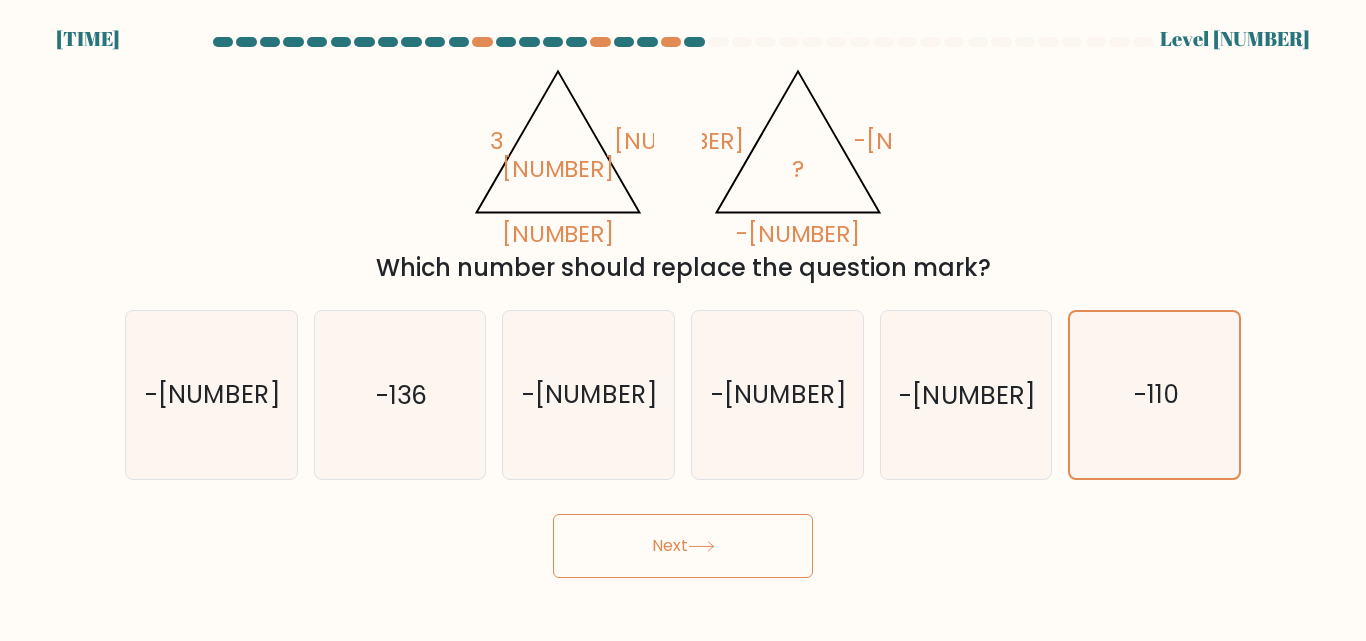 click on "Next" at bounding box center (683, 546) 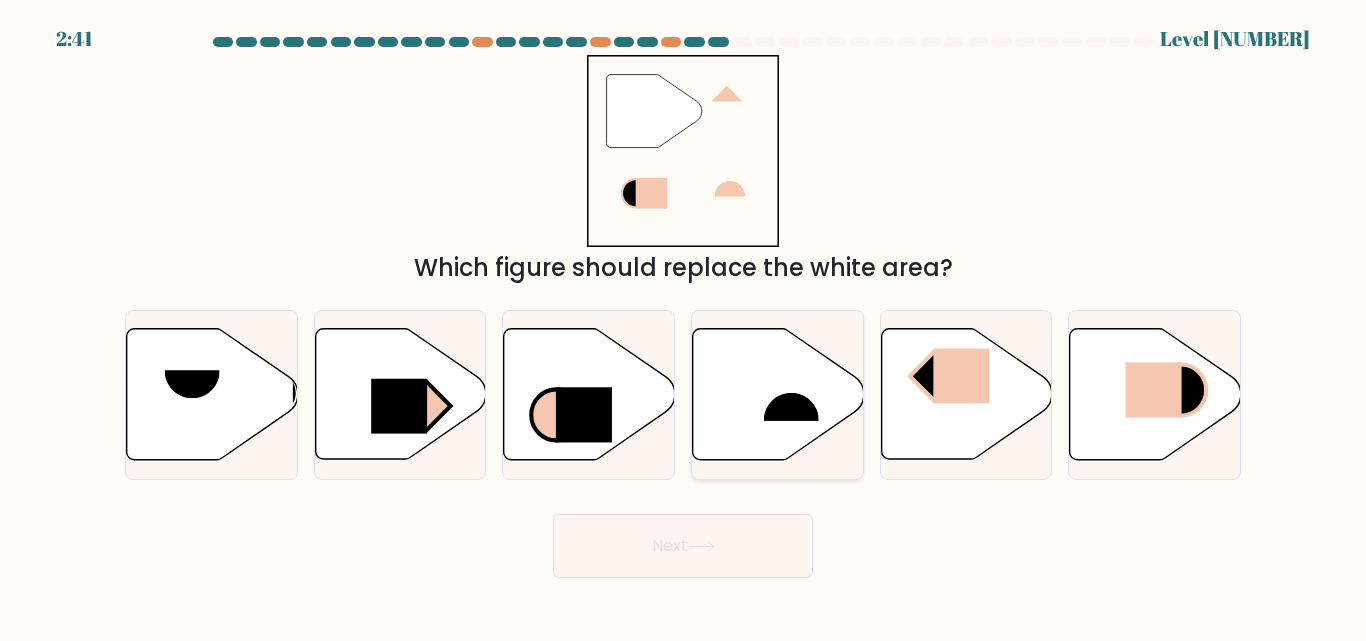 drag, startPoint x: 733, startPoint y: 415, endPoint x: 666, endPoint y: 574, distance: 172.53986 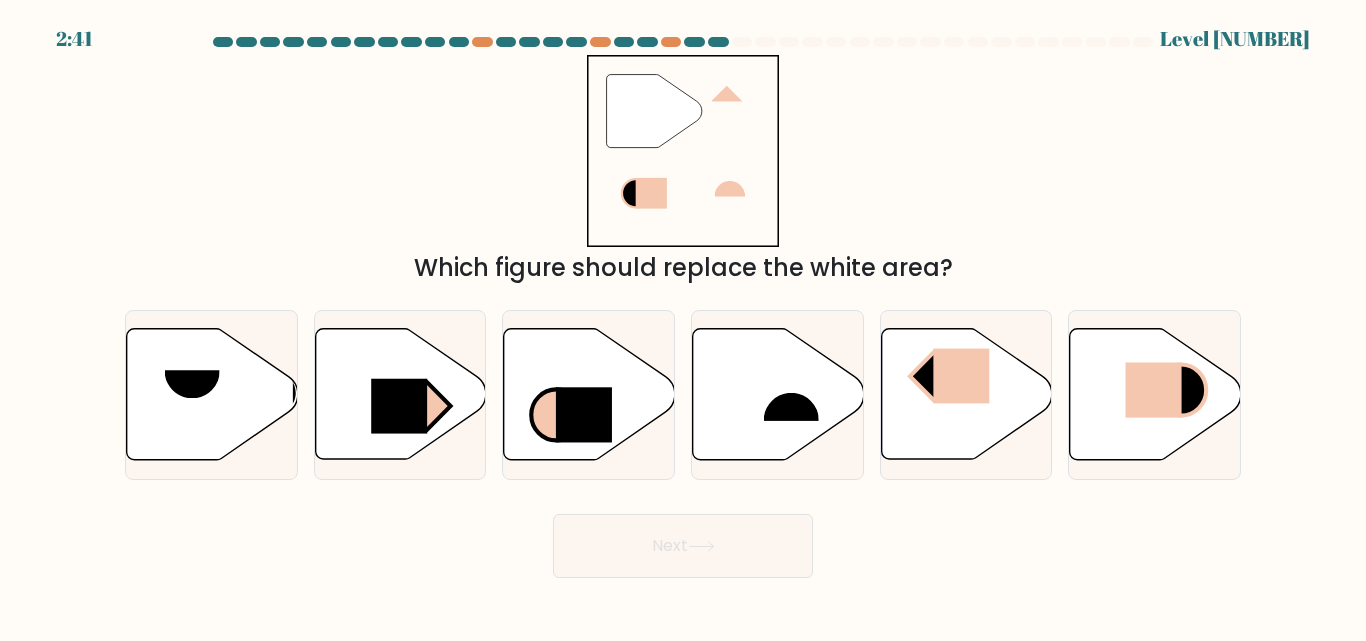 click at bounding box center [778, 394] 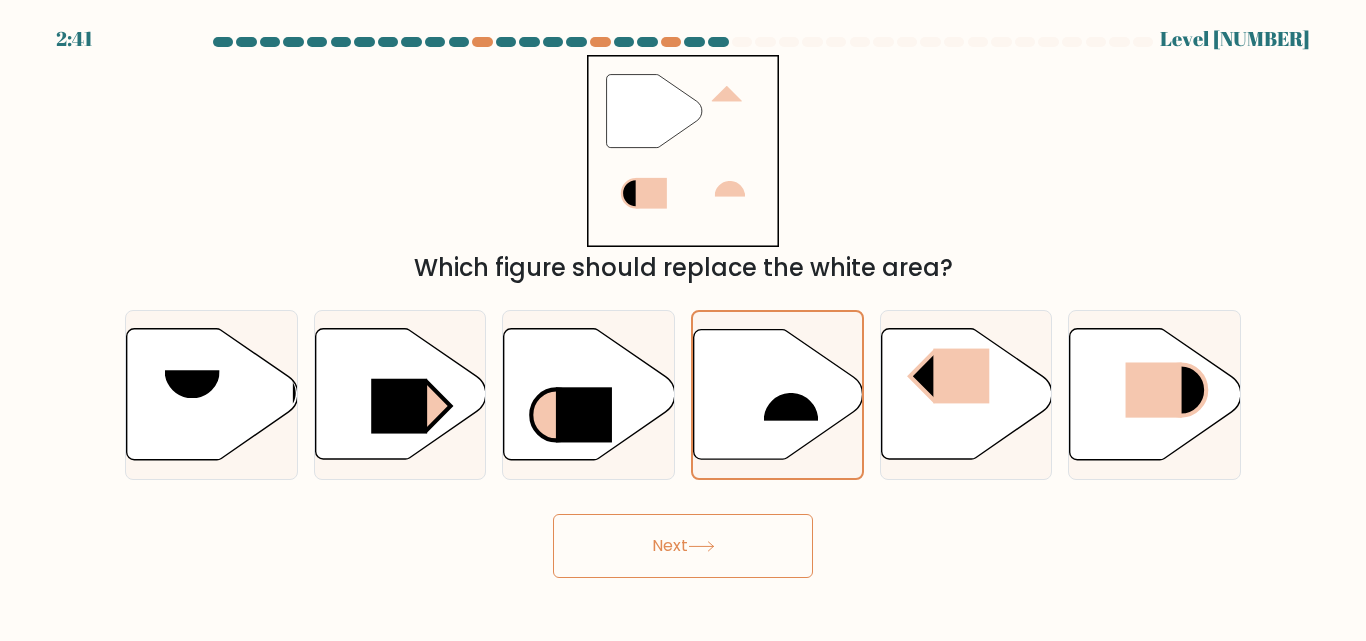 click on "Next" at bounding box center (683, 546) 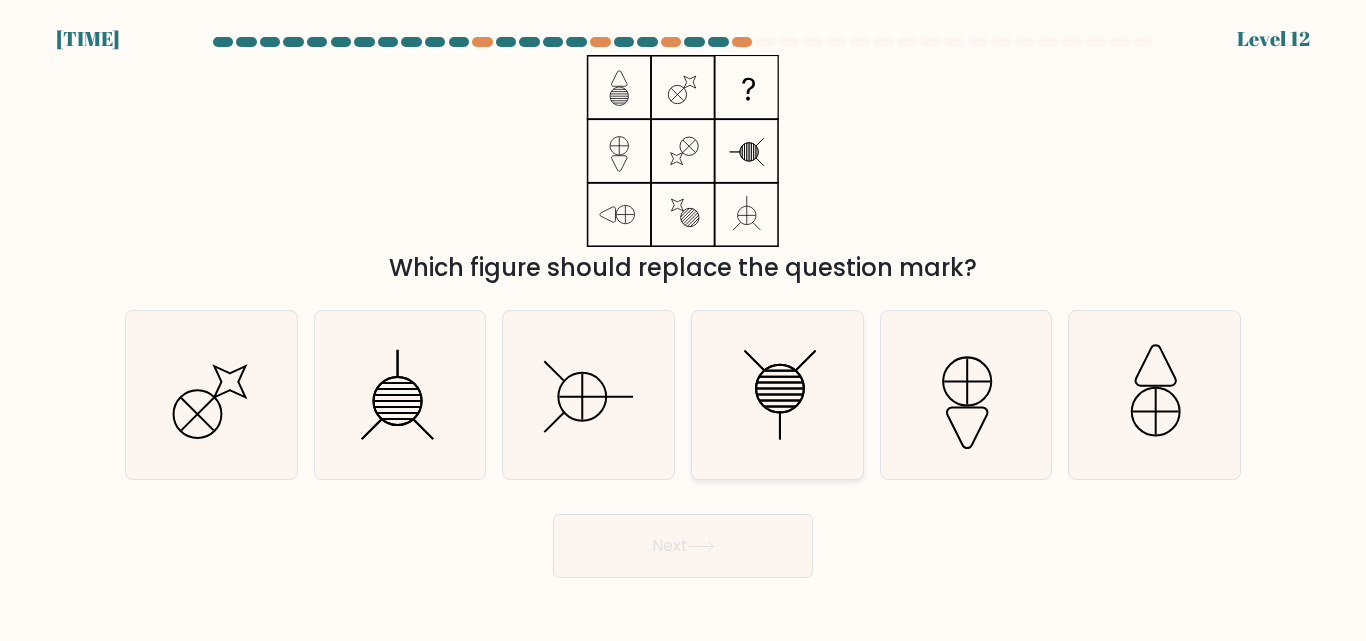 click at bounding box center (777, 394) 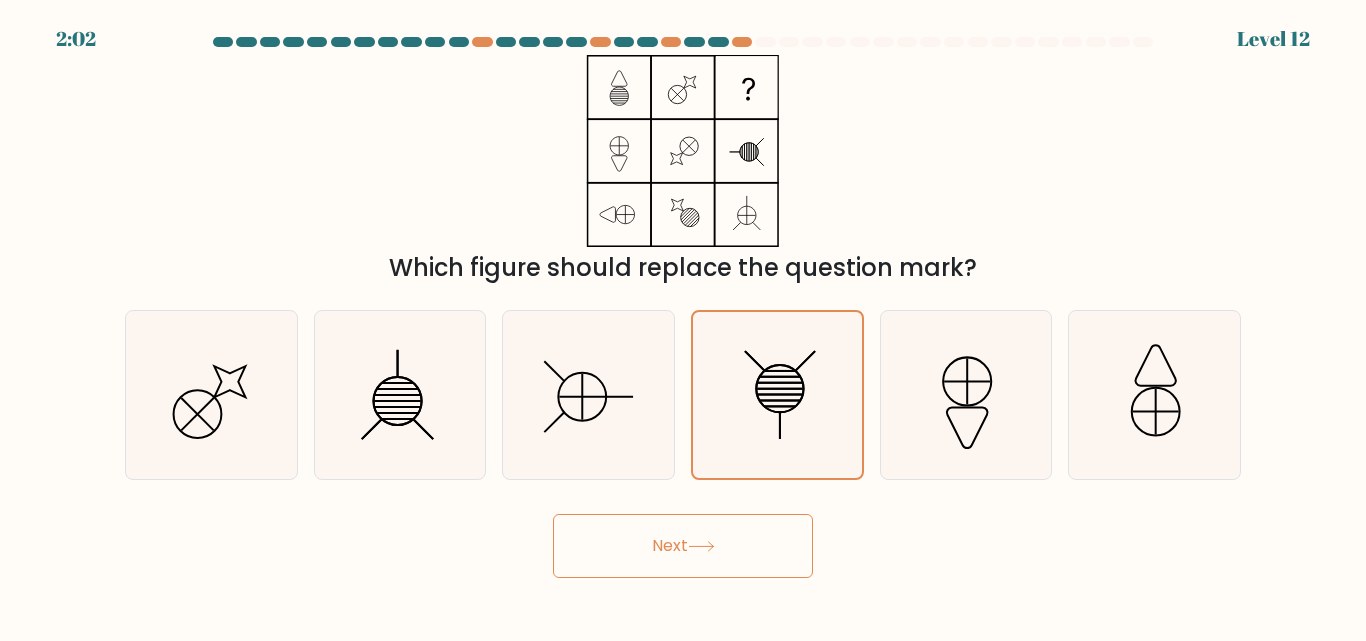 click on "Next" at bounding box center (683, 546) 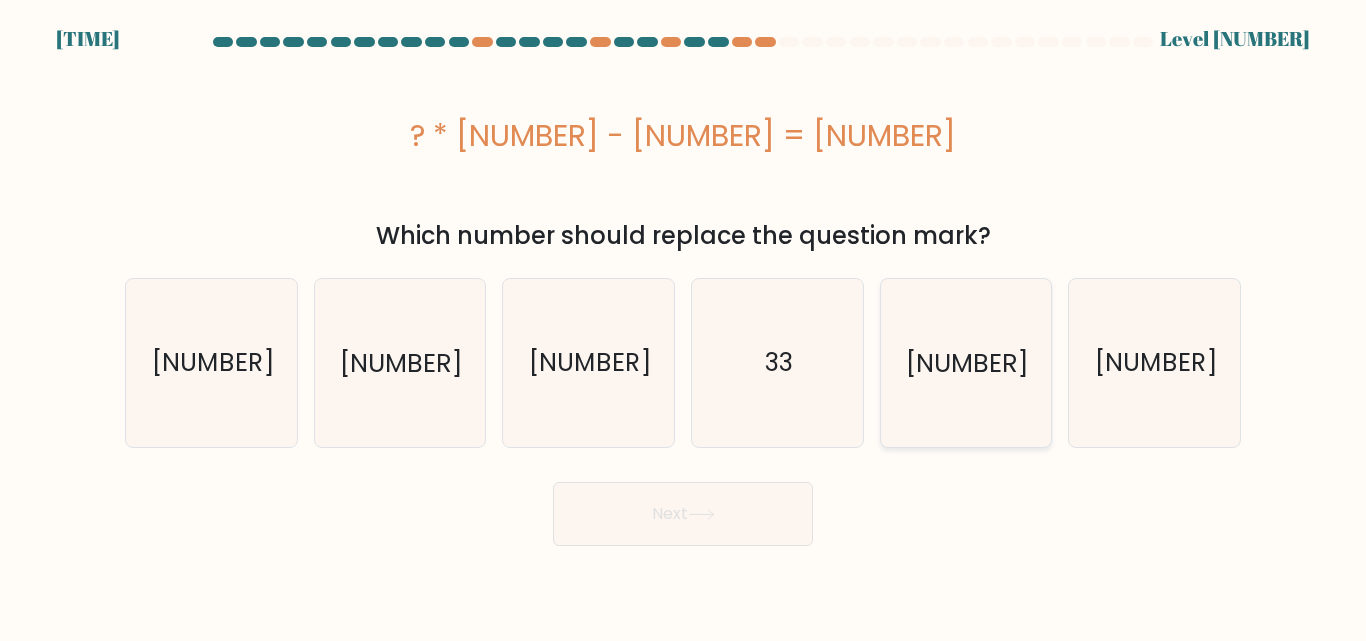 drag, startPoint x: 956, startPoint y: 401, endPoint x: 936, endPoint y: 400, distance: 20.024984 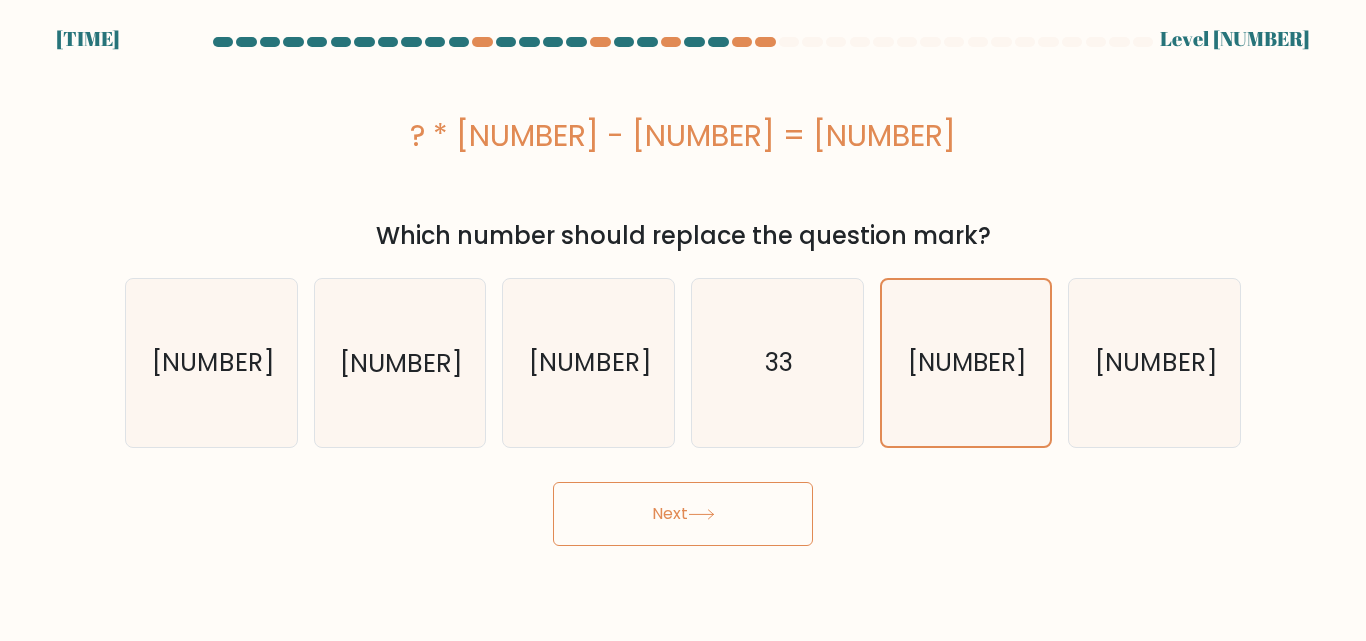 click on "Next" at bounding box center [683, 514] 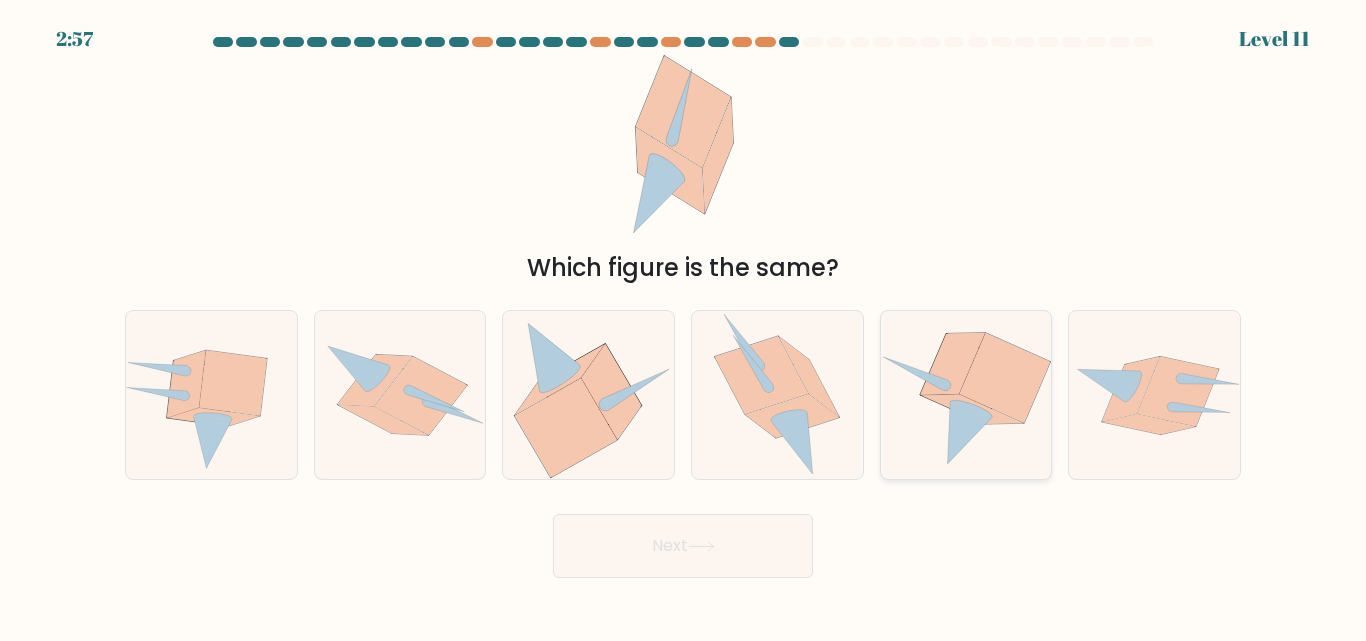 click at bounding box center [1004, 378] 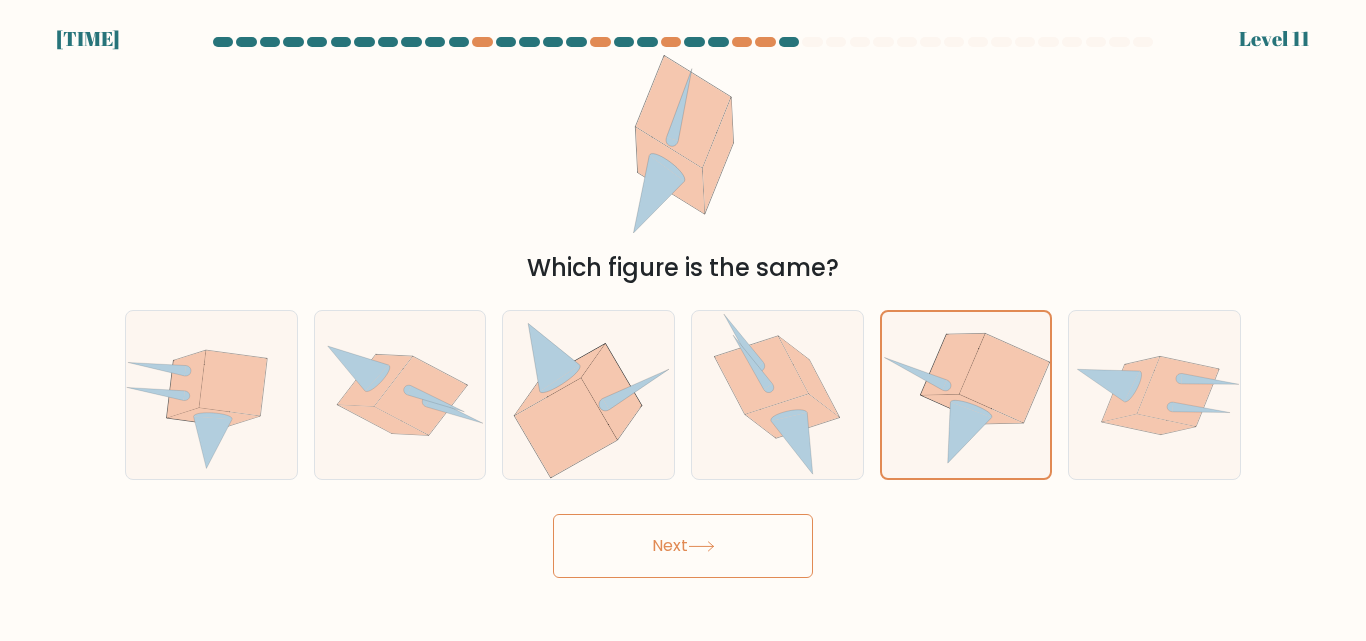 click on "Next" at bounding box center [683, 546] 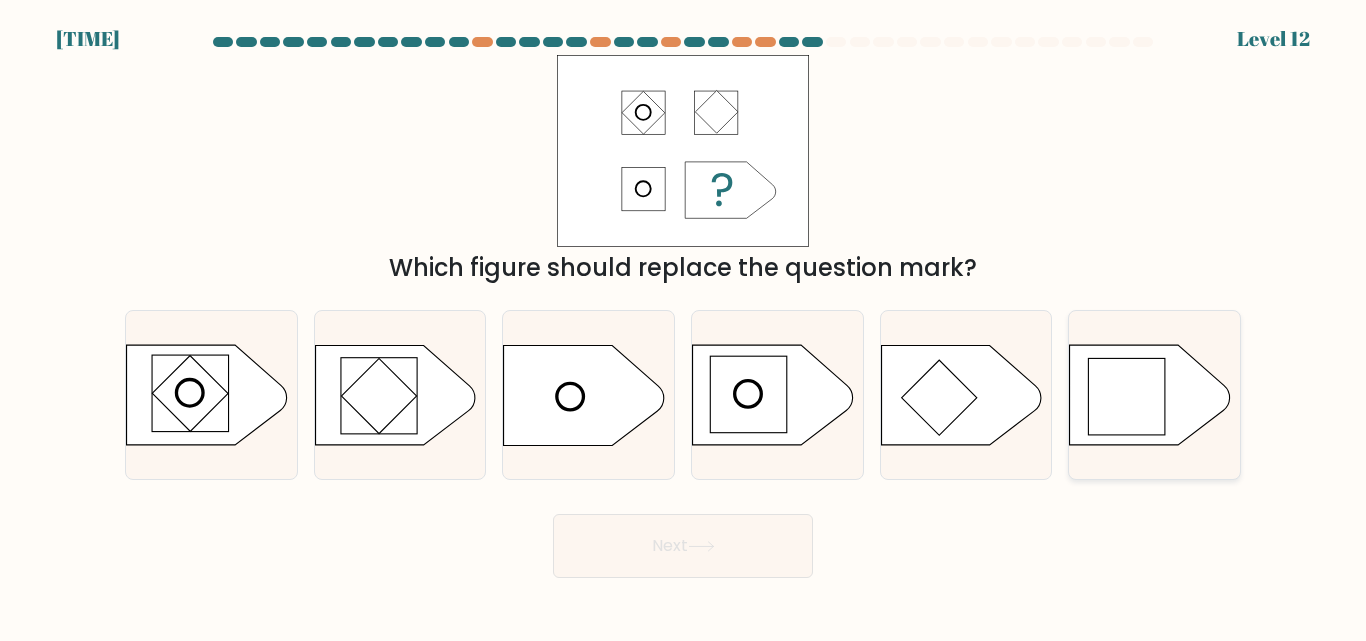 click at bounding box center (1127, 397) 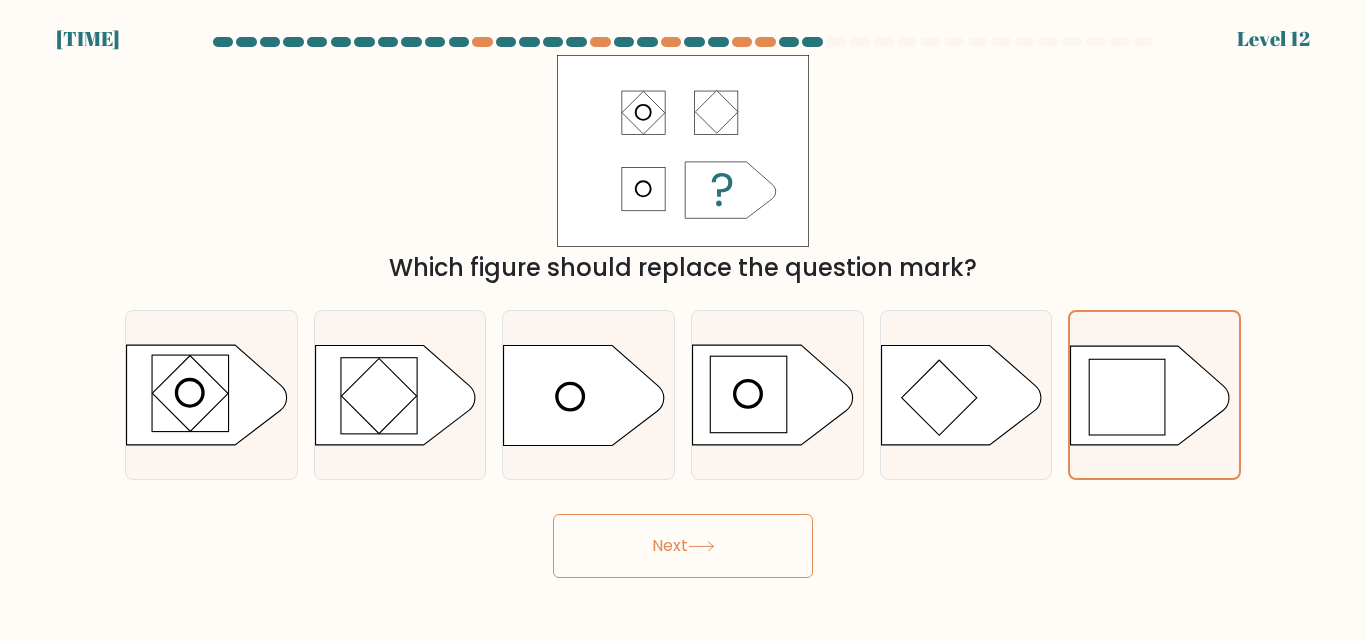 click on "Next" at bounding box center (683, 546) 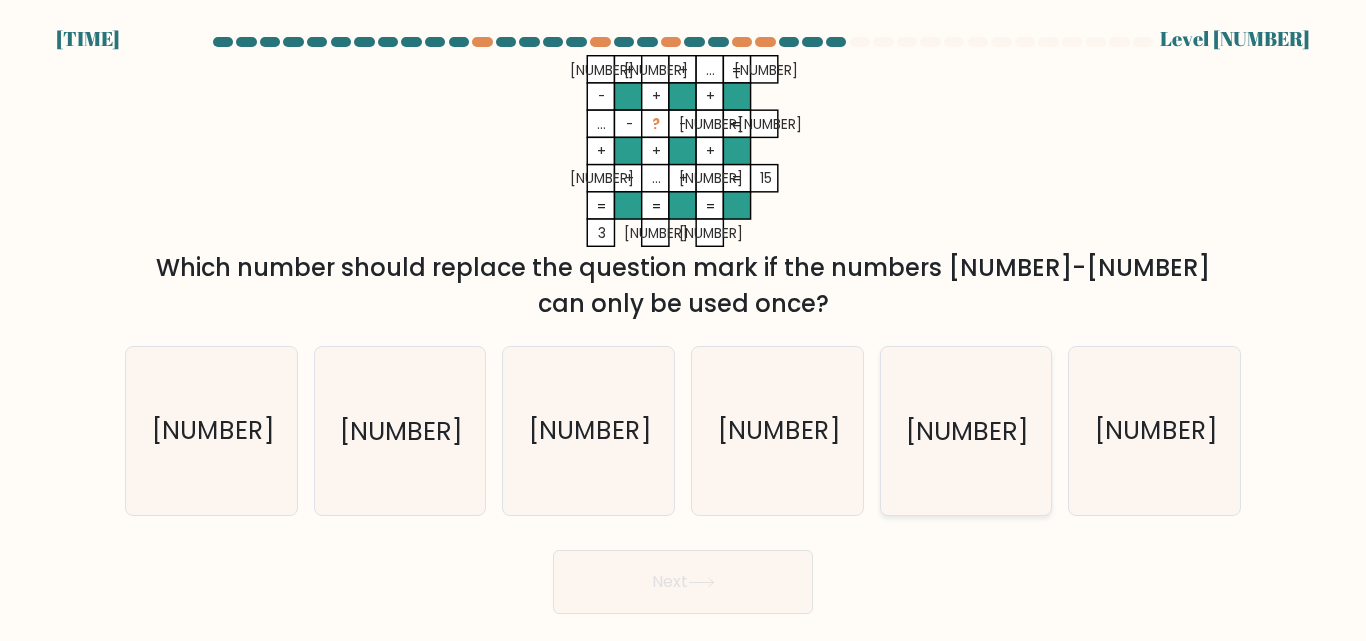 click on "7" at bounding box center [965, 430] 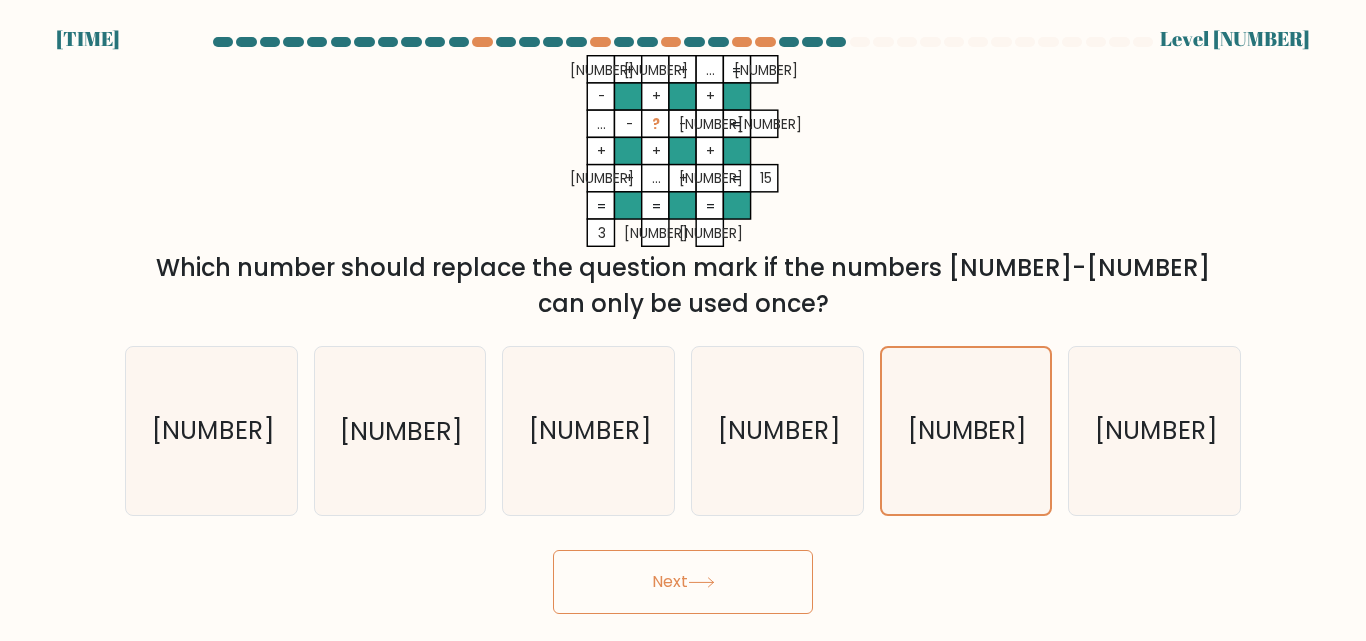 click on "Next" at bounding box center (683, 582) 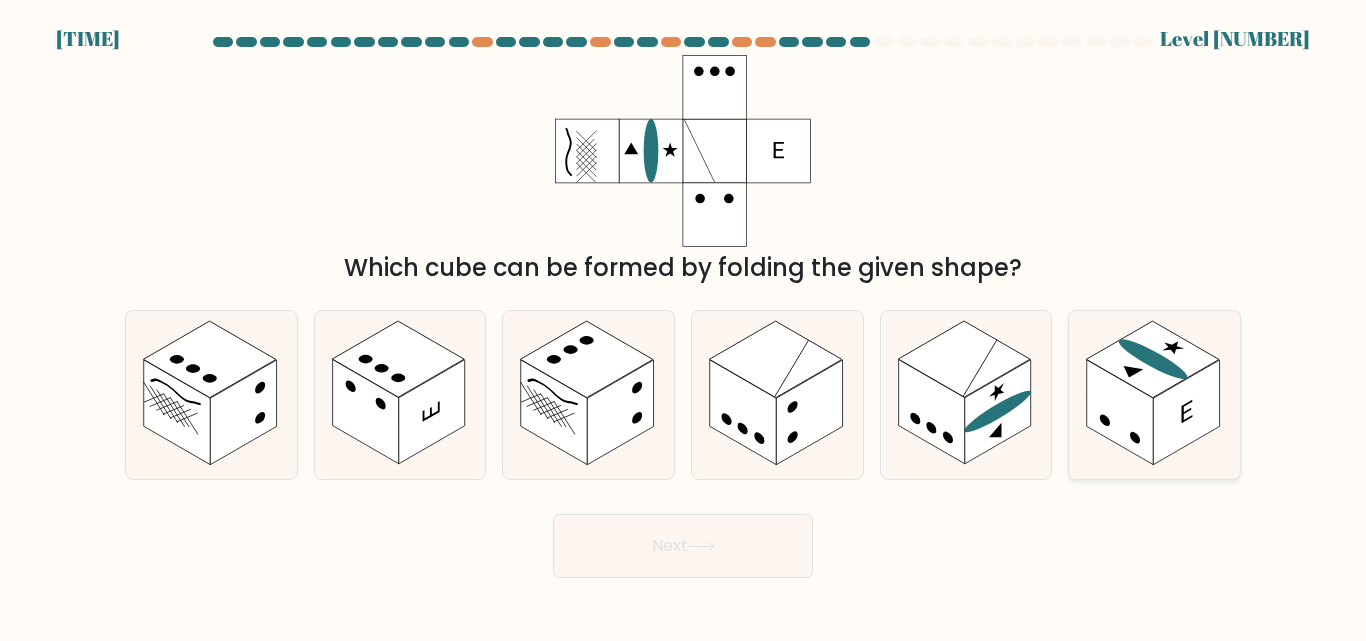 click at bounding box center (1153, 360) 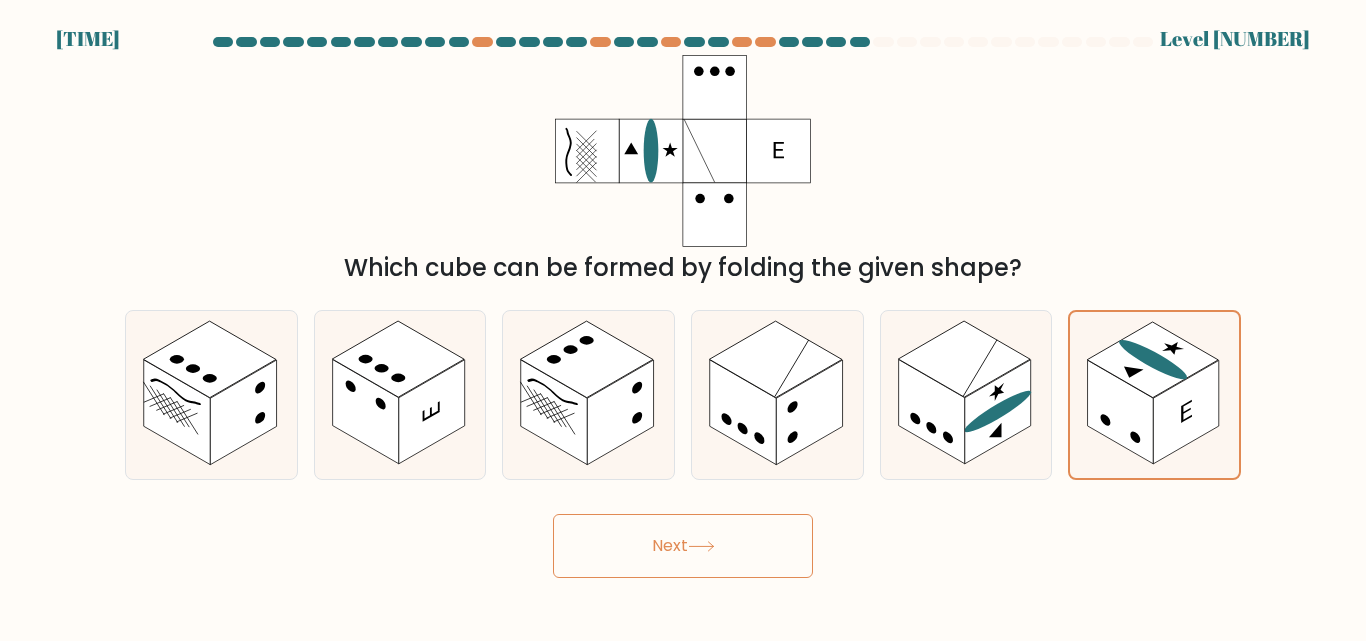 click at bounding box center [701, 546] 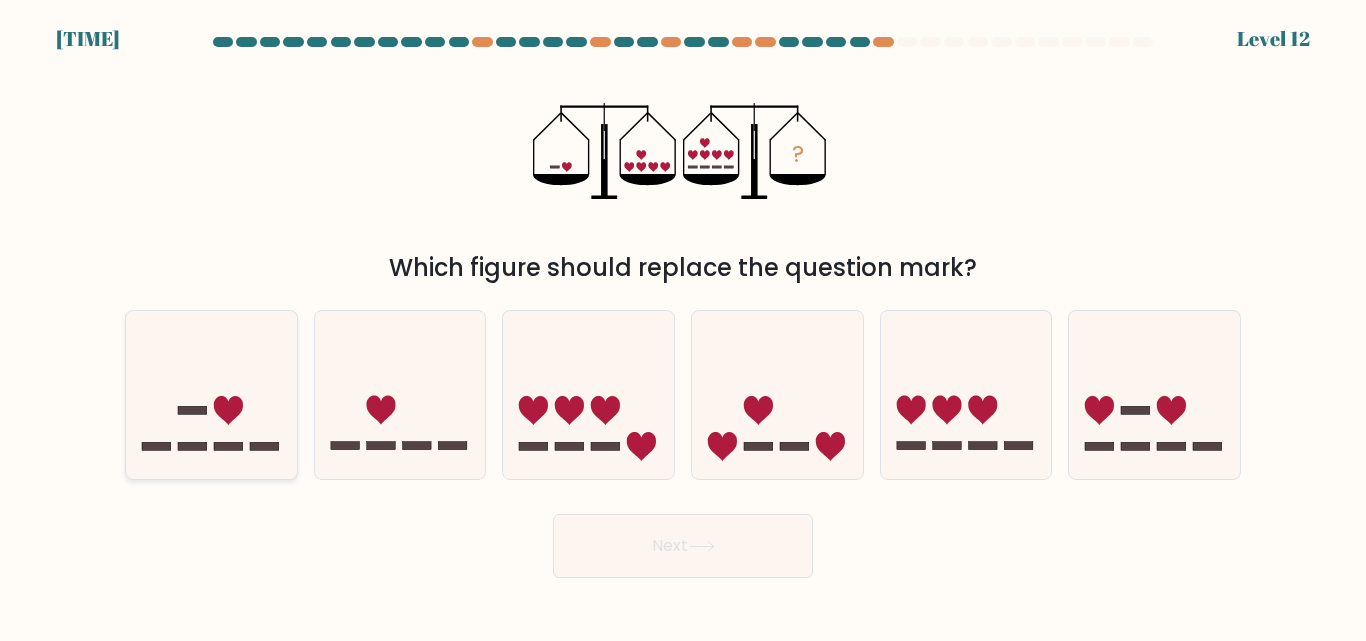 drag, startPoint x: 190, startPoint y: 379, endPoint x: 556, endPoint y: 528, distance: 395.16705 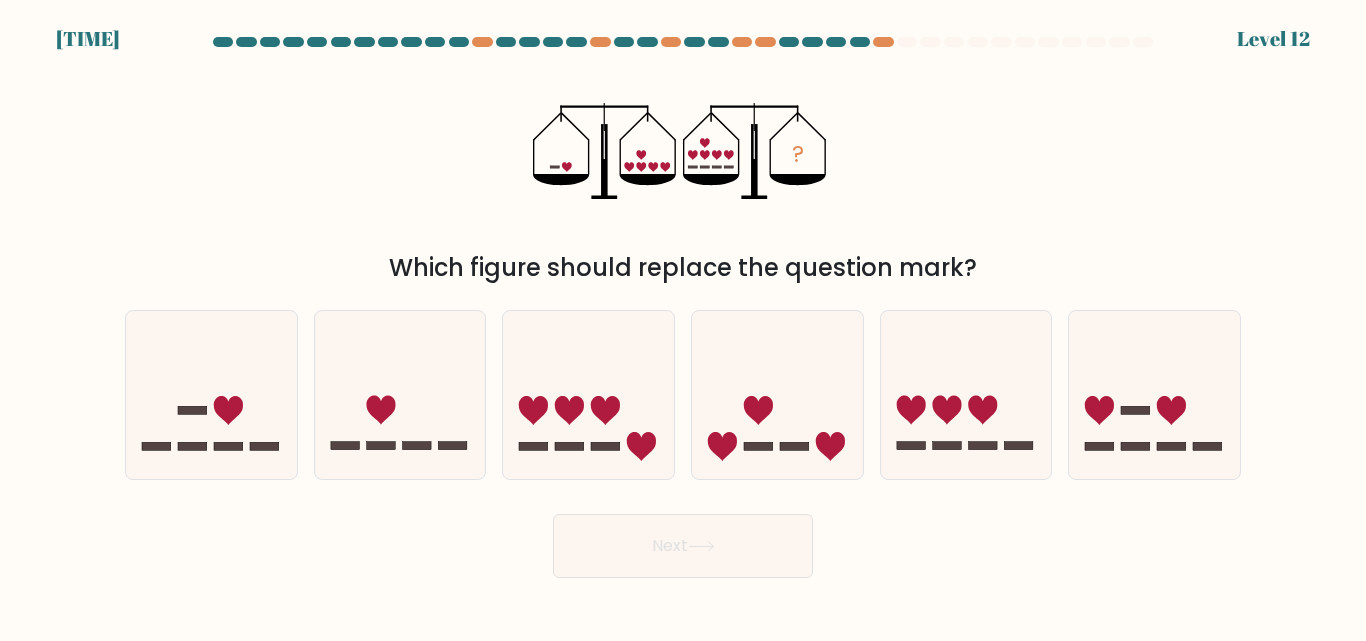 click at bounding box center [211, 394] 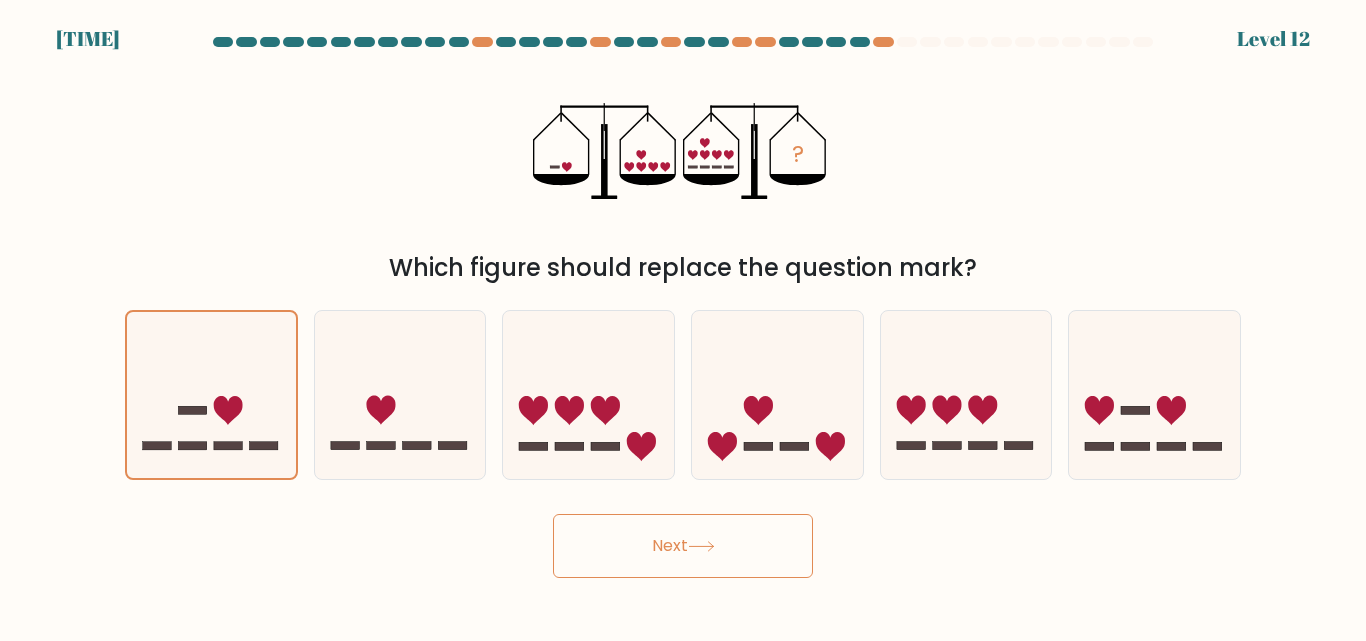 click at bounding box center (701, 546) 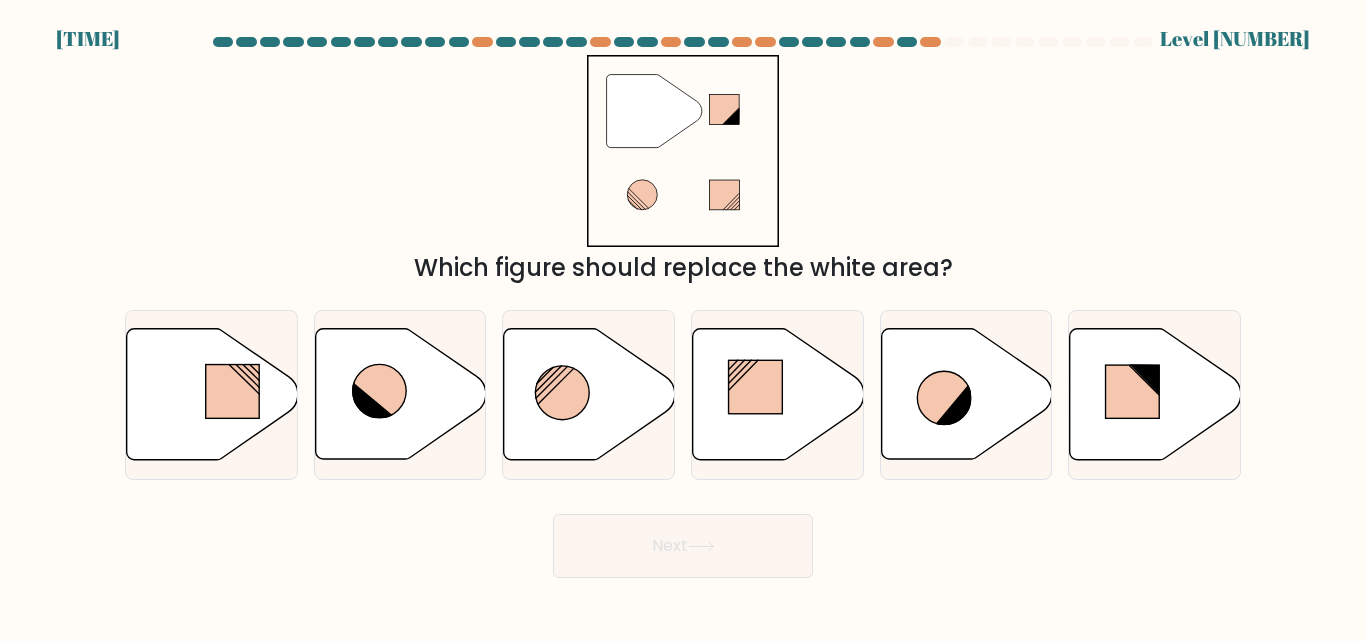 scroll, scrollTop: 0, scrollLeft: 0, axis: both 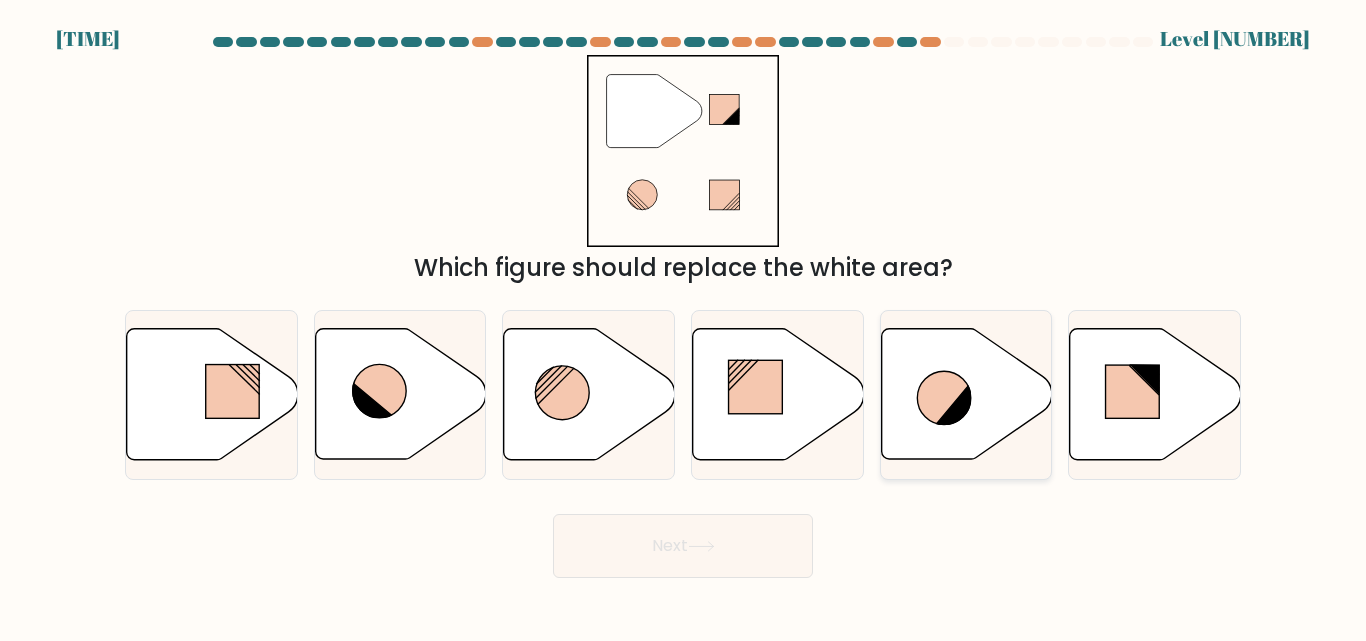 click at bounding box center [944, 399] 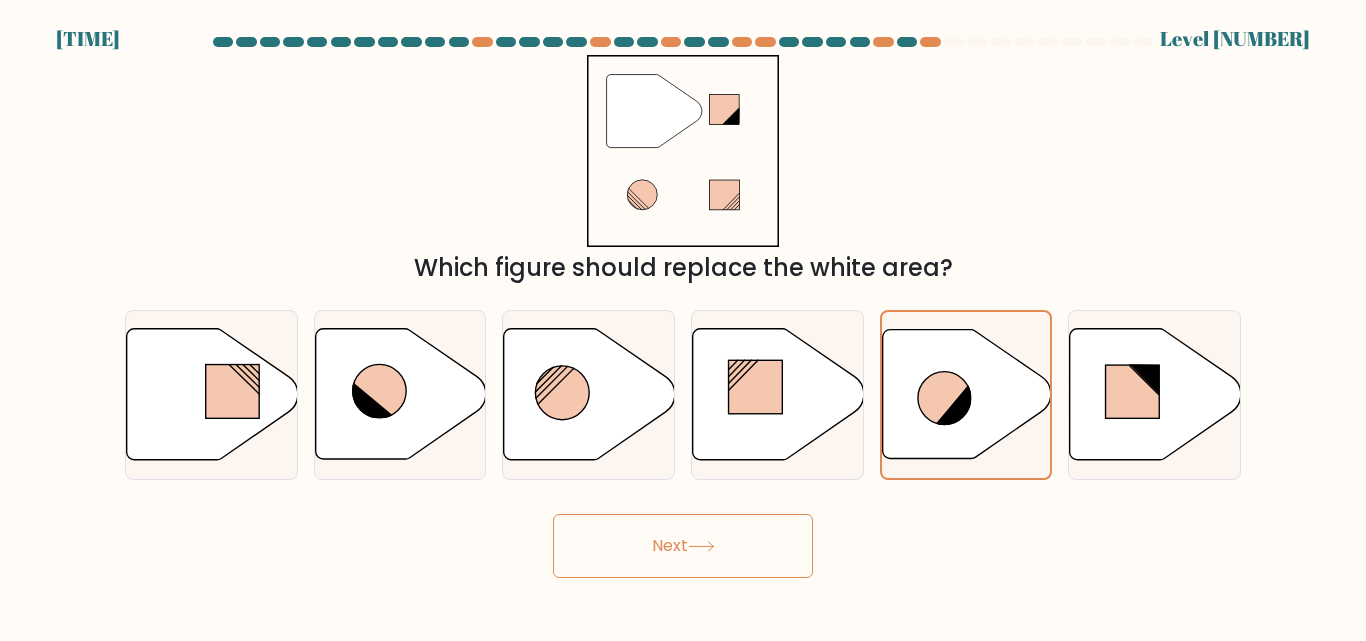 click on "Next" at bounding box center [683, 546] 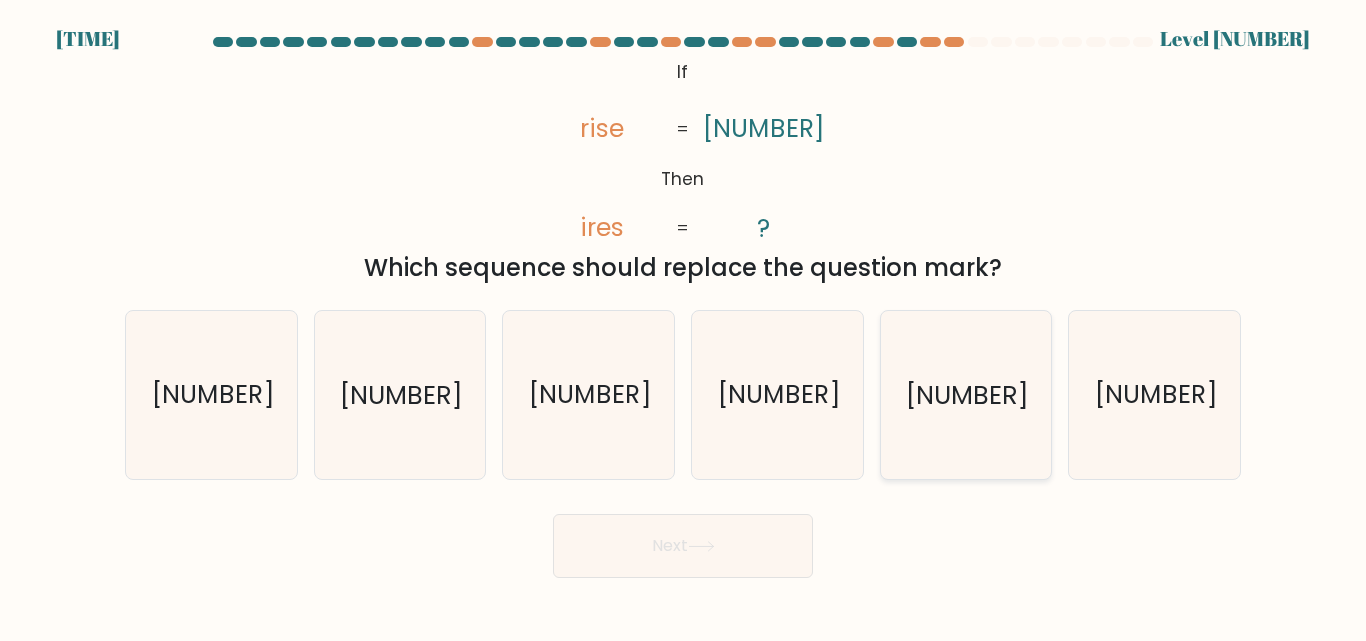 click on "[NUMBER]" at bounding box center [967, 395] 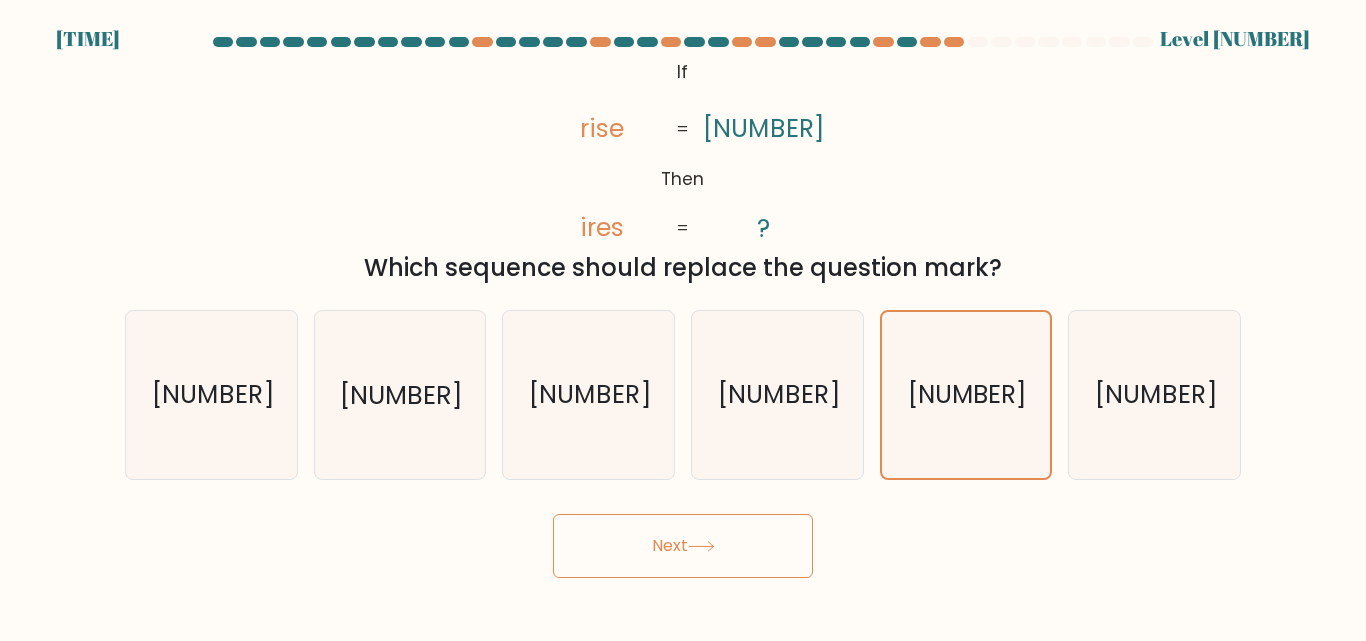 click on "Next" at bounding box center (683, 546) 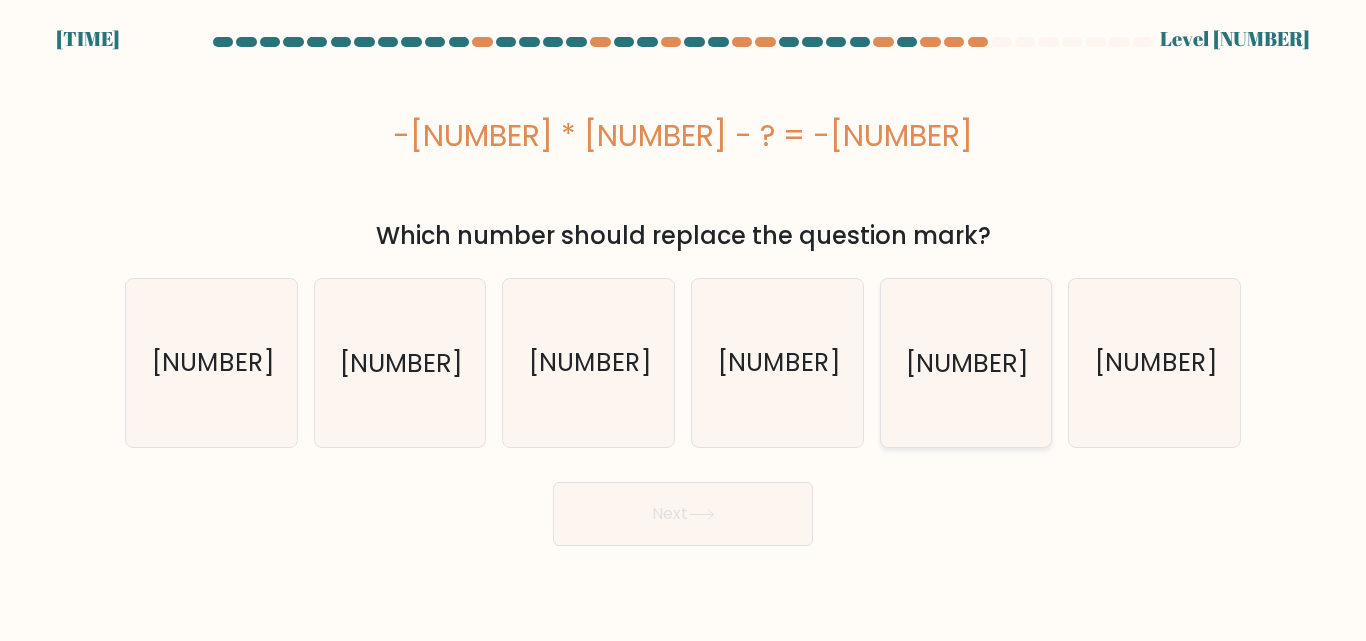 drag, startPoint x: 970, startPoint y: 394, endPoint x: 901, endPoint y: 426, distance: 76.05919 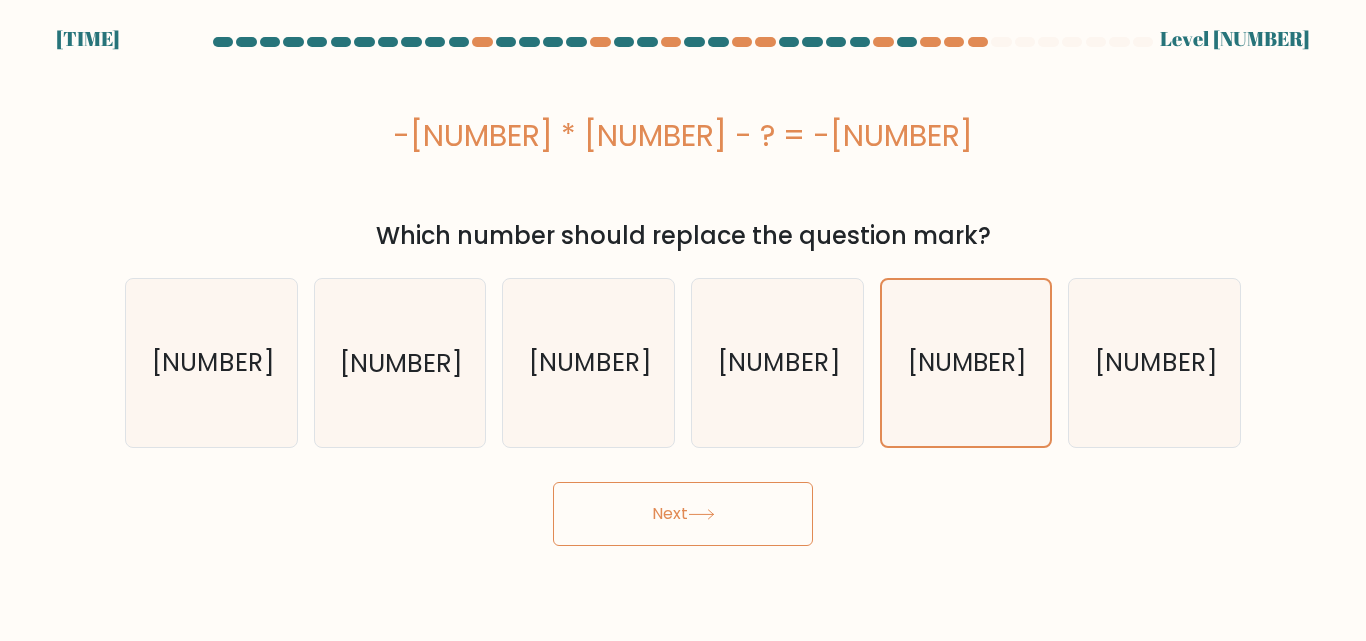 click on "Next" at bounding box center [683, 514] 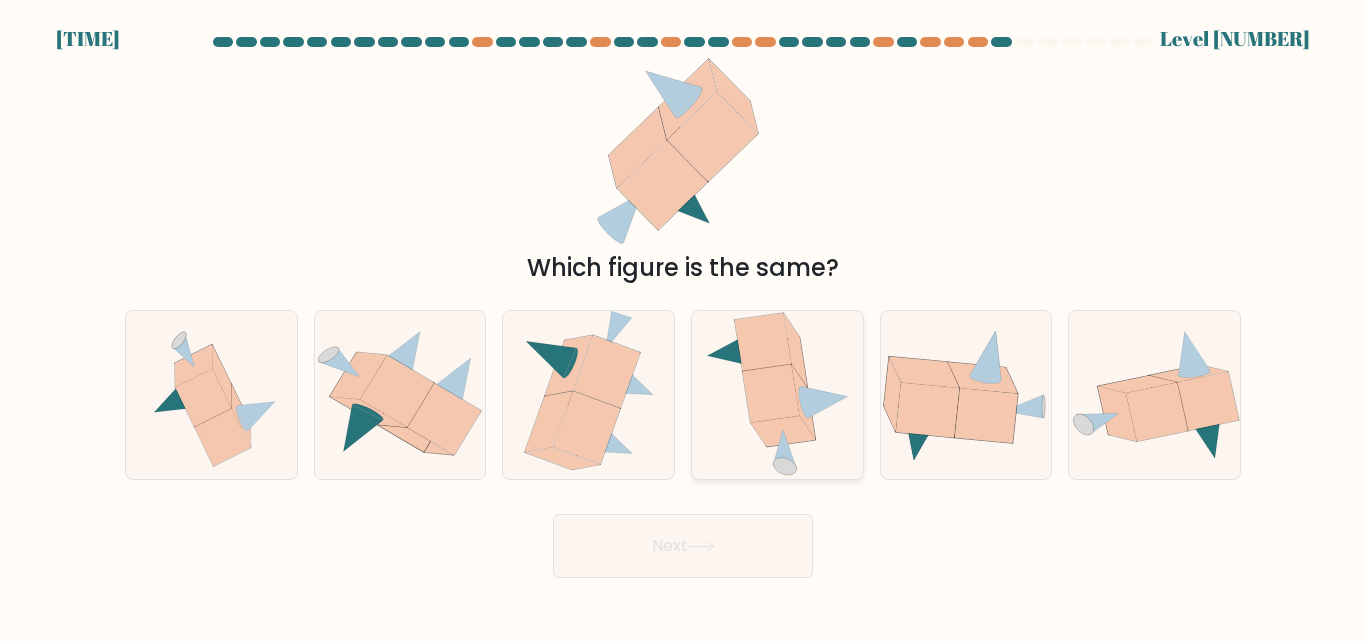 click at bounding box center (770, 394) 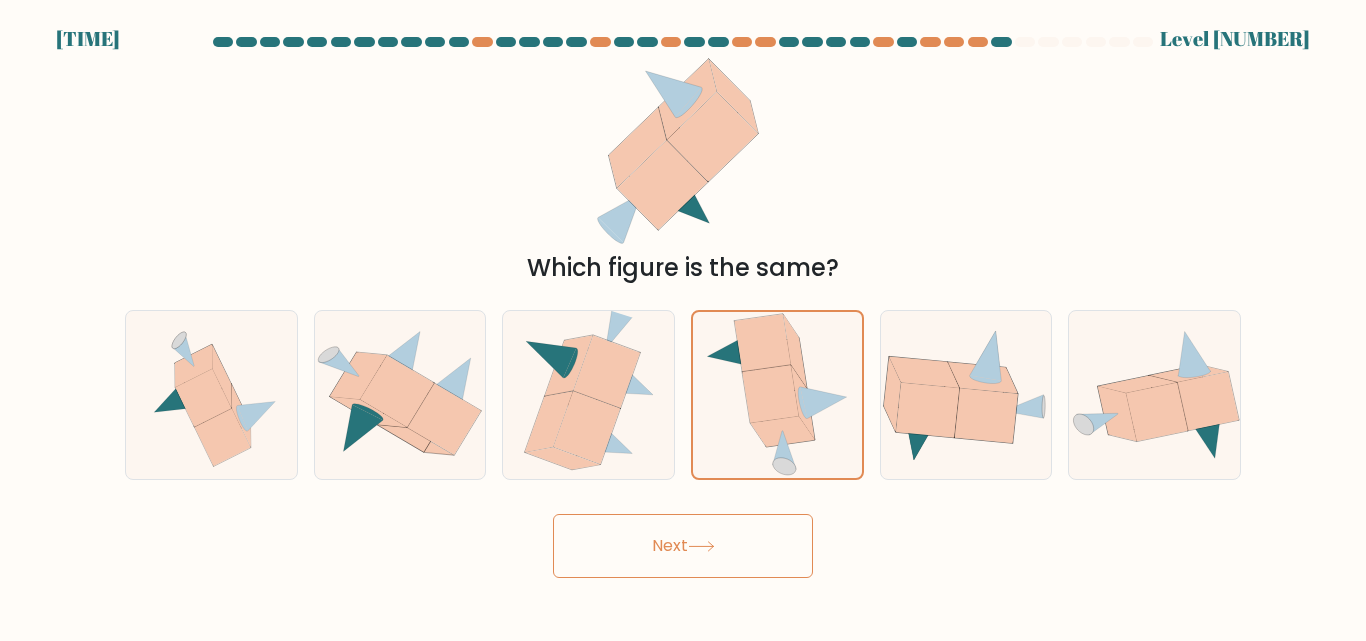 drag, startPoint x: 221, startPoint y: 414, endPoint x: 665, endPoint y: 579, distance: 473.6676 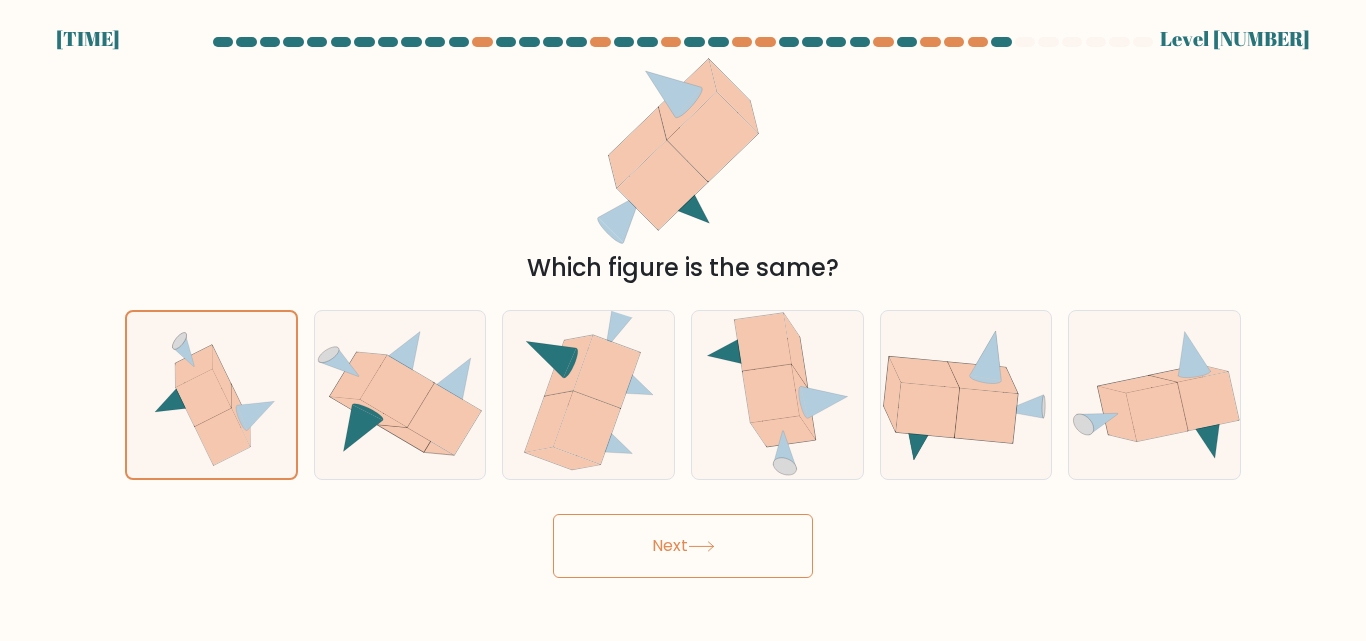 click on "Next" at bounding box center (683, 546) 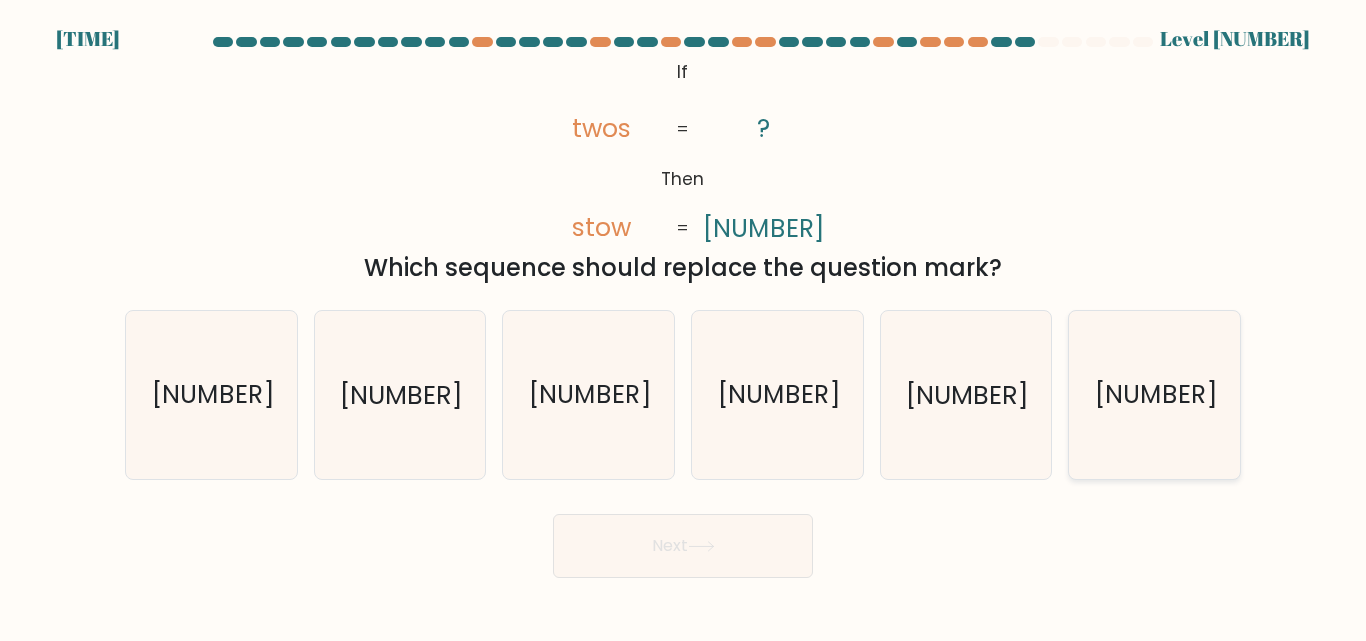 click on "5130" at bounding box center (1156, 395) 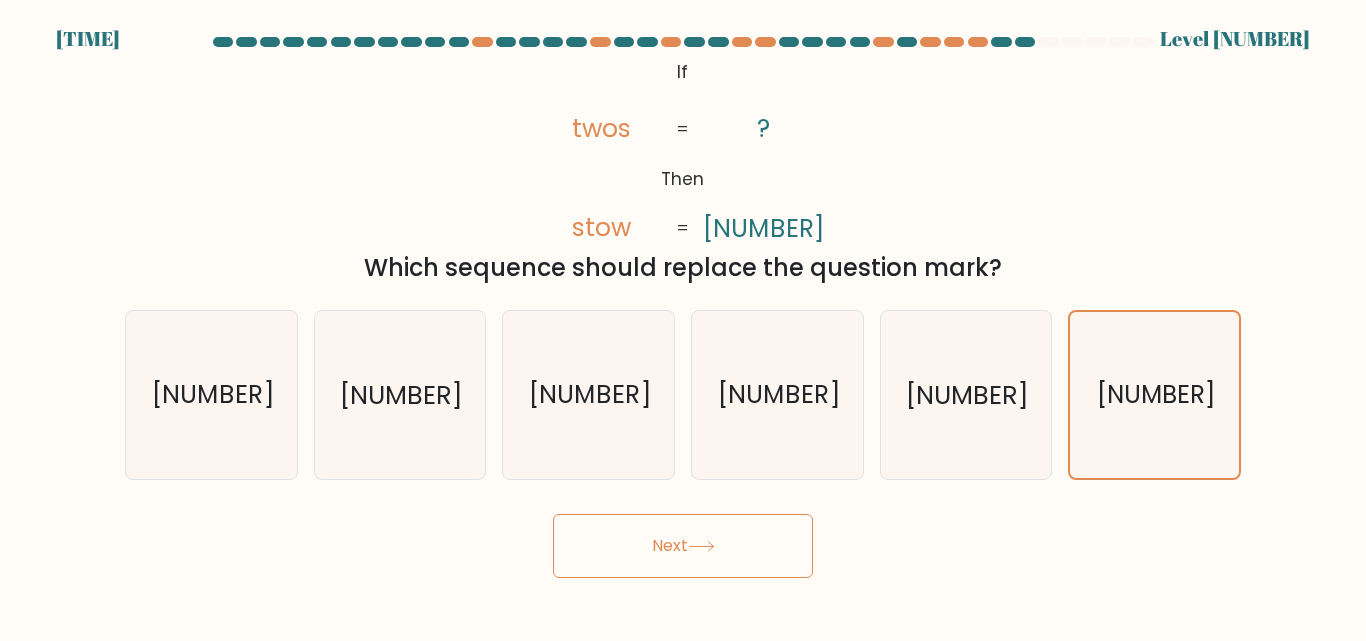 click on "Next" at bounding box center (683, 546) 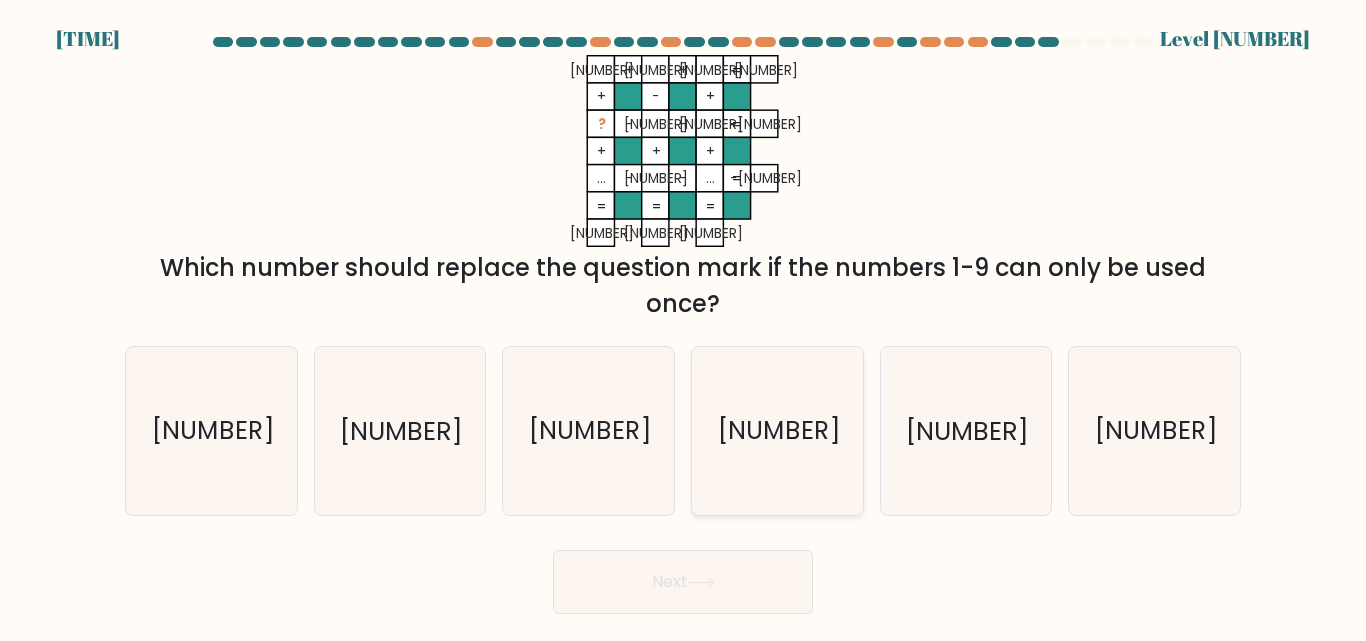 drag, startPoint x: 768, startPoint y: 425, endPoint x: 749, endPoint y: 574, distance: 150.20653 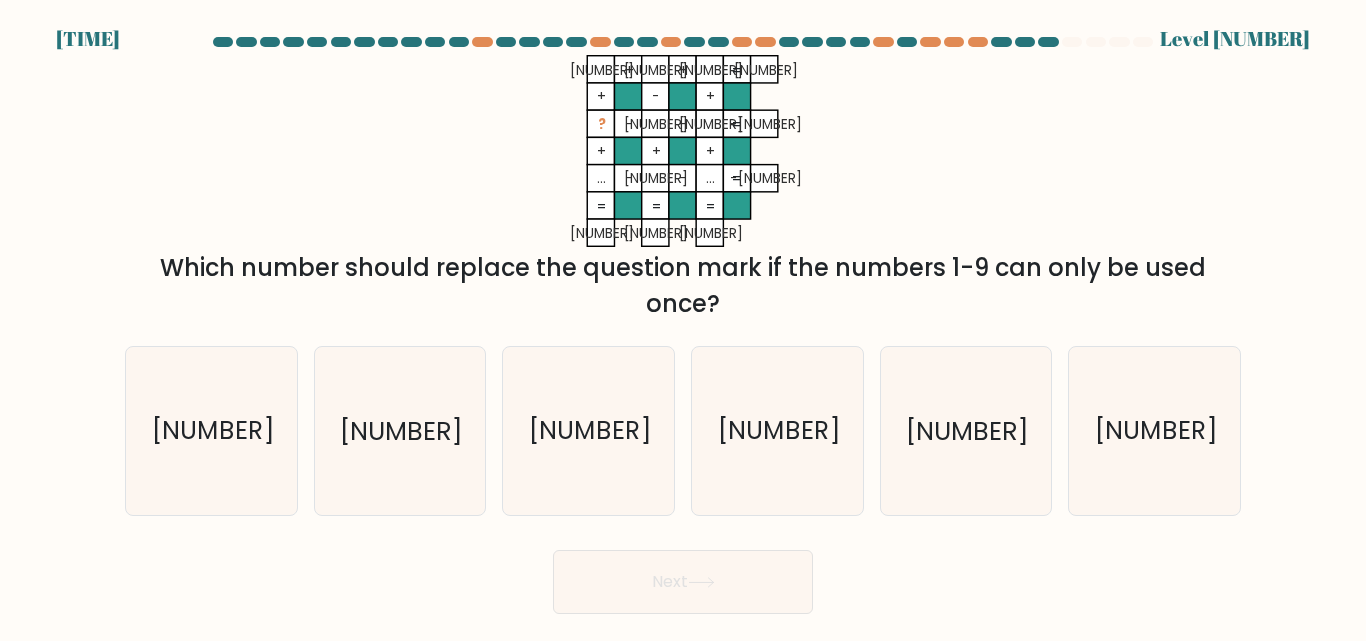 click on "1" at bounding box center [777, 430] 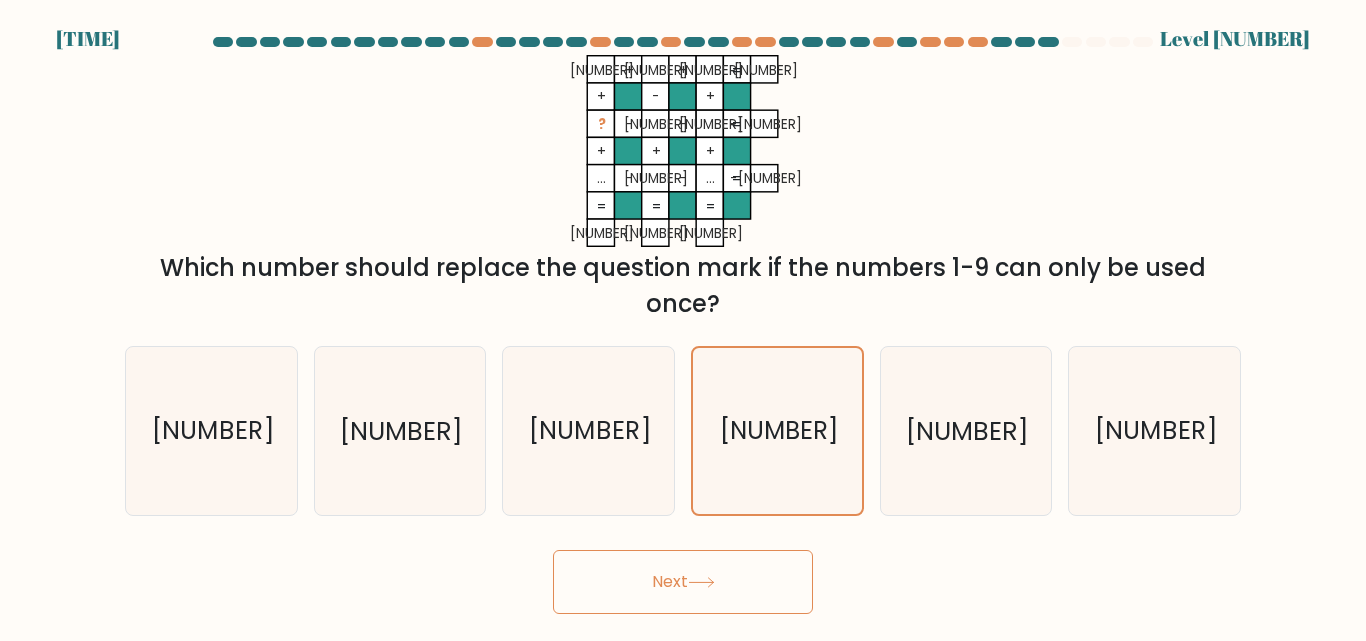 click on "Next" at bounding box center [683, 582] 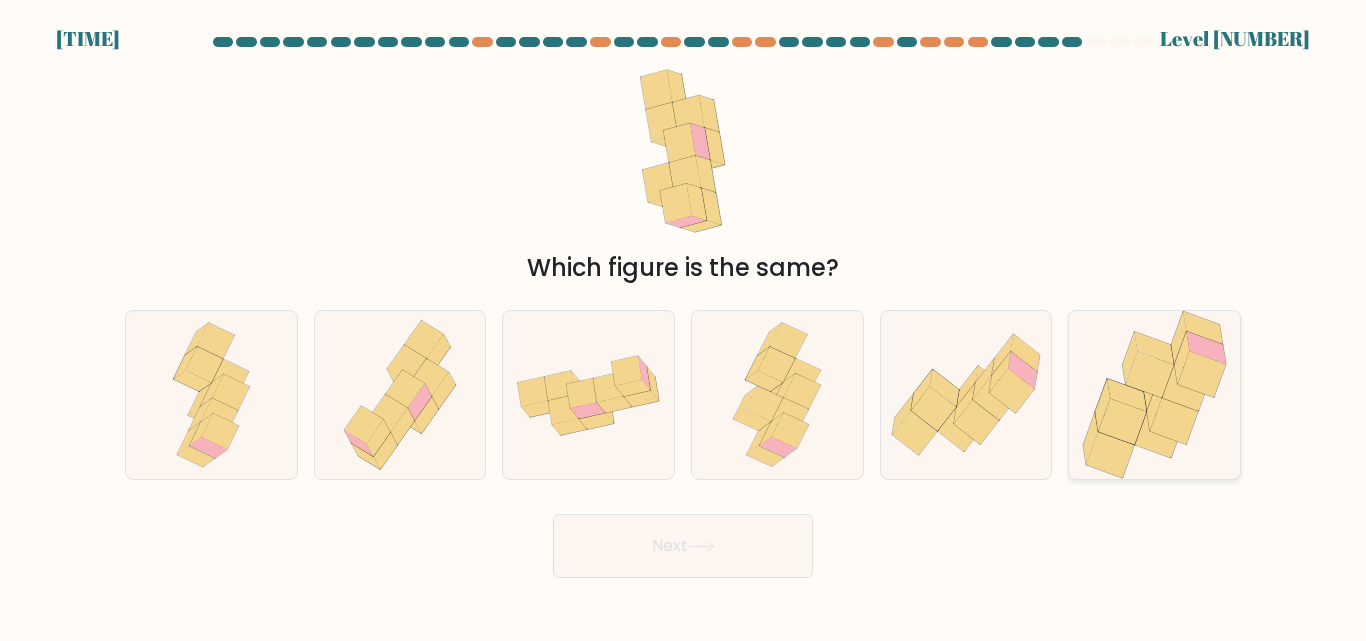 click at bounding box center [1150, 375] 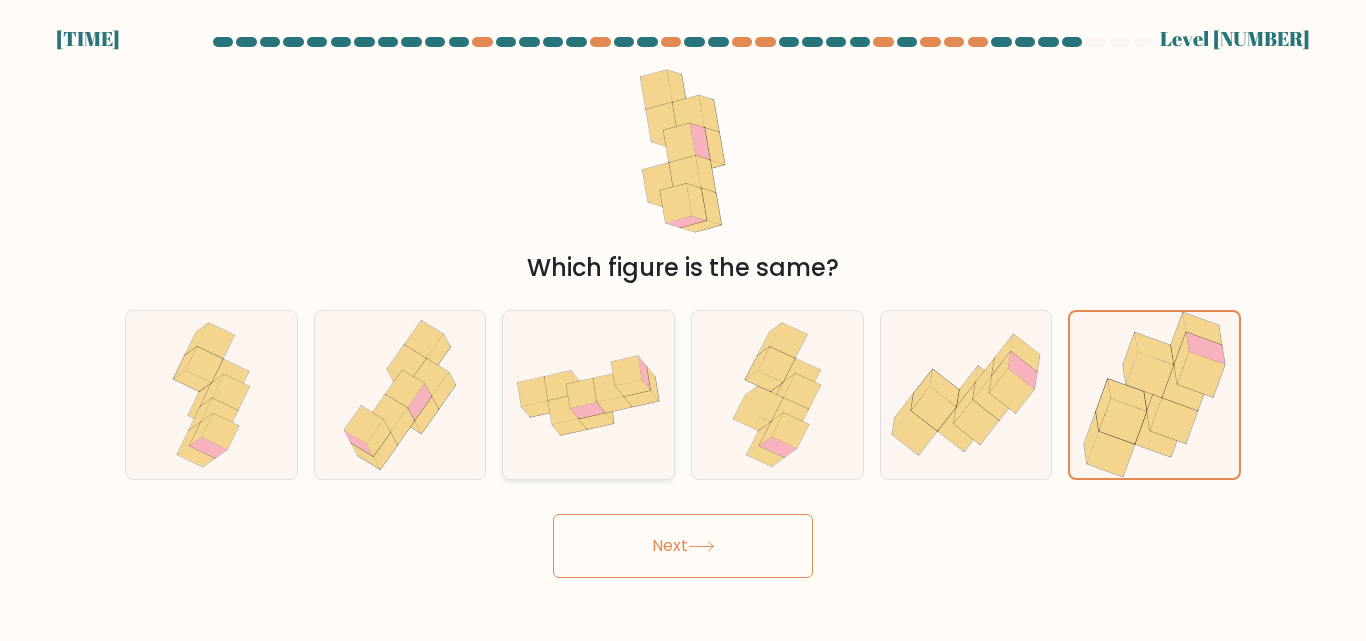 click at bounding box center (582, 393) 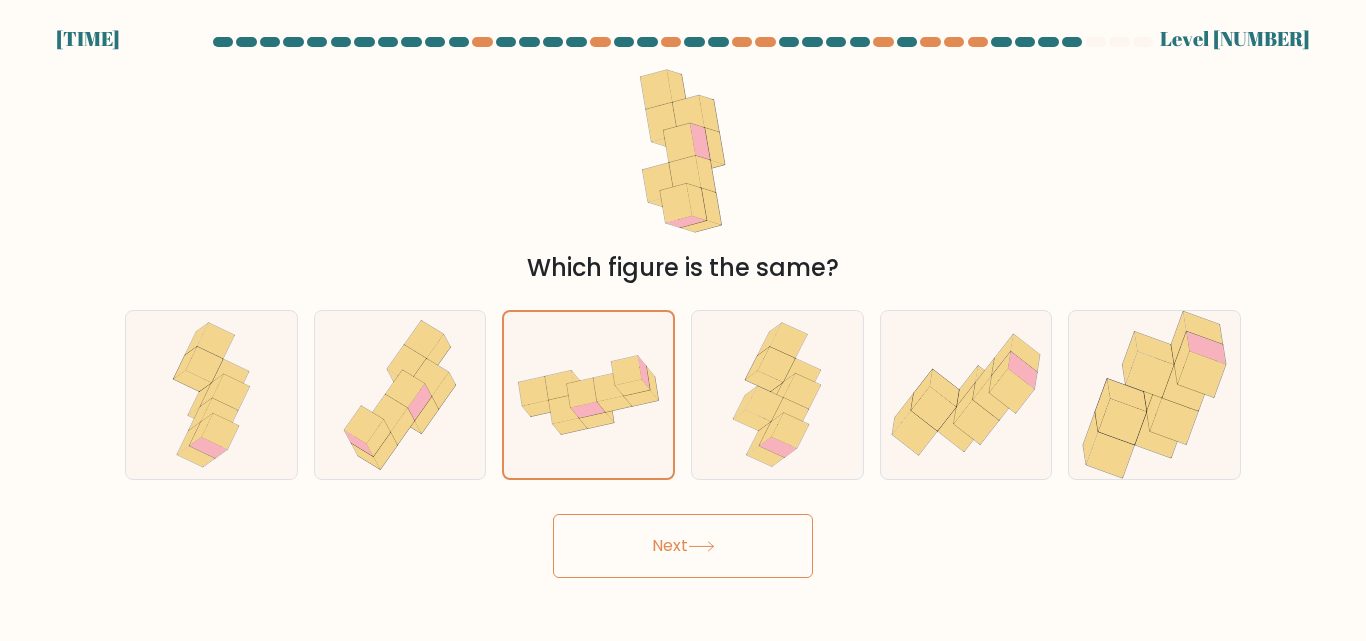 click on "Next" at bounding box center (683, 546) 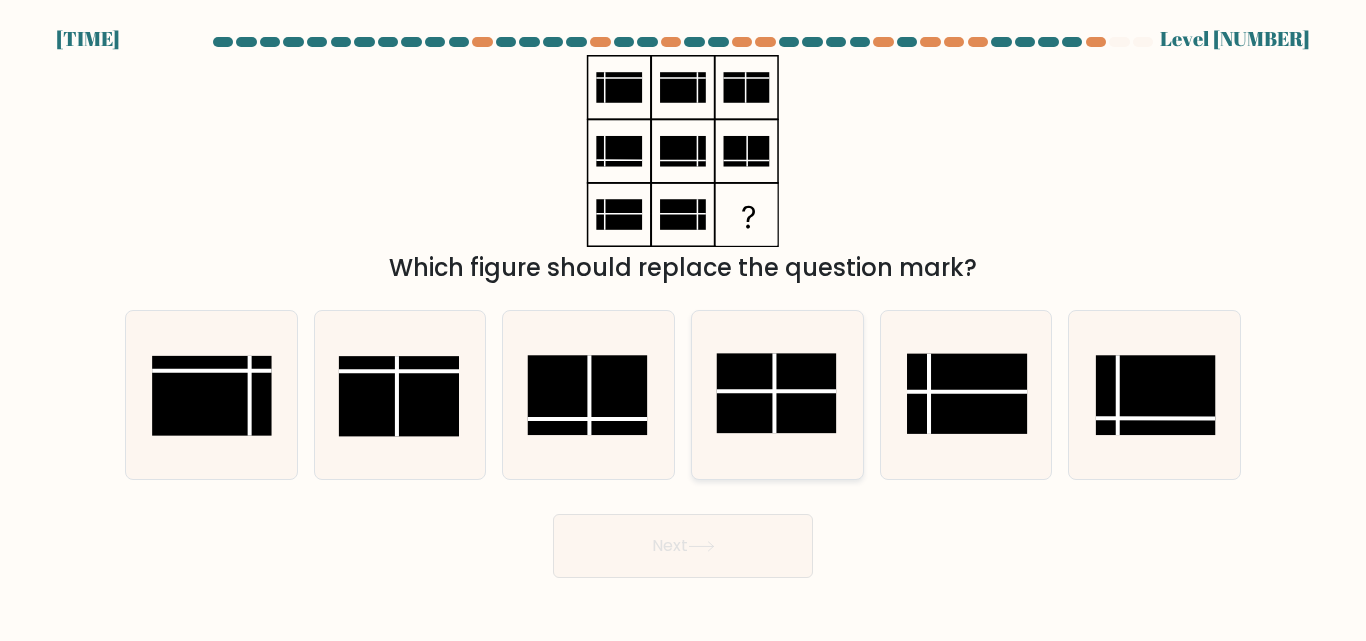 click at bounding box center [776, 394] 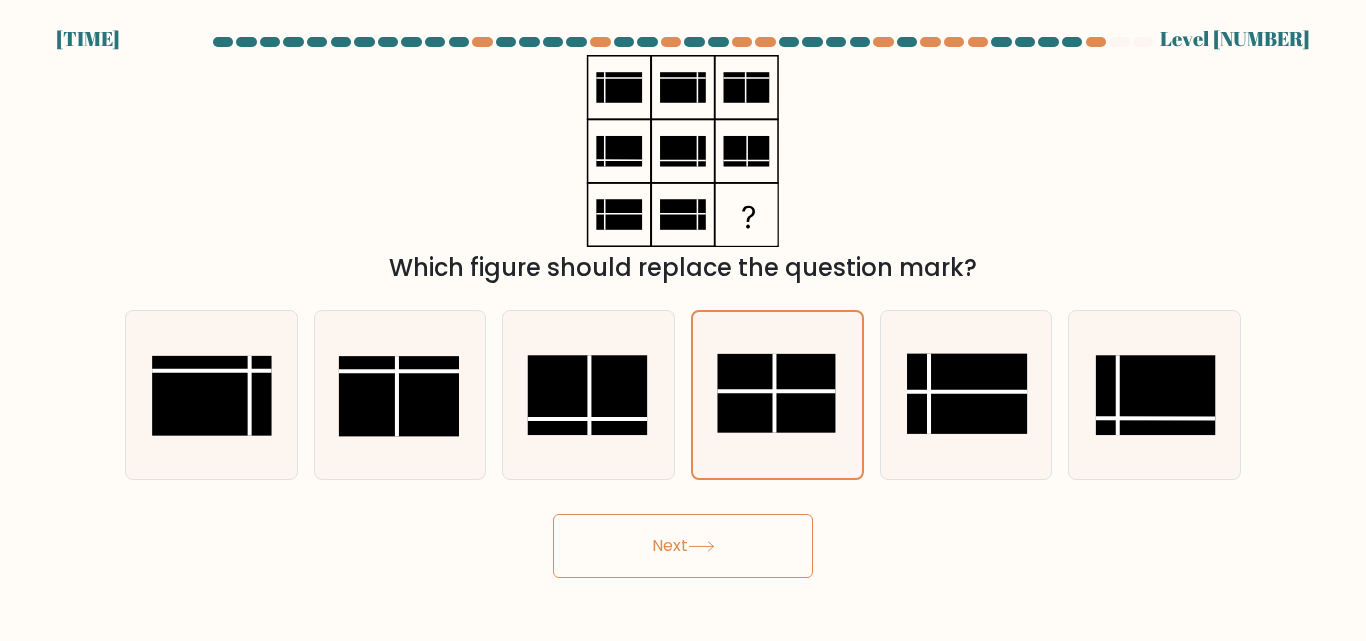 click on "Next" at bounding box center [683, 546] 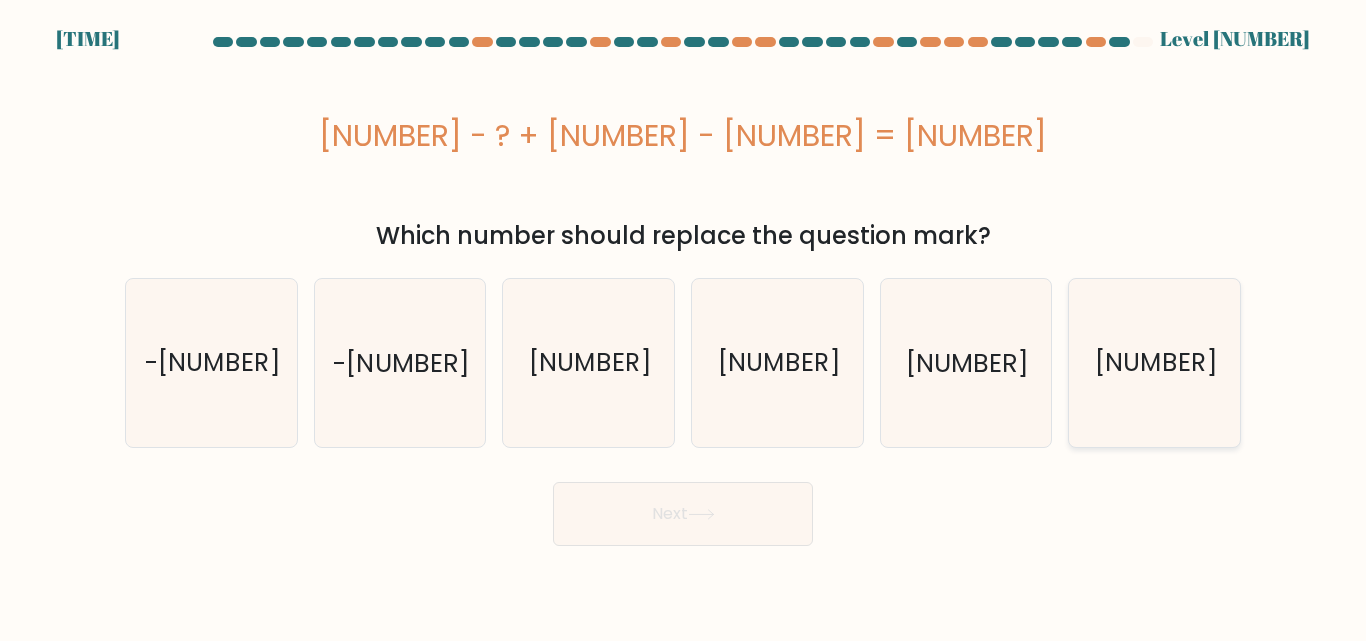 click on "10" at bounding box center (1156, 362) 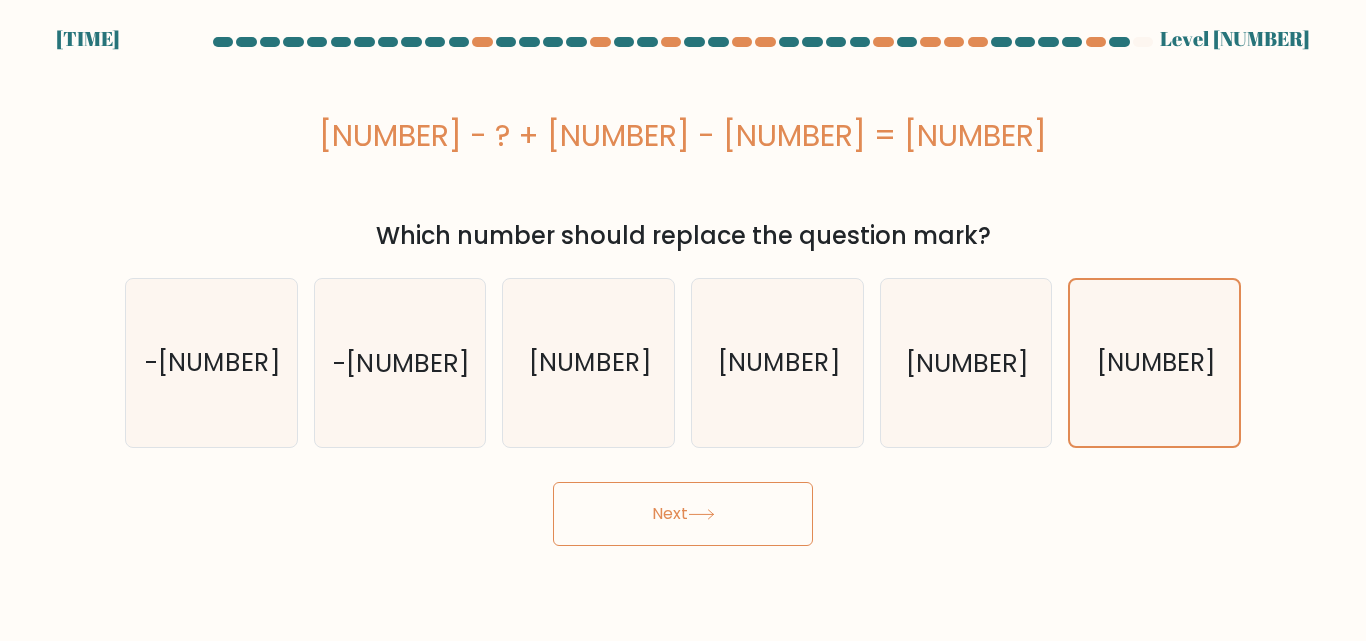 click on "Next" at bounding box center [683, 514] 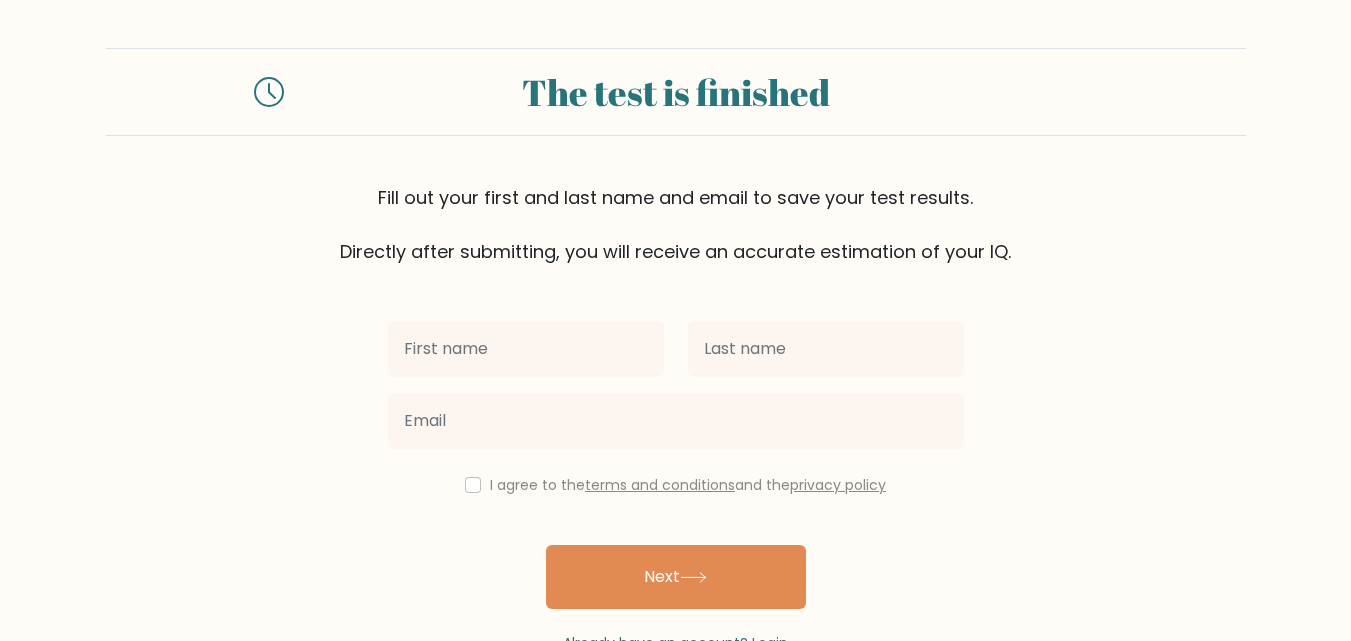 scroll, scrollTop: 0, scrollLeft: 0, axis: both 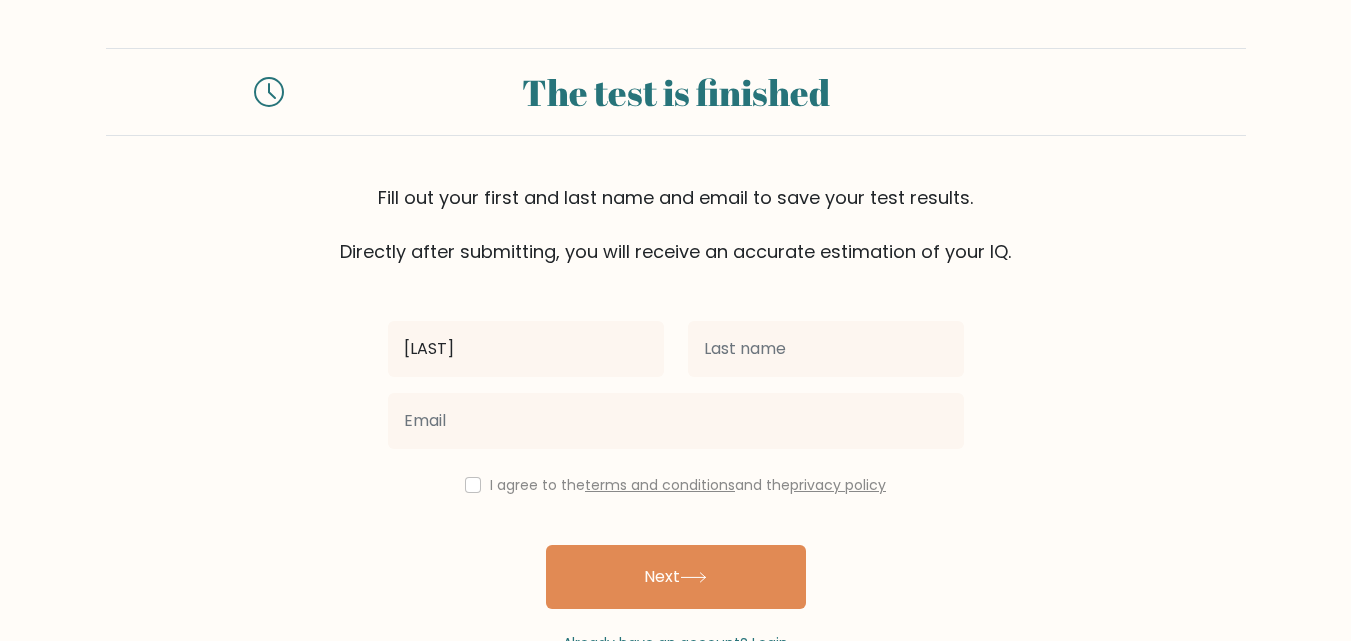 type on "[LAST]" 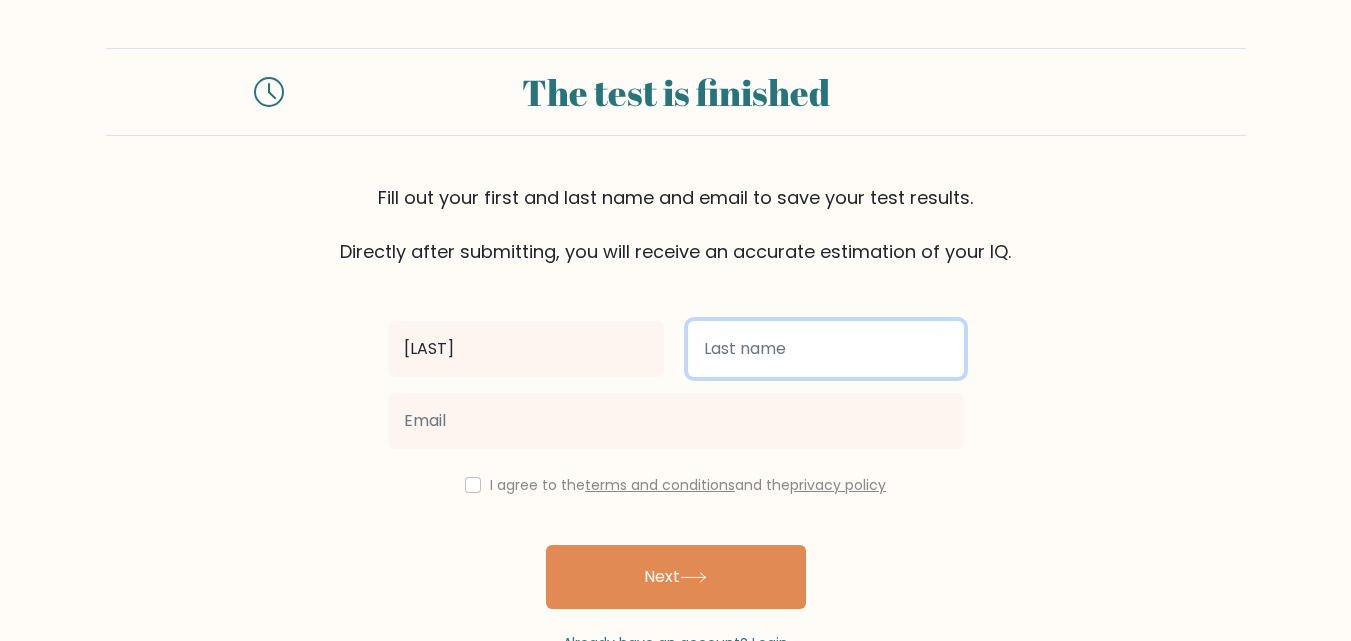 click at bounding box center [826, 349] 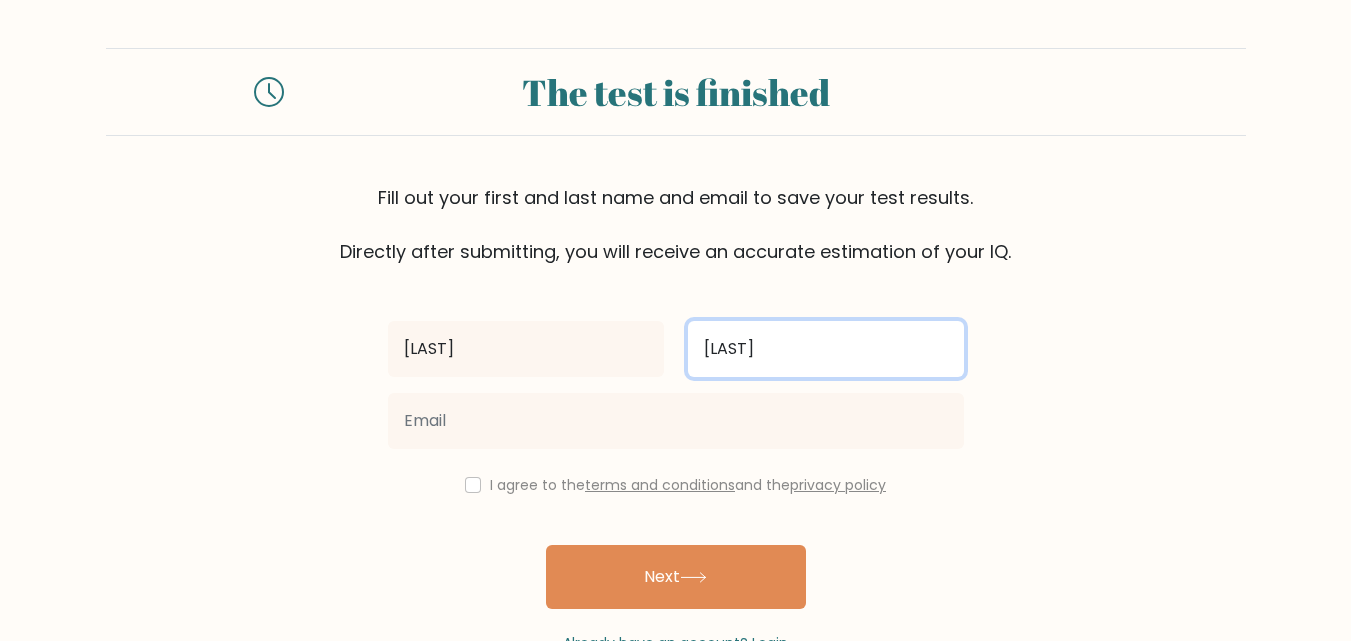 drag, startPoint x: 796, startPoint y: 346, endPoint x: 714, endPoint y: 349, distance: 82.05486 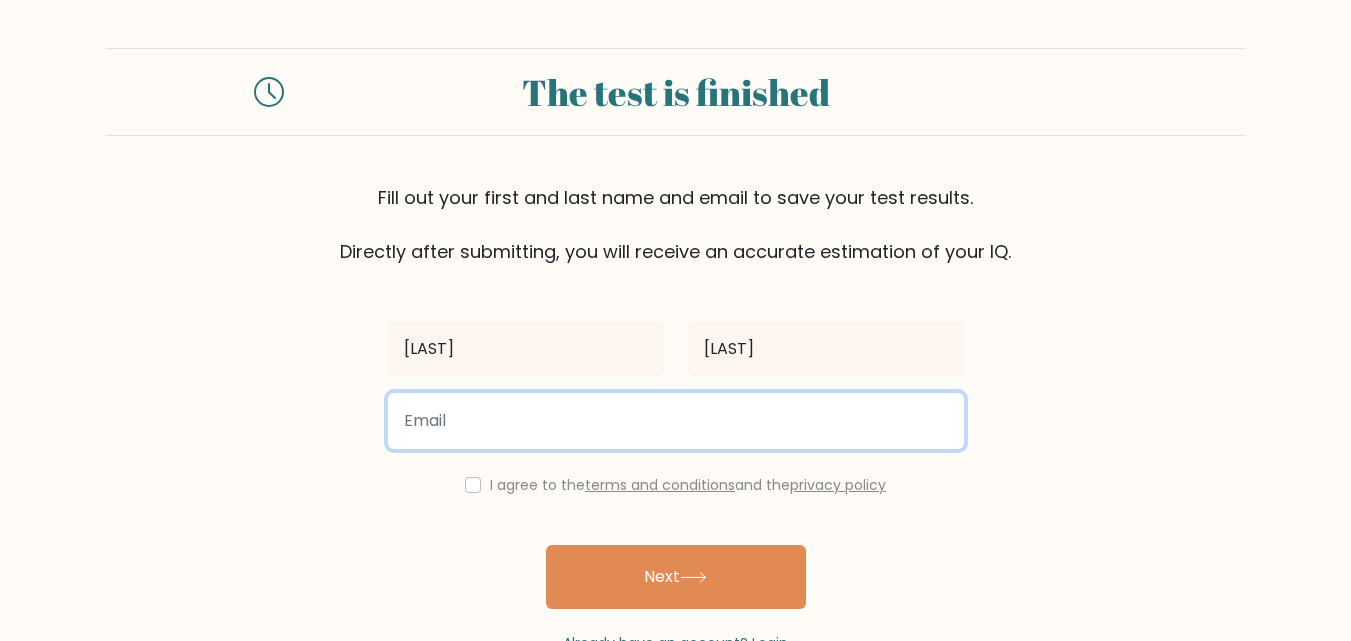 click at bounding box center [676, 421] 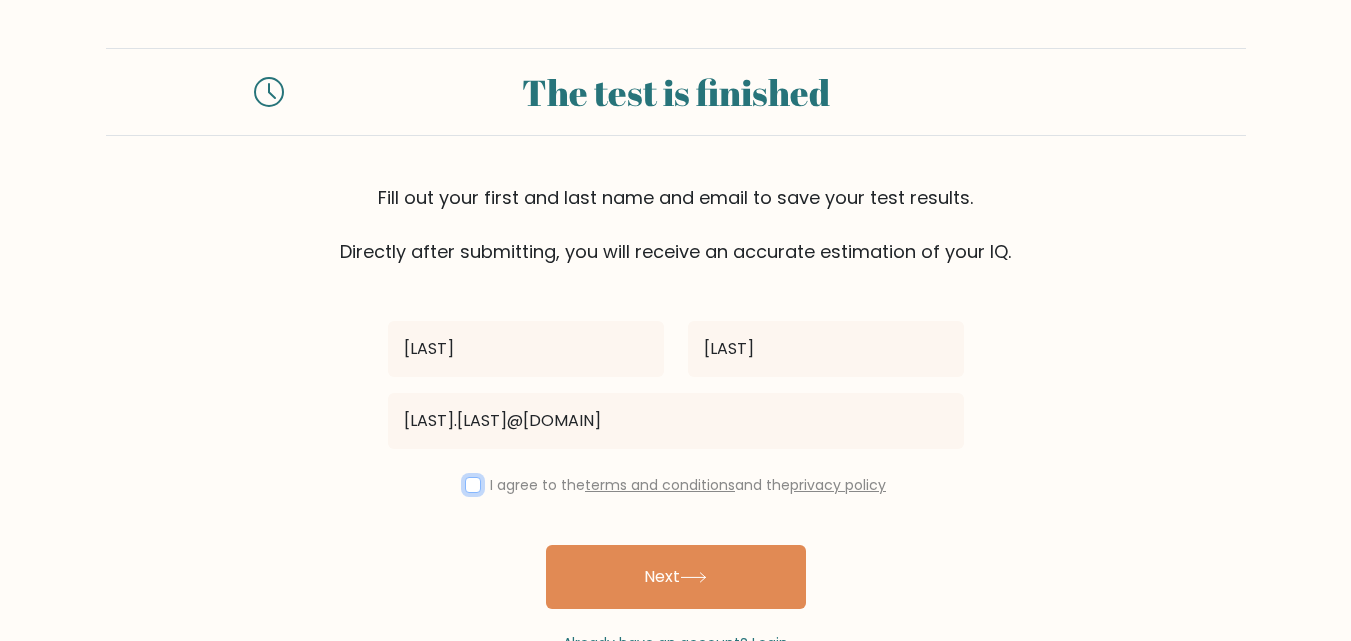 click at bounding box center [473, 485] 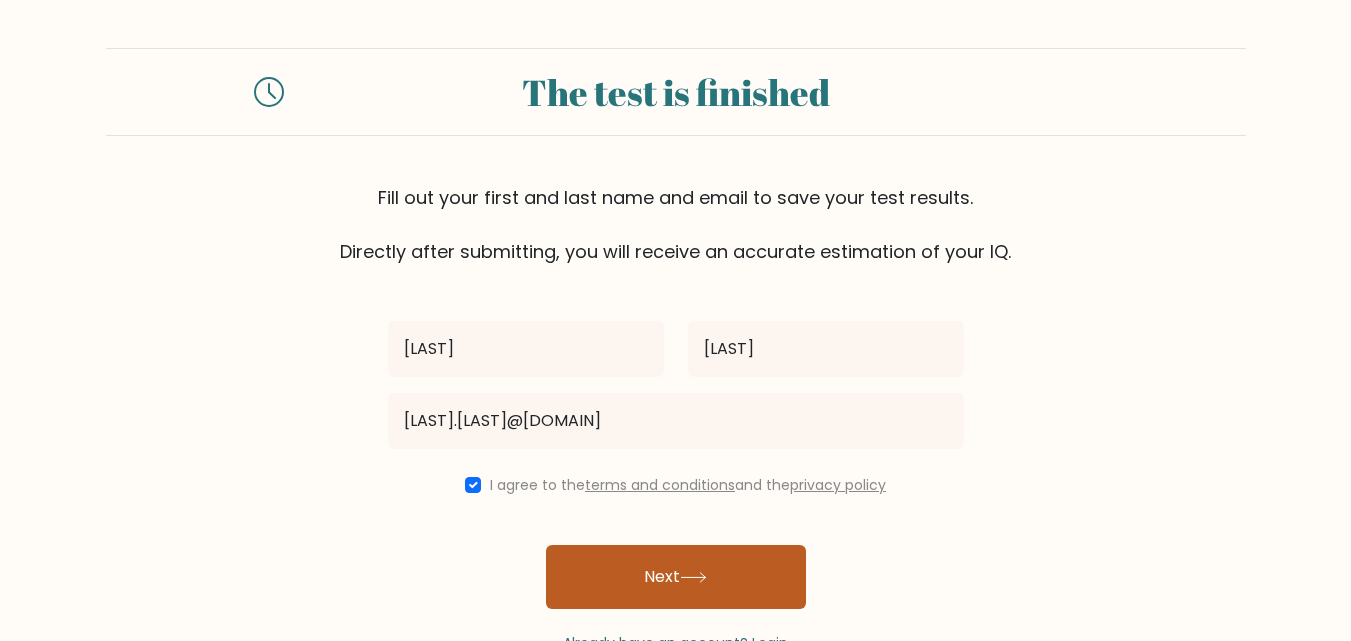 click at bounding box center (693, 577) 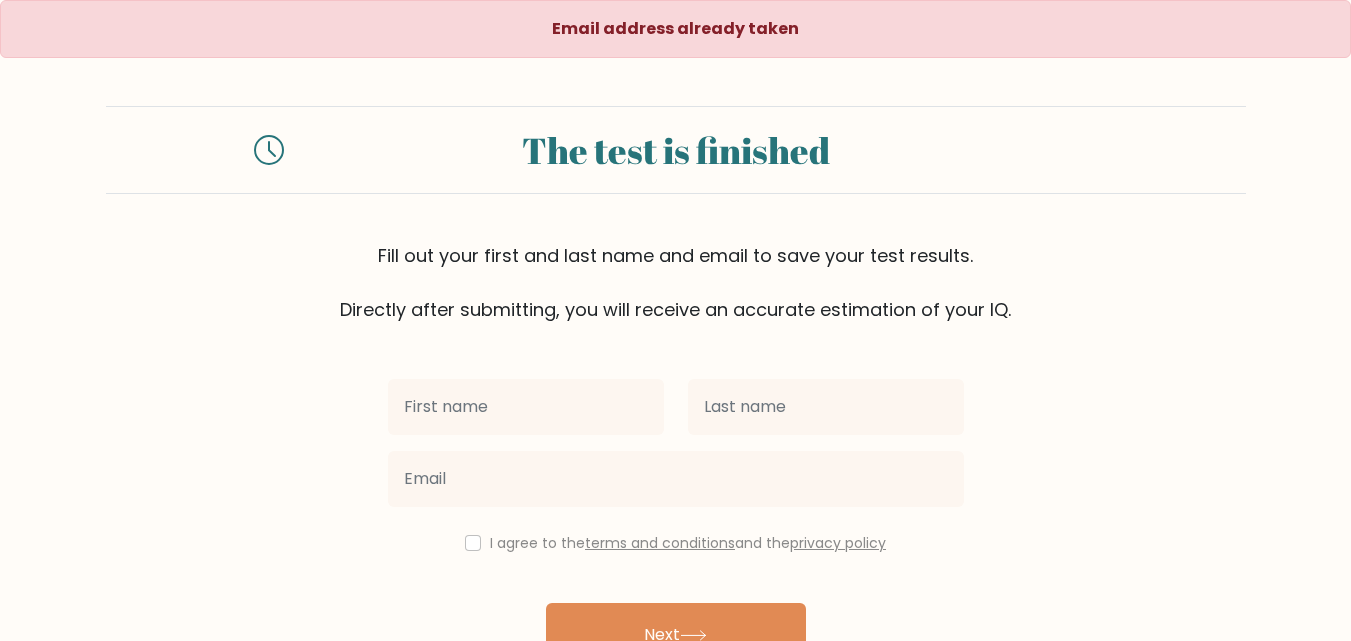 scroll, scrollTop: 0, scrollLeft: 0, axis: both 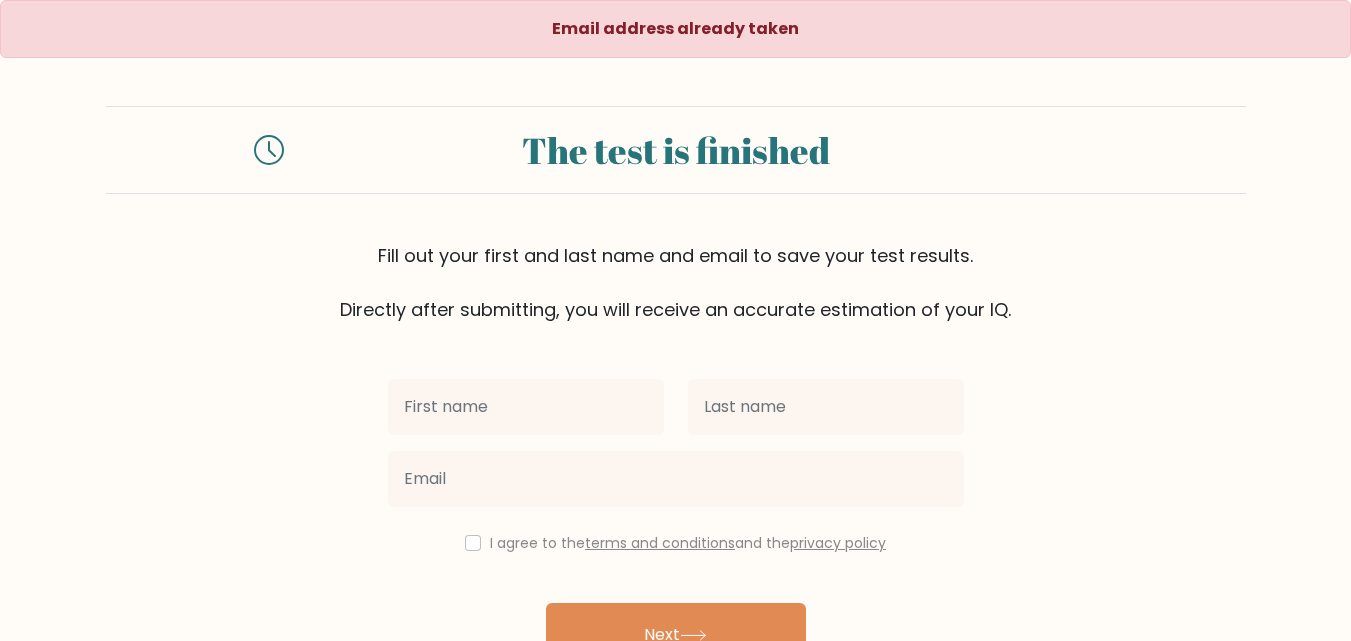 type on "Armylyn" 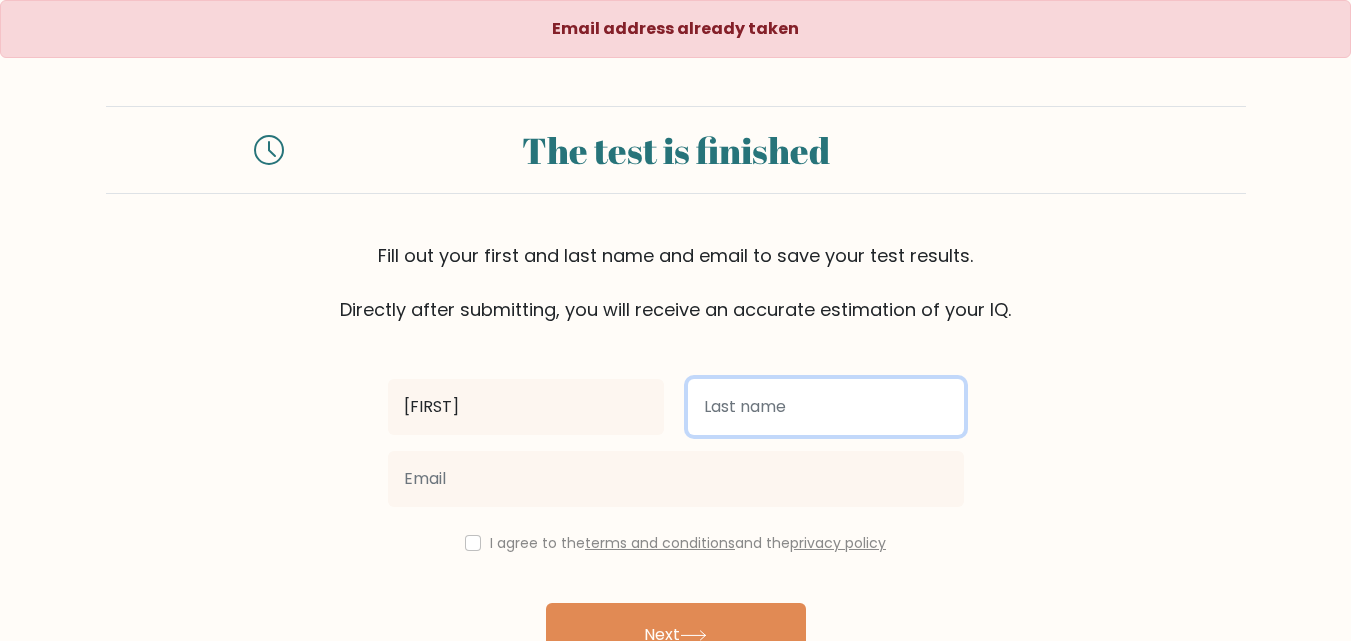 click at bounding box center (826, 407) 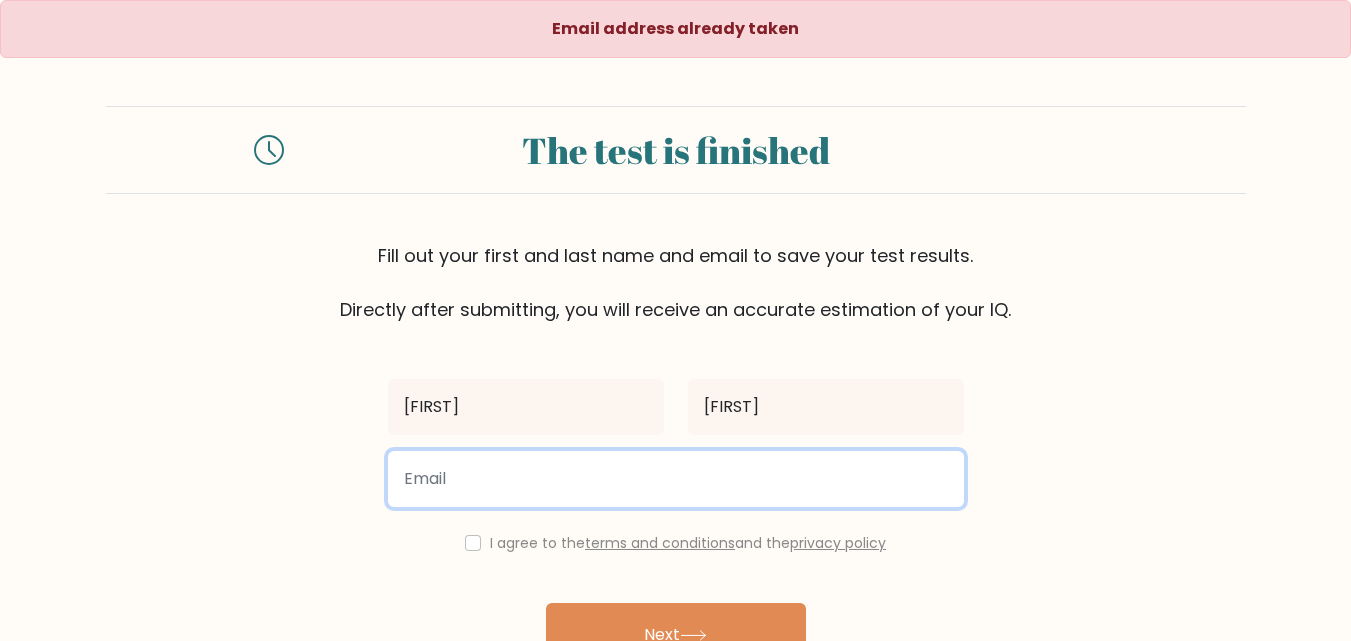 click at bounding box center [676, 479] 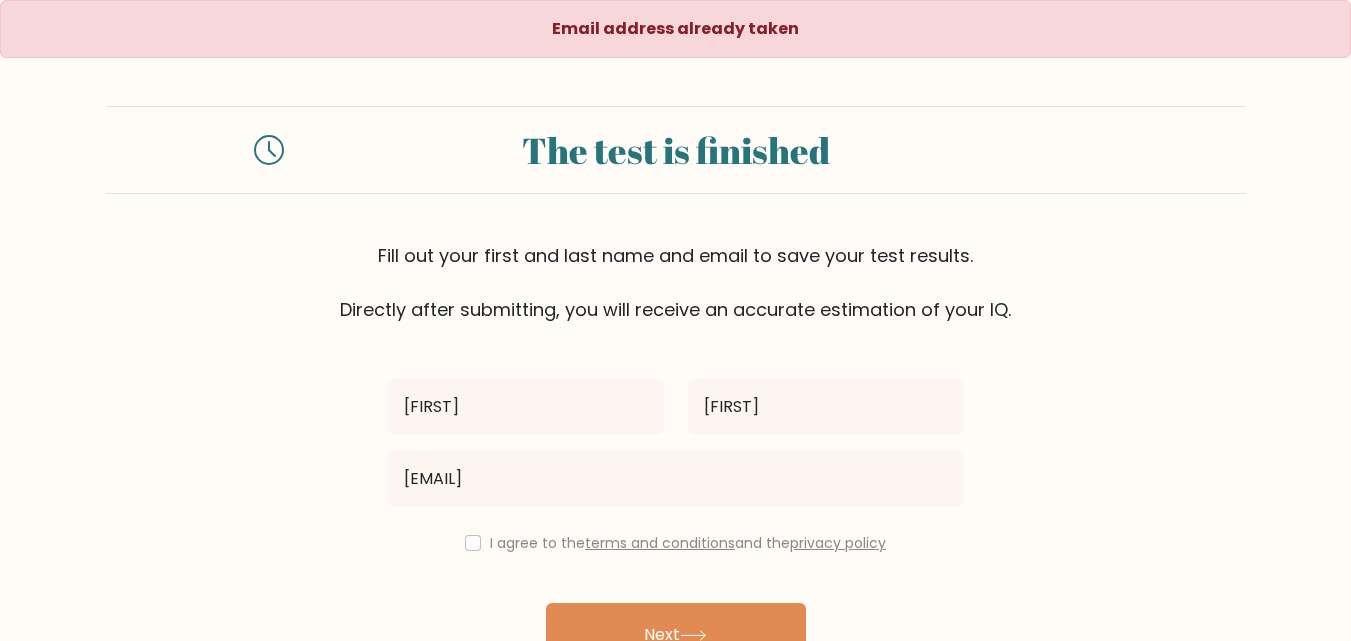 click on "I agree to the  terms and conditions  and the  privacy policy" at bounding box center (688, 543) 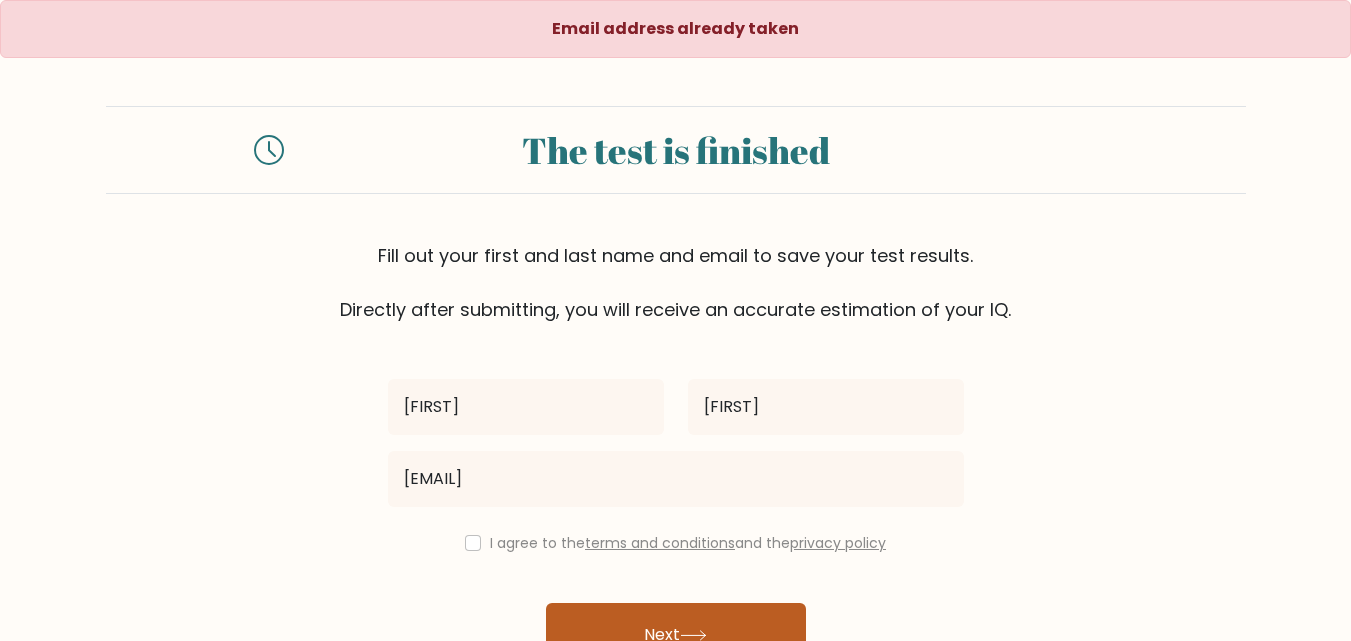 click on "Next" at bounding box center (676, 635) 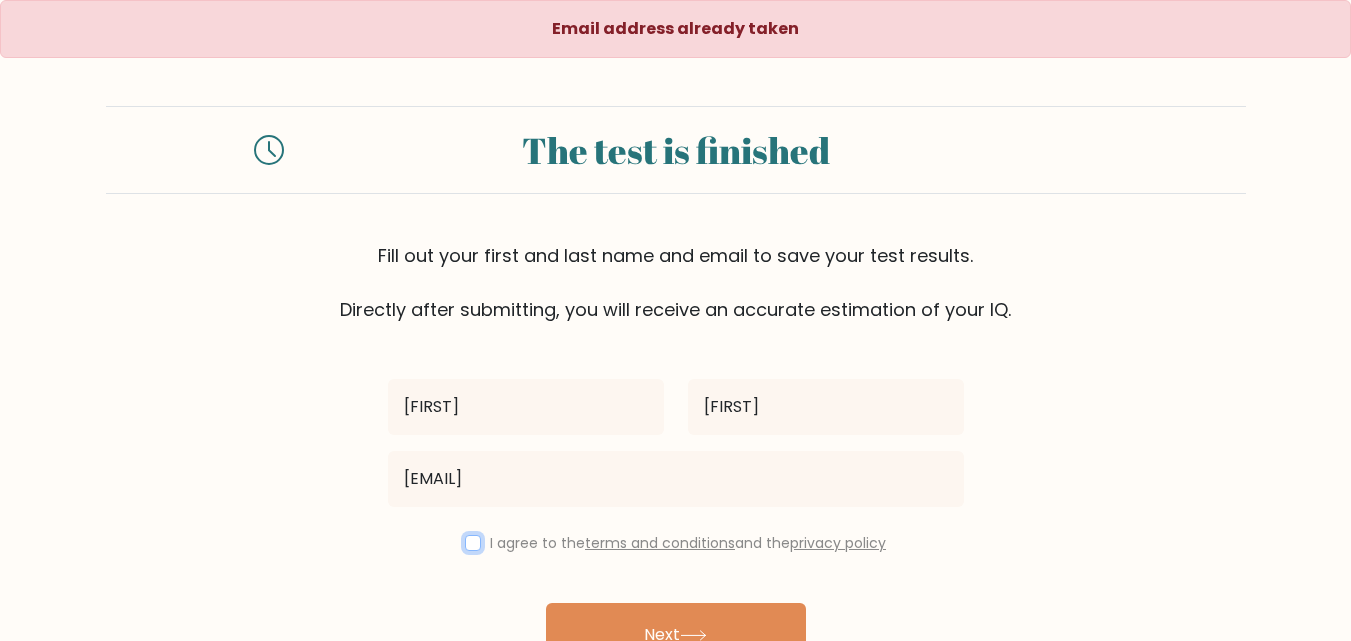 click at bounding box center (473, 543) 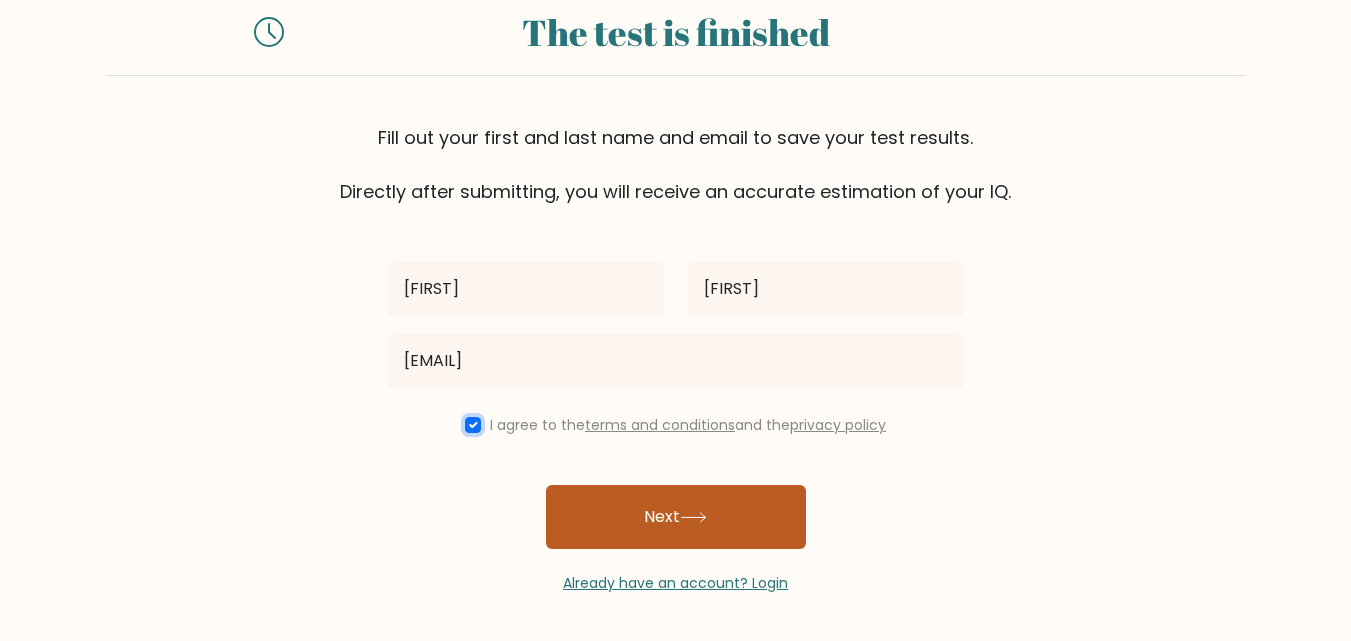 scroll, scrollTop: 119, scrollLeft: 0, axis: vertical 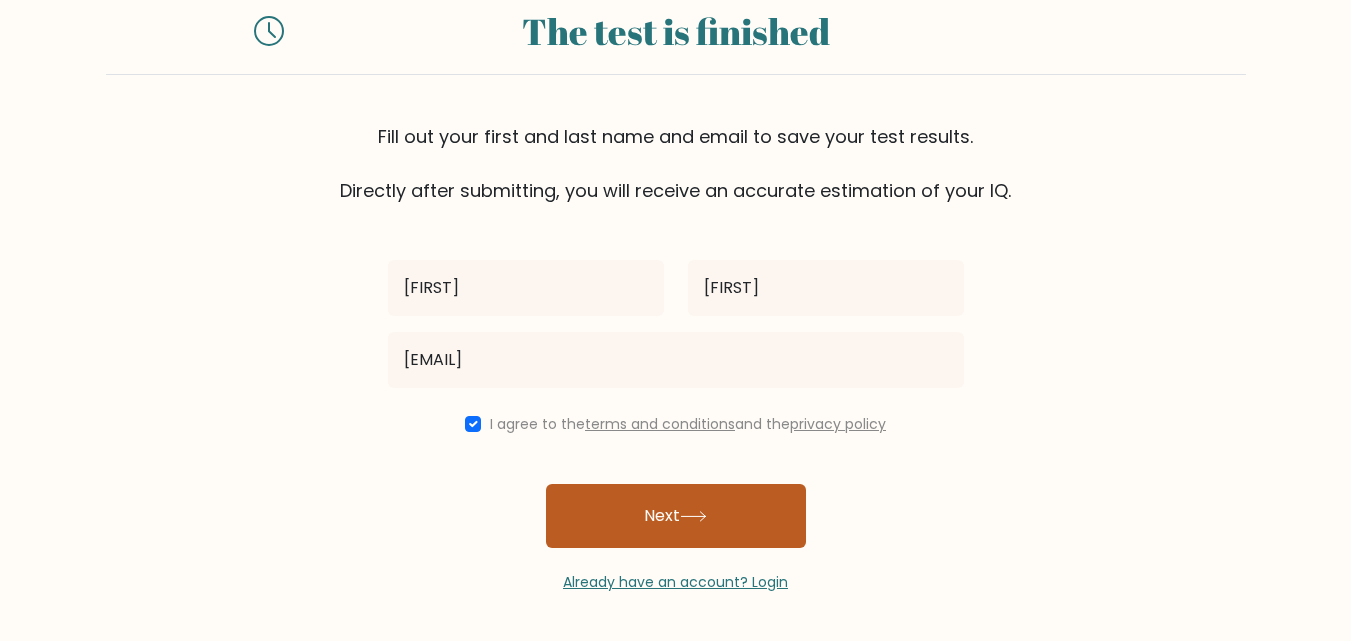 click on "Next" at bounding box center [676, 516] 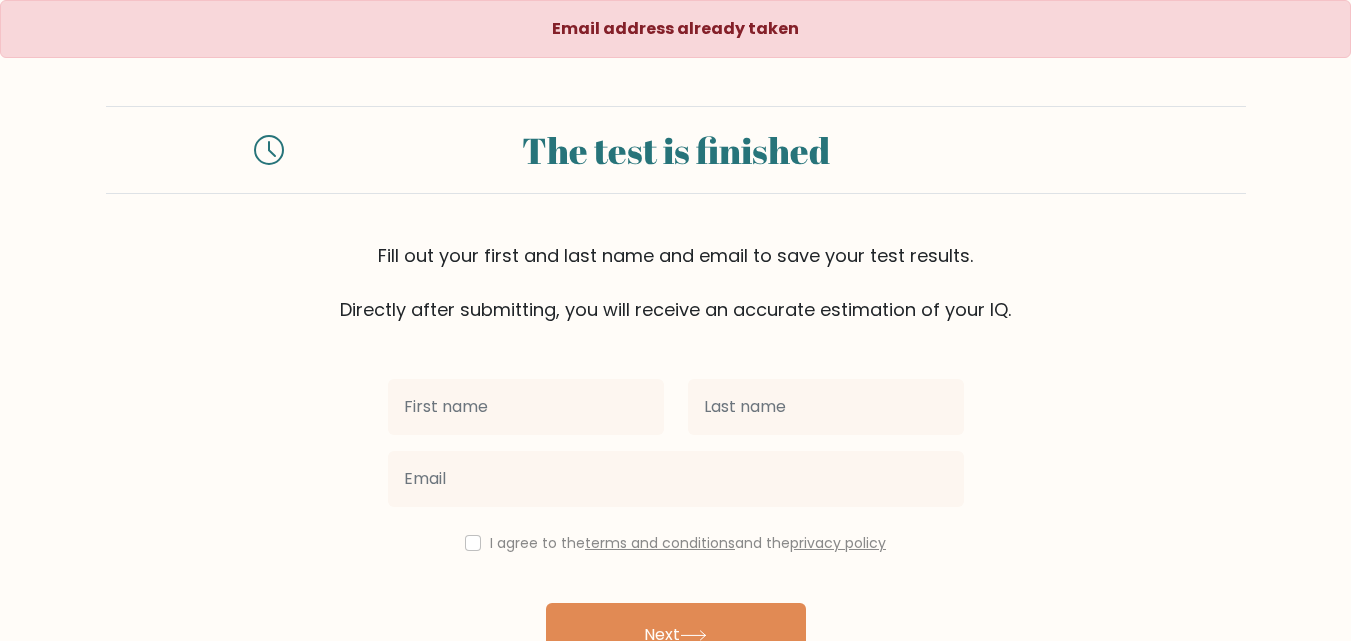 scroll, scrollTop: 0, scrollLeft: 0, axis: both 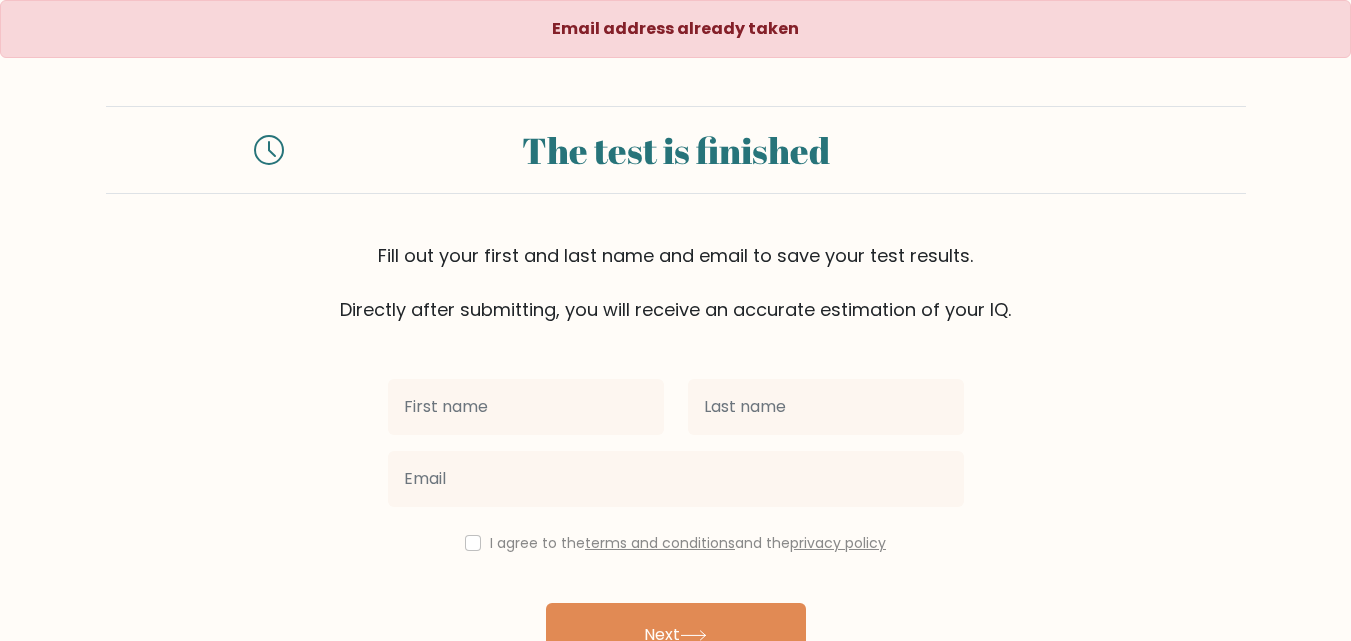 type on "[FIRST]" 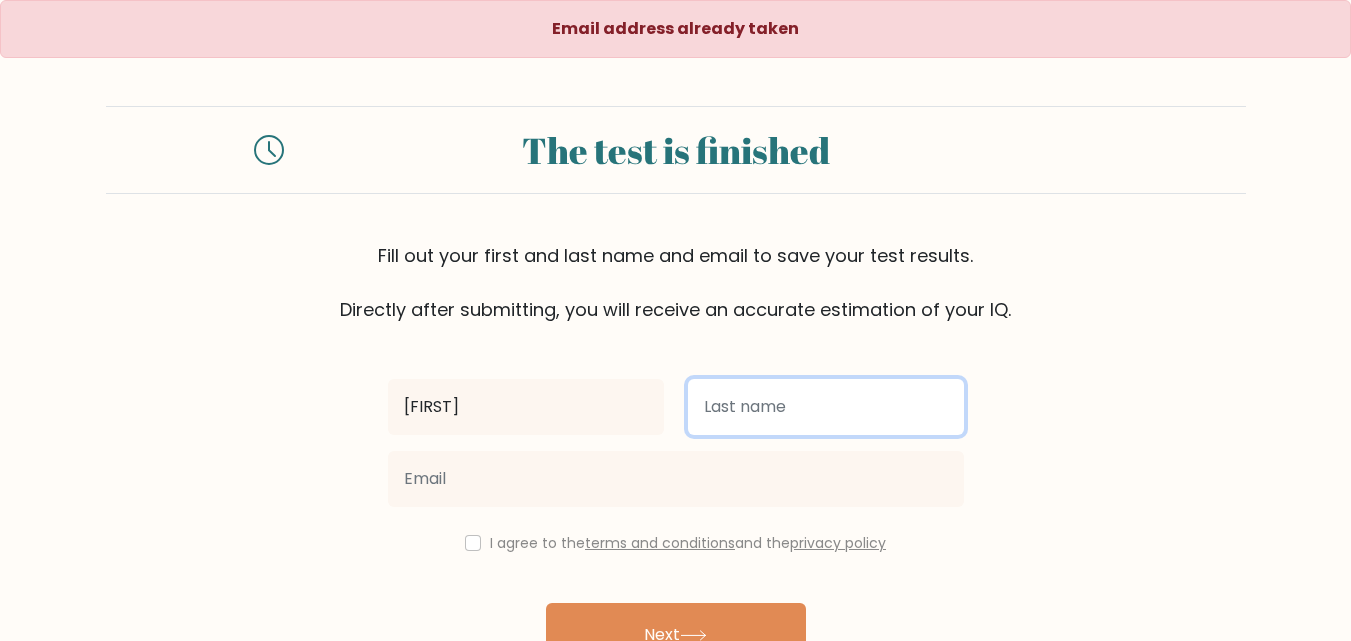 click at bounding box center [826, 407] 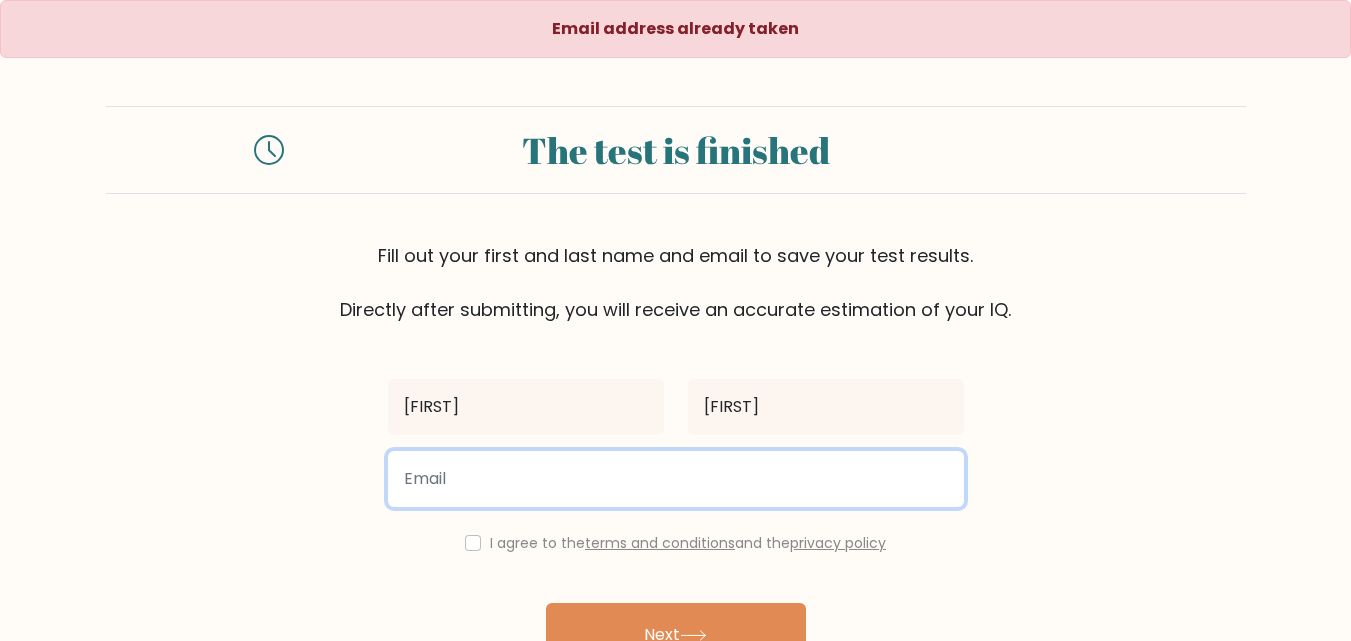 click at bounding box center [676, 479] 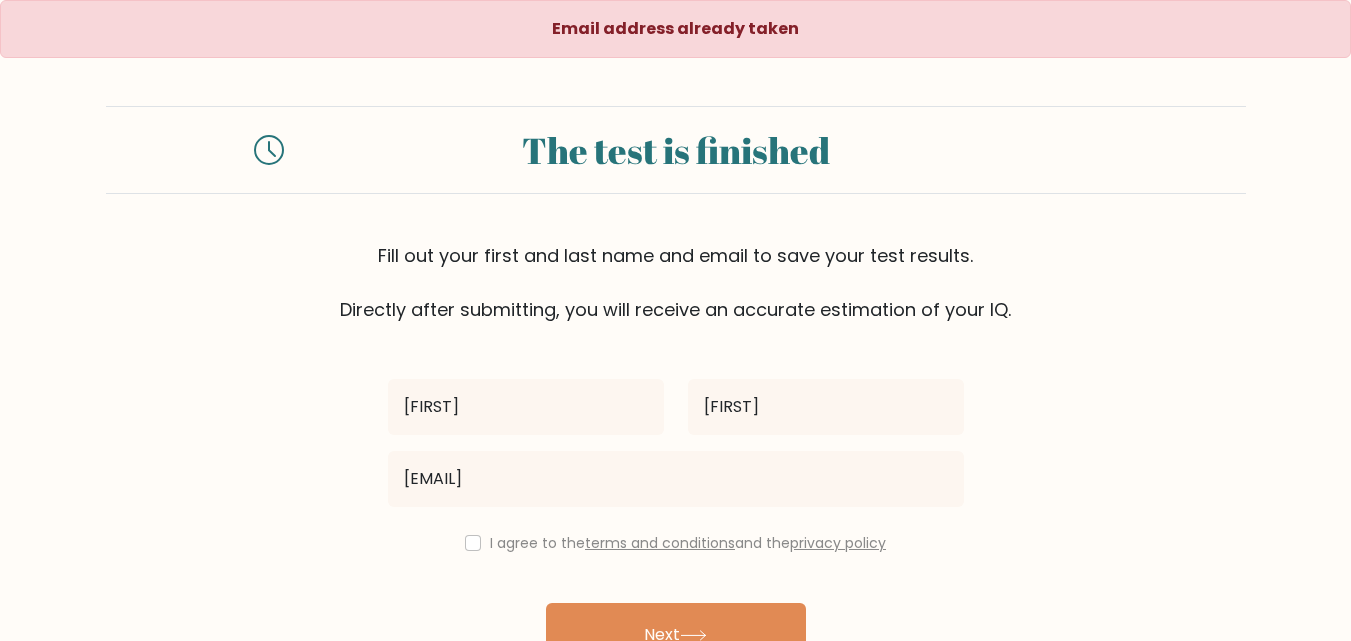 click on "I agree to the  terms and conditions  and the  privacy policy" at bounding box center (688, 543) 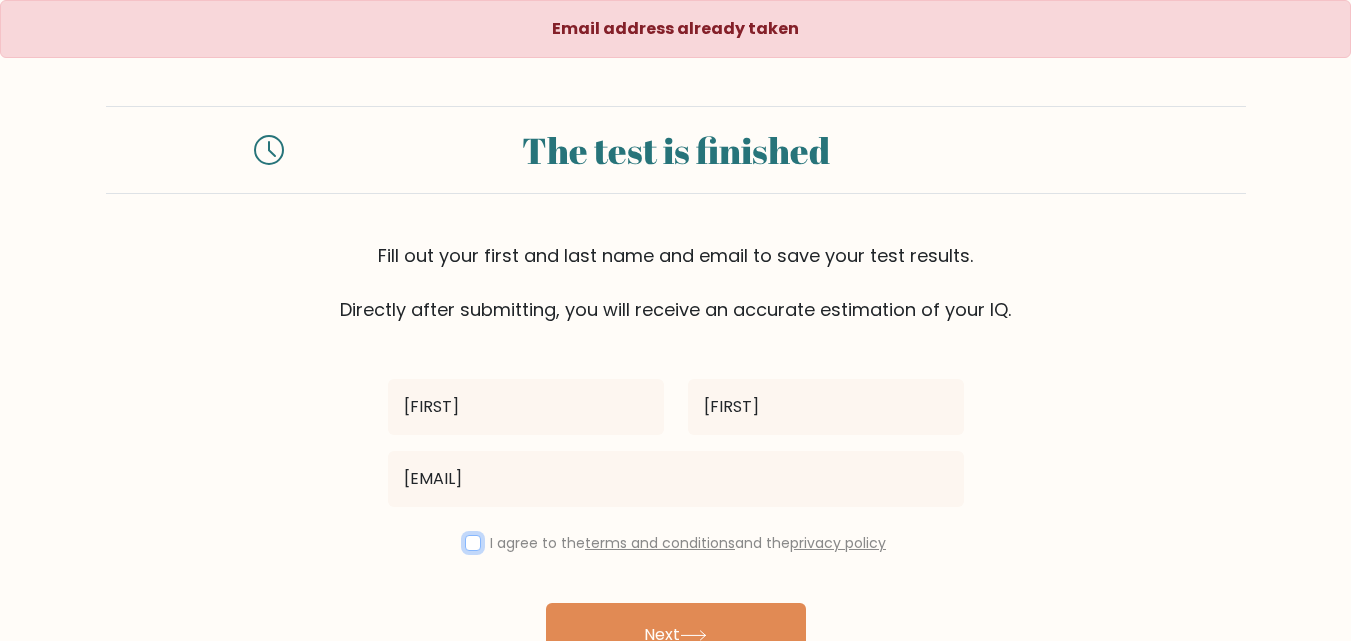 click at bounding box center (473, 543) 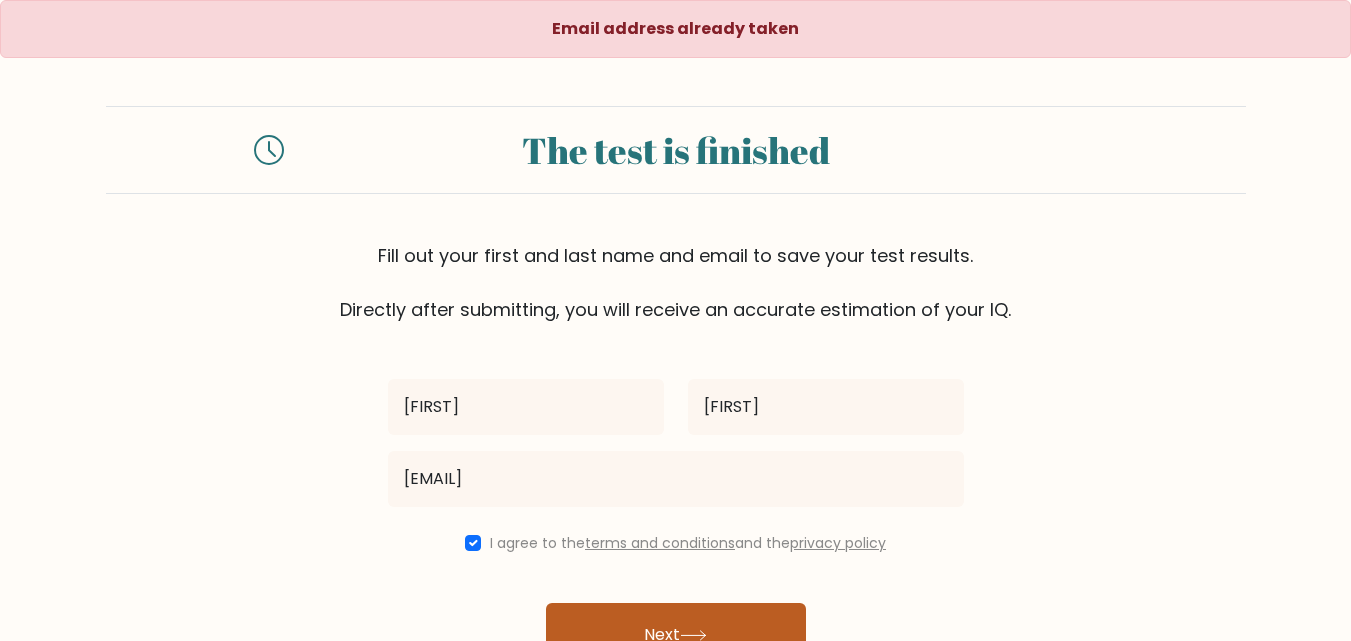 click on "Next" at bounding box center (676, 635) 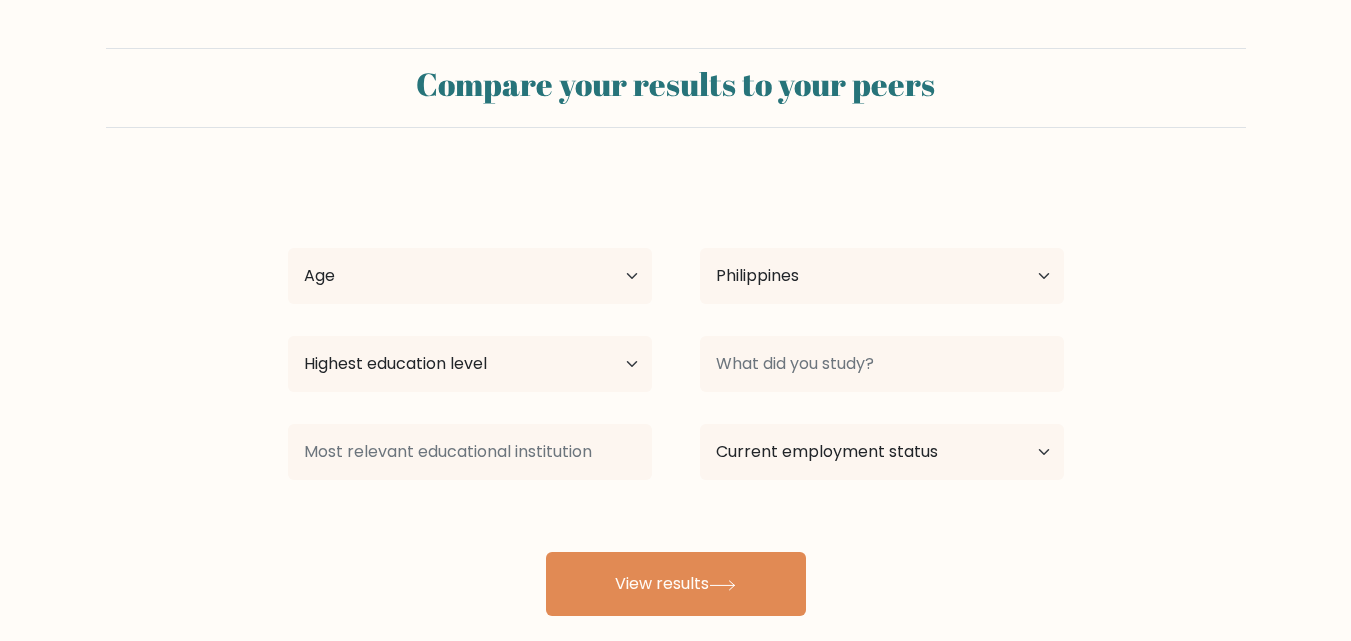 scroll, scrollTop: 0, scrollLeft: 0, axis: both 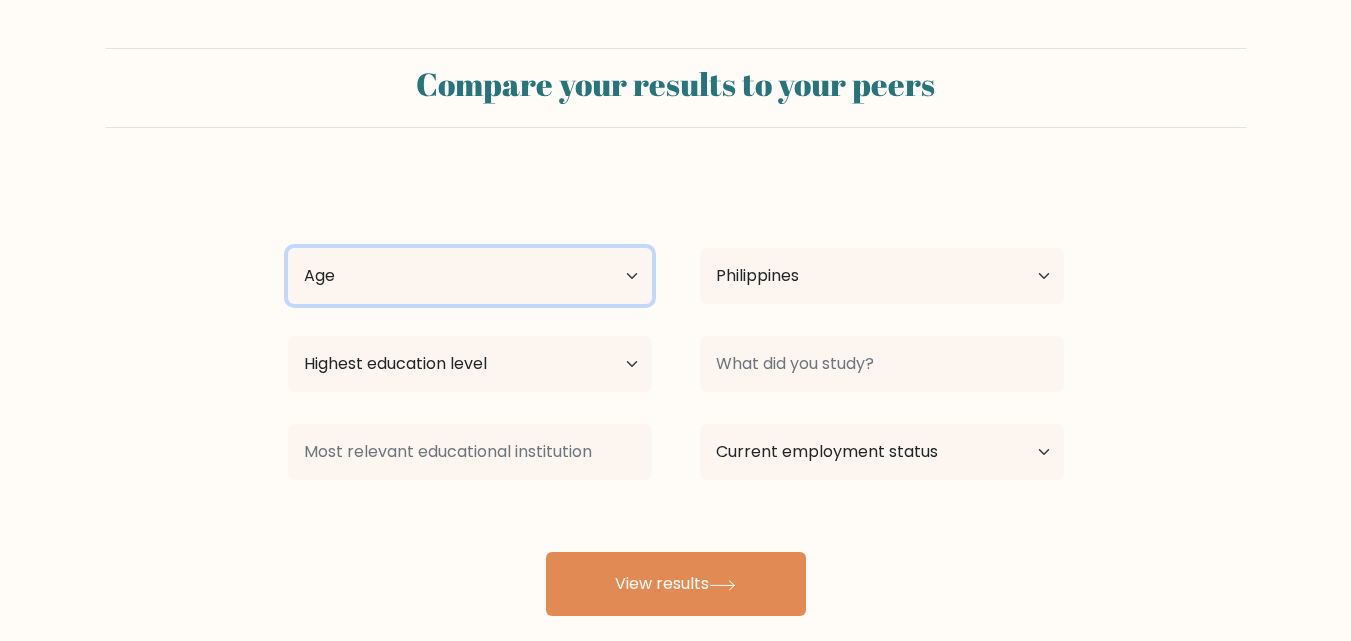 click on "Age
Under 18 years old
18-24 years old
25-34 years old
35-44 years old
45-54 years old
55-64 years old
65 years old and above" at bounding box center [470, 276] 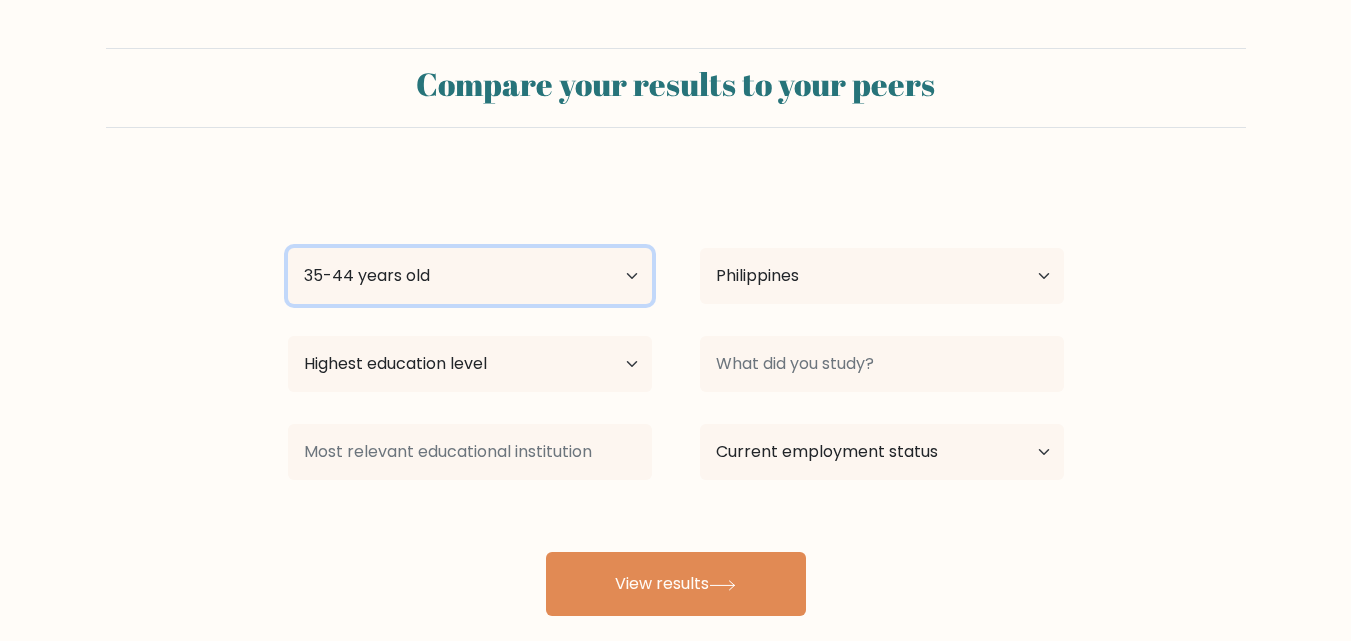click on "Age
Under 18 years old
18-24 years old
25-34 years old
35-44 years old
45-54 years old
55-64 years old
65 years old and above" at bounding box center [470, 276] 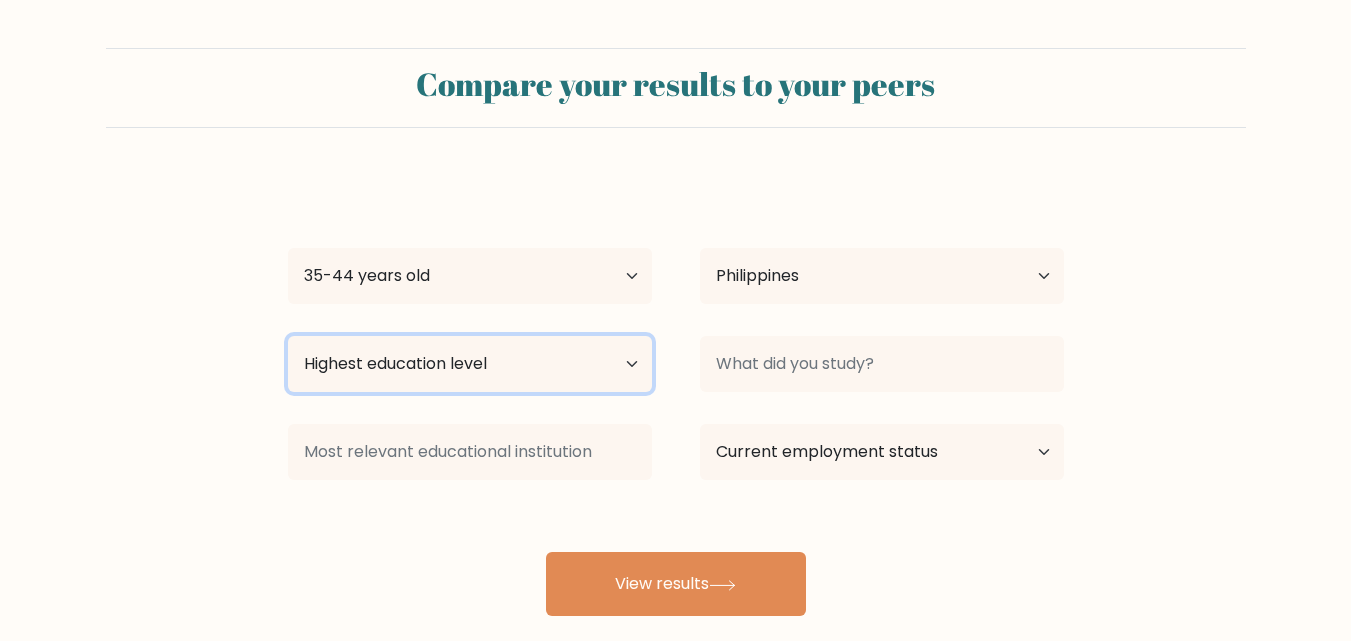 click on "Highest education level
No schooling
Primary
Lower Secondary
Upper Secondary
Occupation Specific
Bachelor's degree
Master's degree
Doctoral degree" at bounding box center (470, 364) 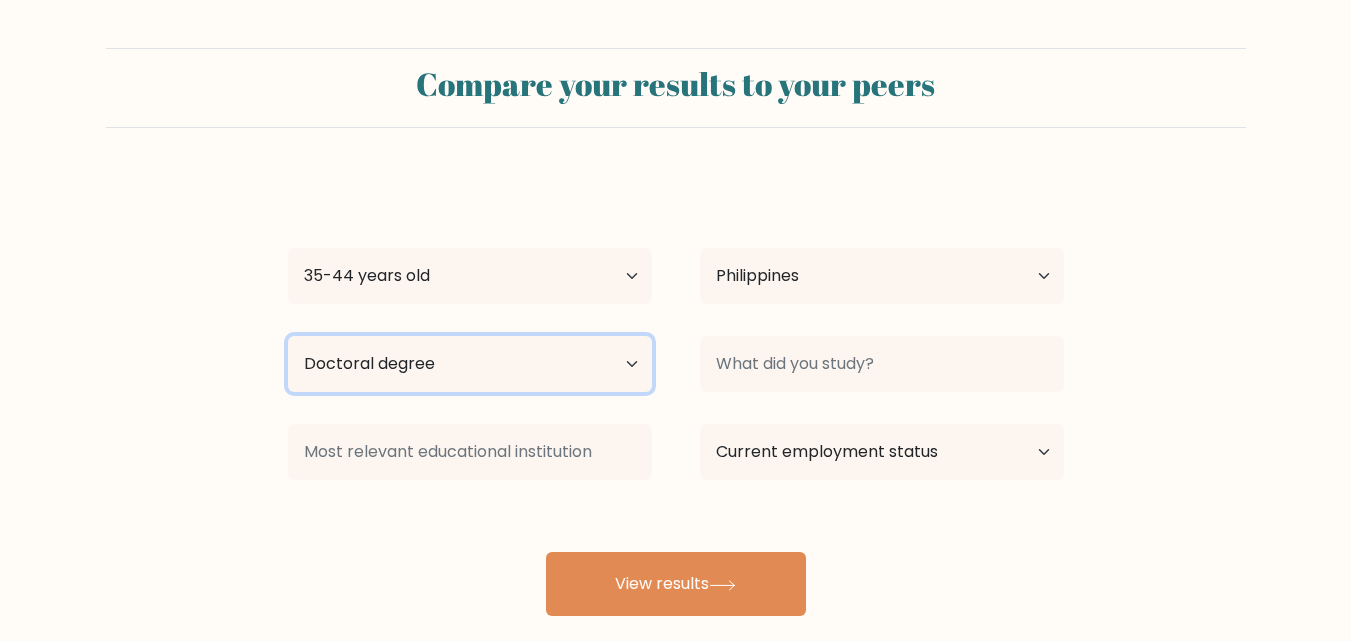 click on "Highest education level
No schooling
Primary
Lower Secondary
Upper Secondary
Occupation Specific
Bachelor's degree
Master's degree
Doctoral degree" at bounding box center [470, 364] 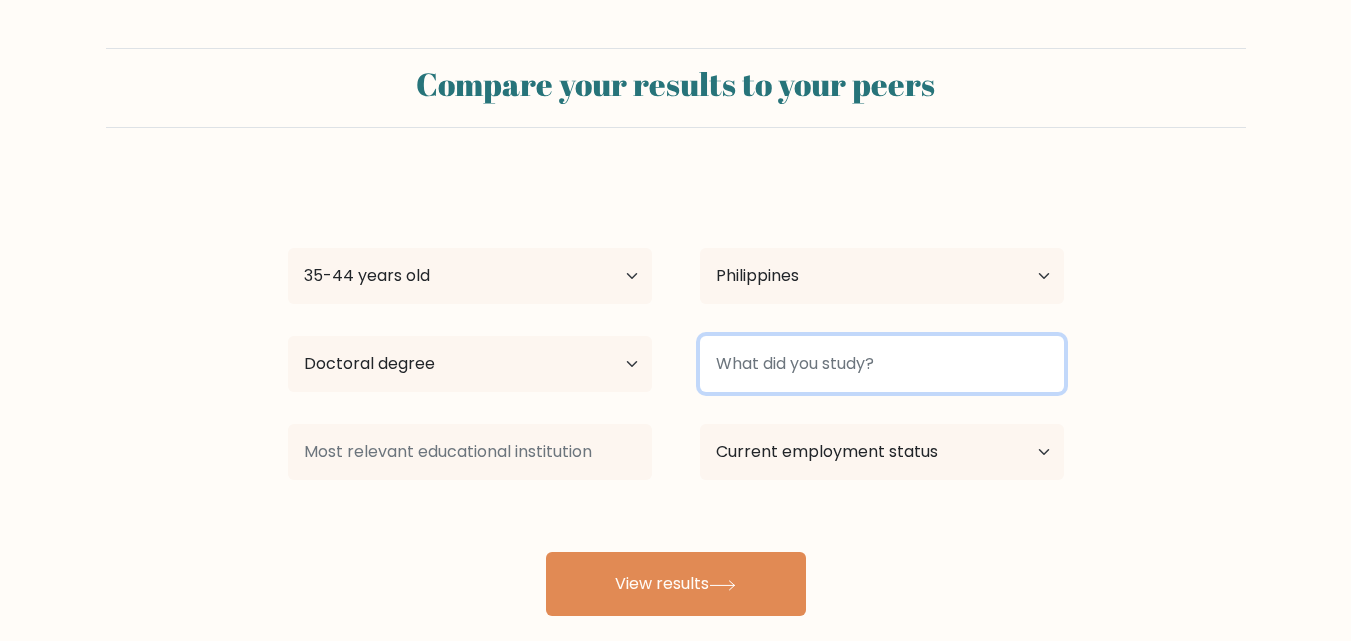click at bounding box center [882, 364] 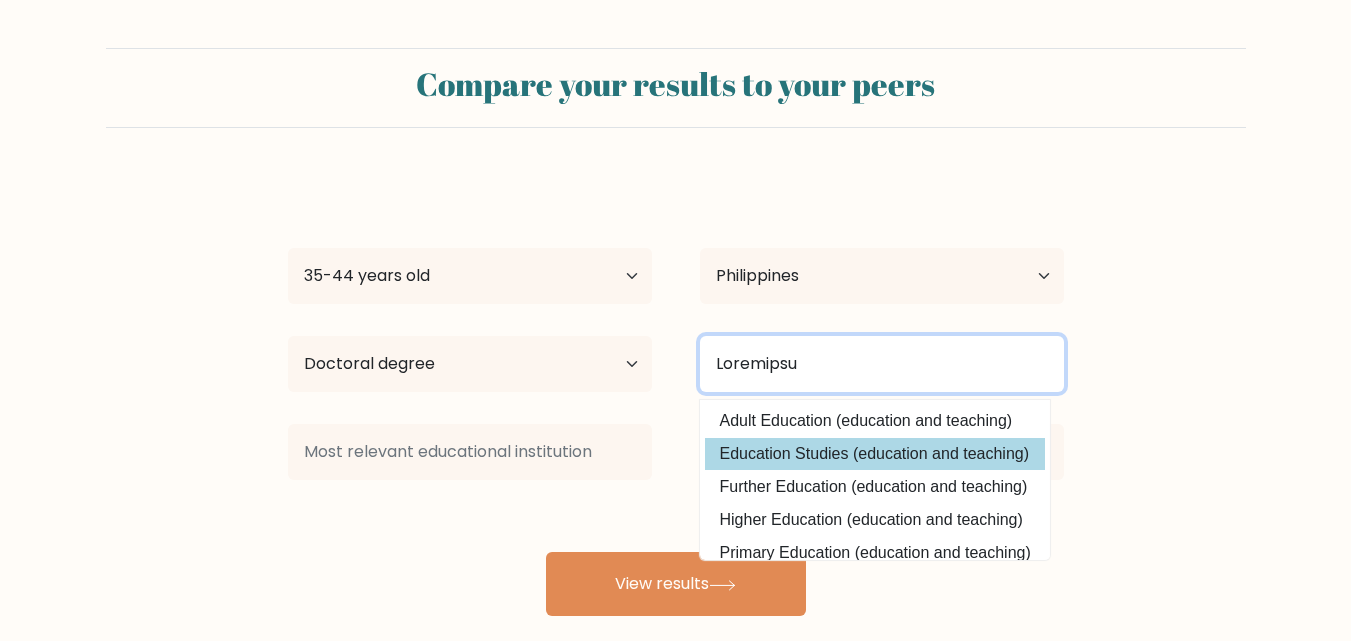 type on "Loremipsu" 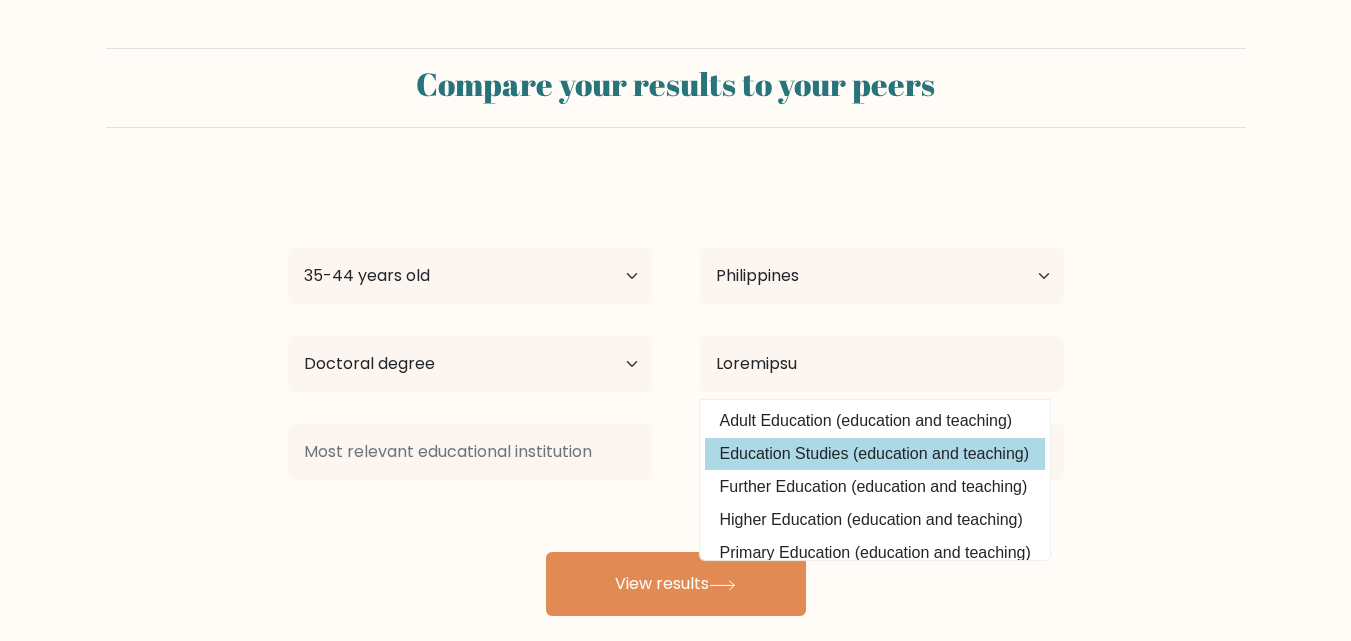 click on "Loremip
Dolorsita
Con
Adipi 04 elits doe
28-17 tempo inc
77-13 utlab etd
21-82 magna ali
91-55 enima min
43-14 venia qui
61 nostr exe ull labor
Nisiali
Exeacommodo
Consequ
Duisaut
Irureinr Volup
Velites
Cillum
Fugiatnu
Pariaturex
Sintocc cup Nonproi
Suntculpa
Quioffi
Deser
Mollitani
Idestla
Perspiciat
Undeomn
Istenat
Errorvolup
Accusant
Dolorem
Laudant
Totamr
Aperi
Eaqueip
Quaeab
Illoinv
Veritat, Quas Architect bea Vita
Dictae nem Enimipsamqu
Voluptas
Aspern Autodi
Fugitc
Magnid" at bounding box center (676, 396) 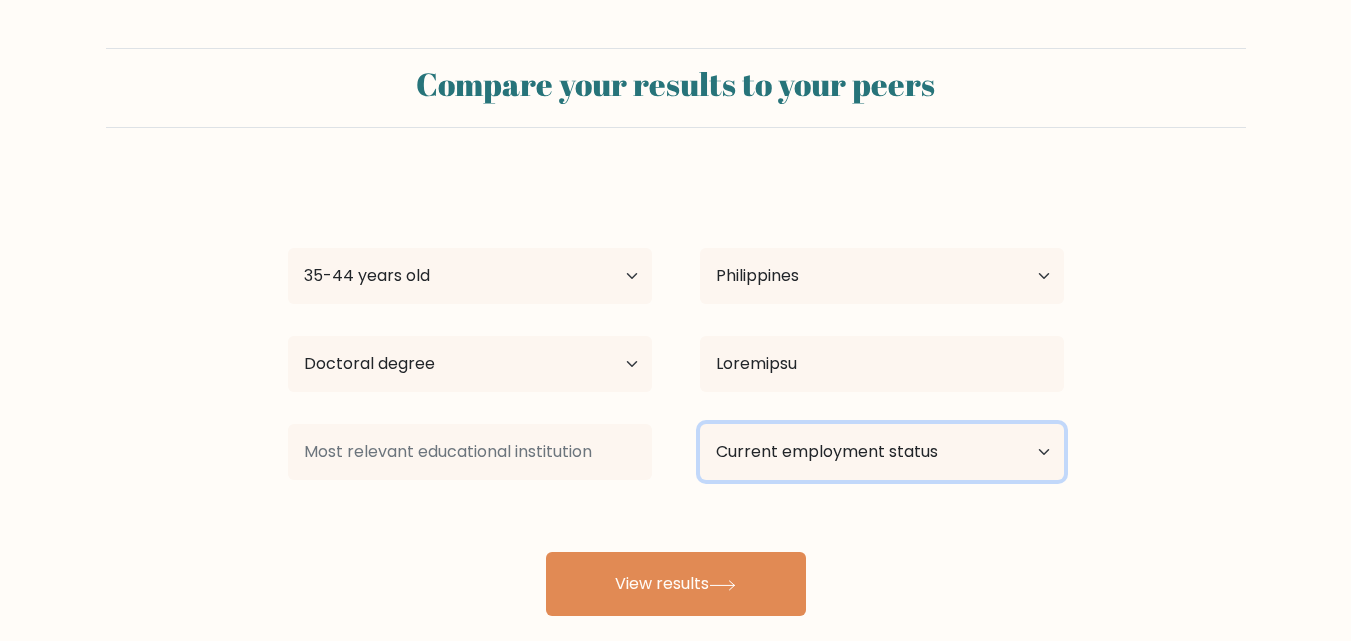 click on "Current employment status
Employed
Student
Retired
Other / prefer not to answer" at bounding box center [882, 452] 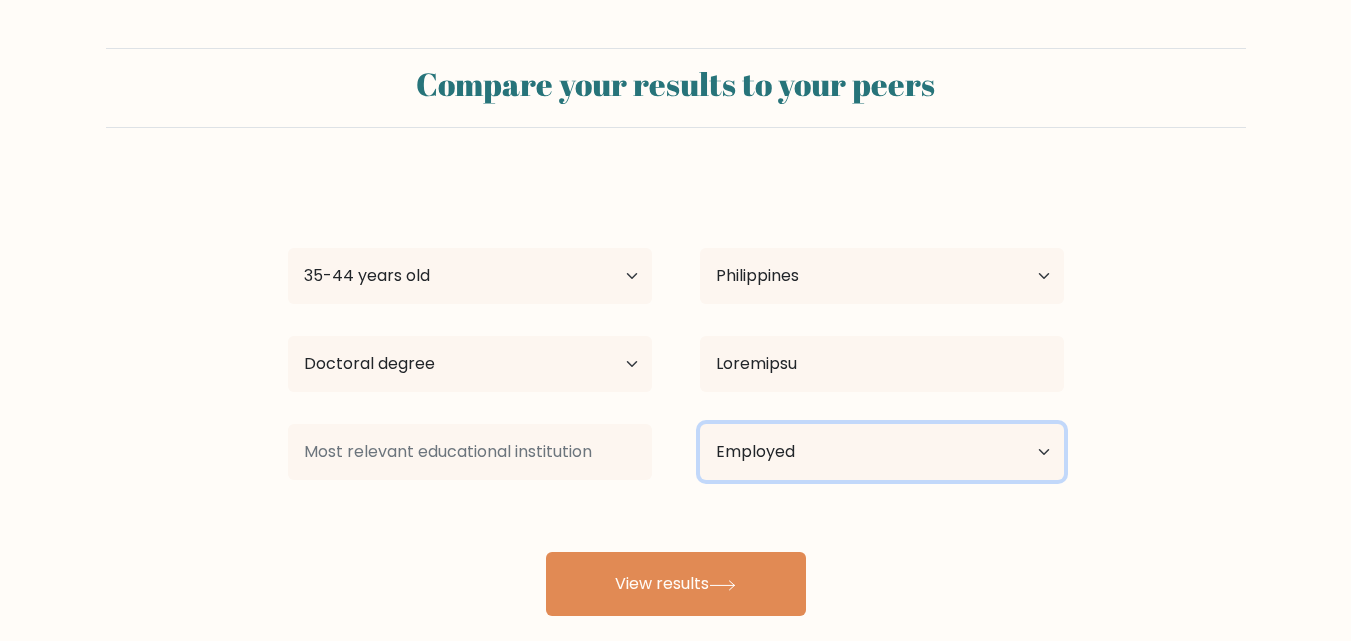 click on "Current employment status
Employed
Student
Retired
Other / prefer not to answer" at bounding box center [882, 452] 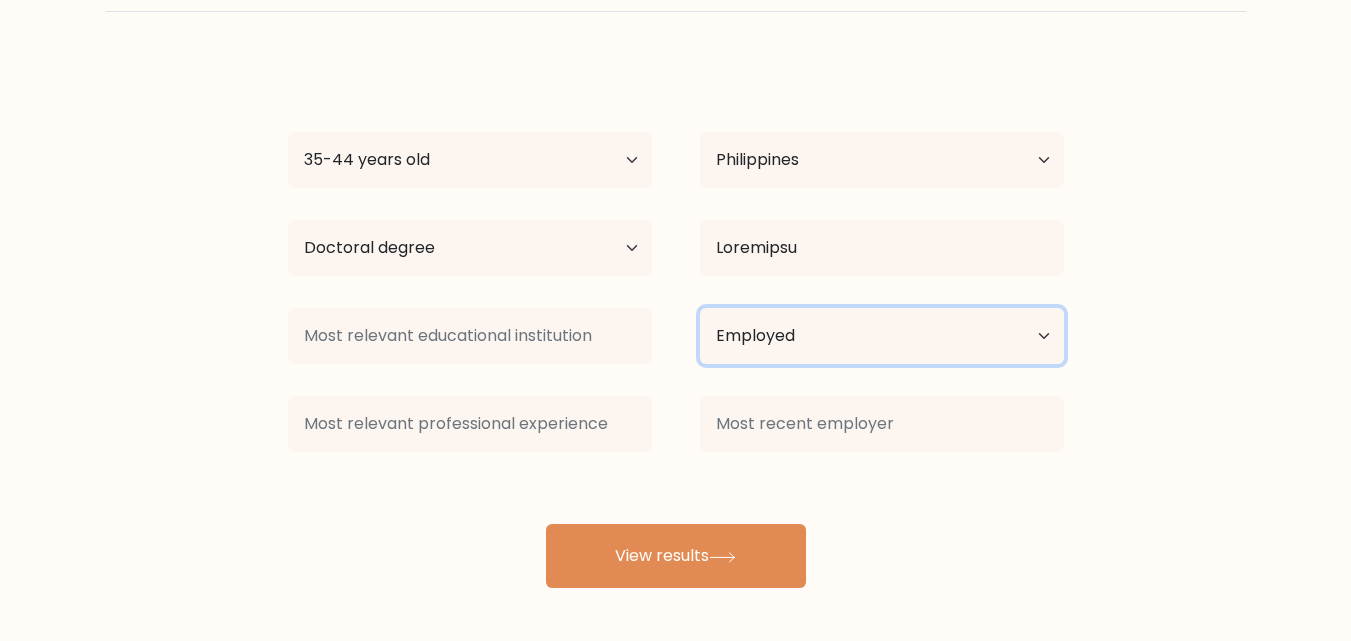 scroll, scrollTop: 117, scrollLeft: 0, axis: vertical 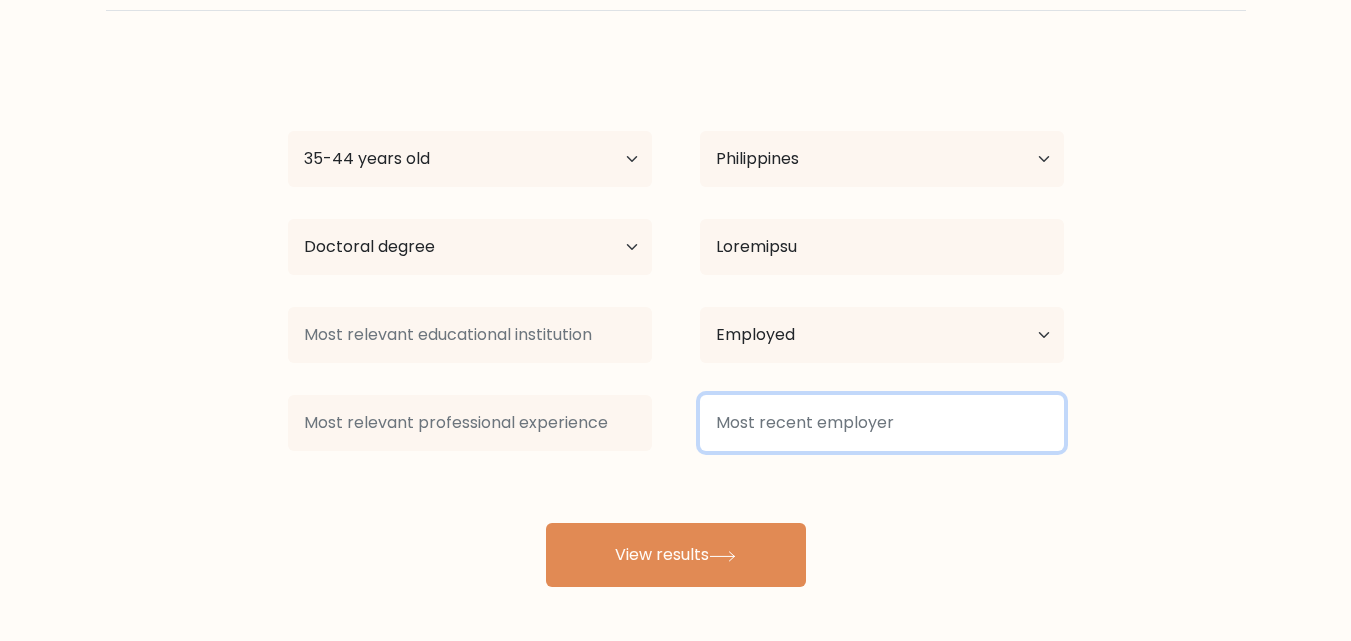 click at bounding box center [882, 423] 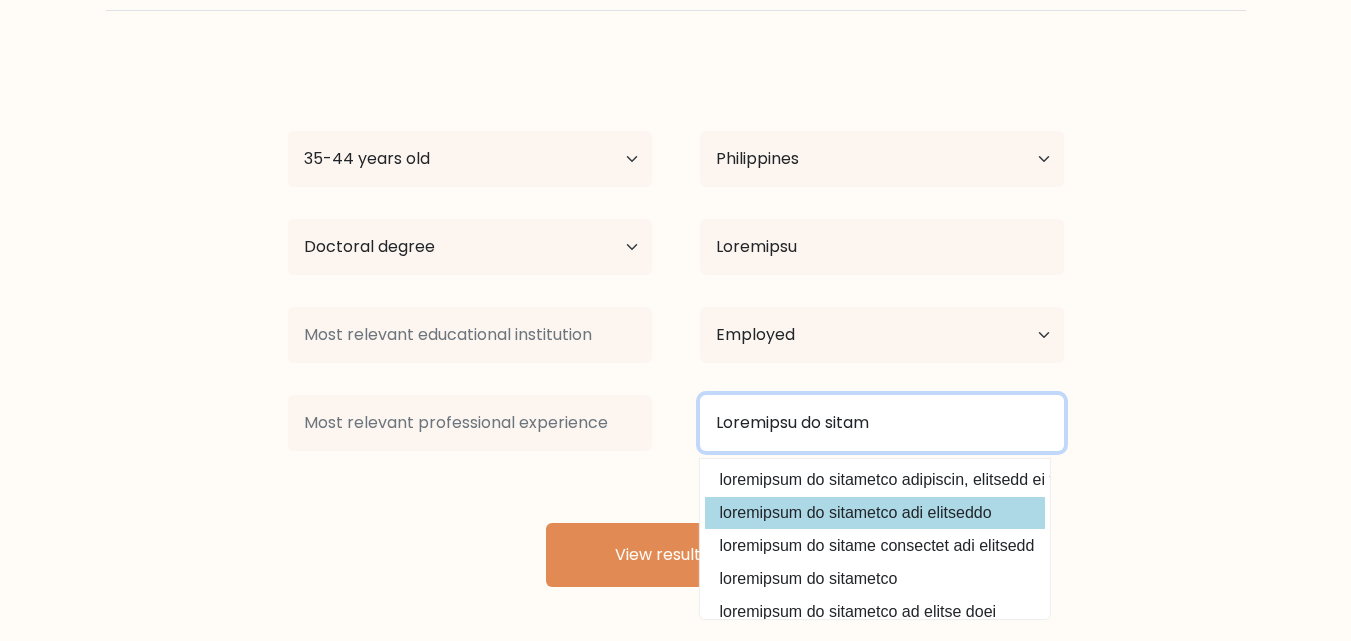 type on "Loremipsu do sitam" 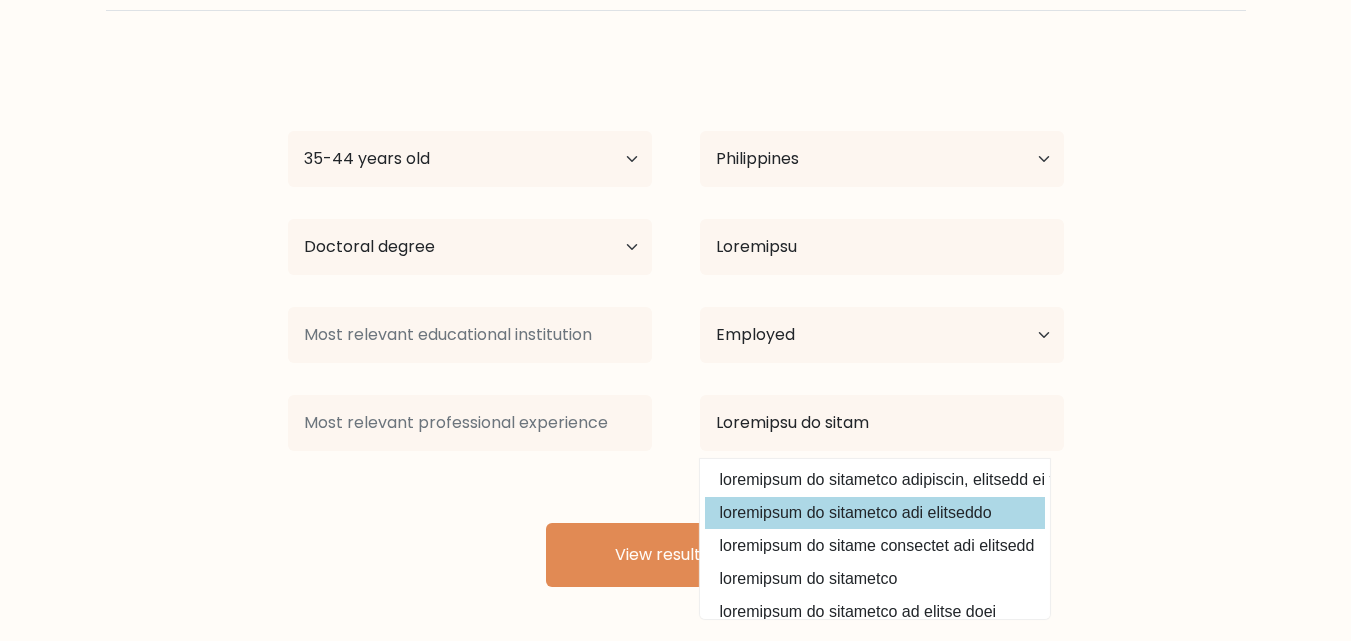 click on "loremipsum do sitametco adi elitseddo" at bounding box center (875, 513) 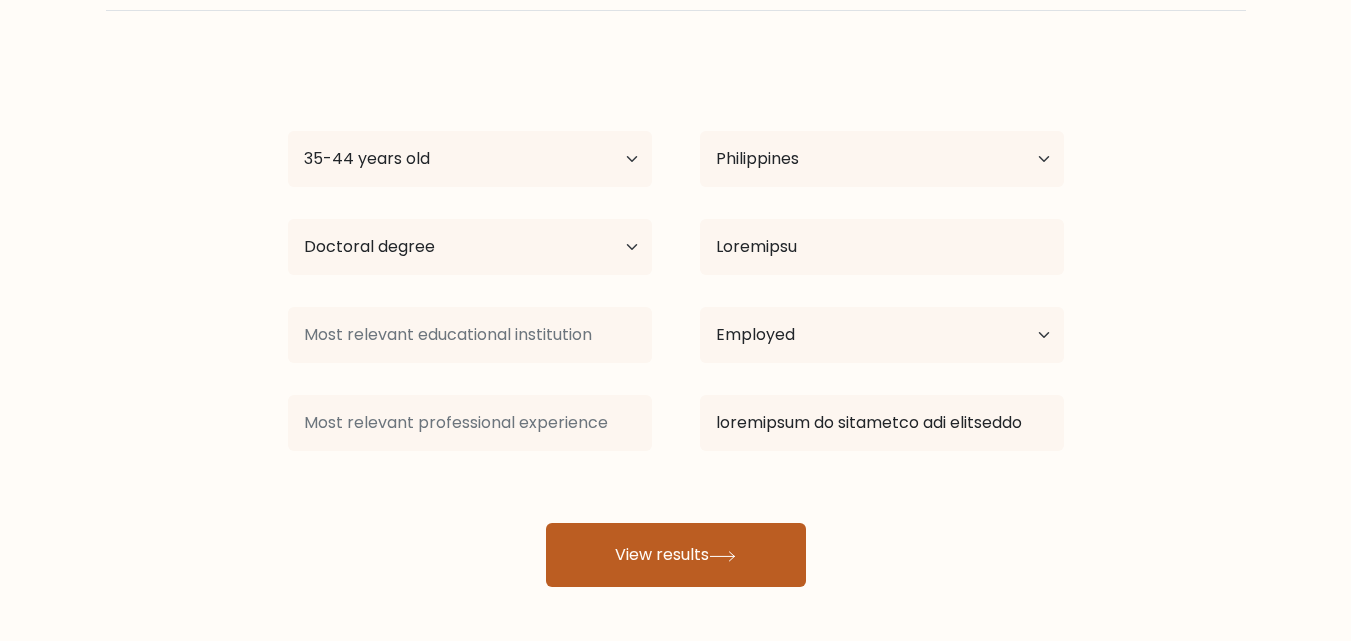 click on "View results" at bounding box center (676, 555) 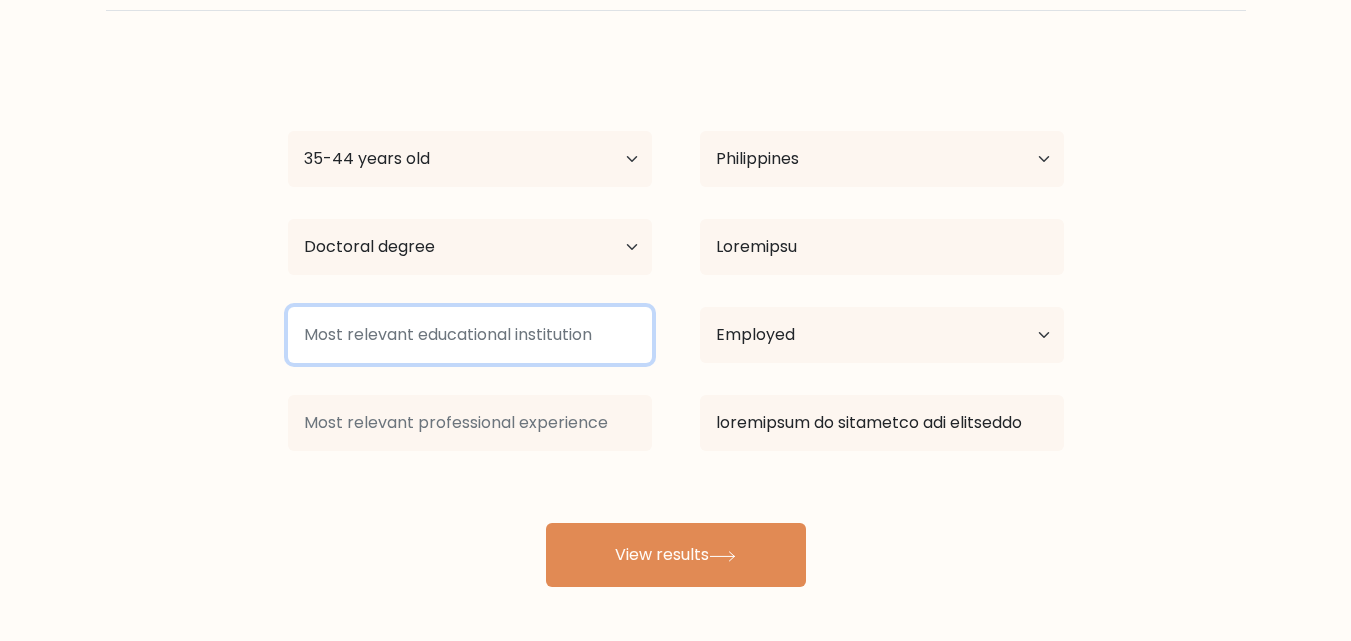 click at bounding box center [470, 335] 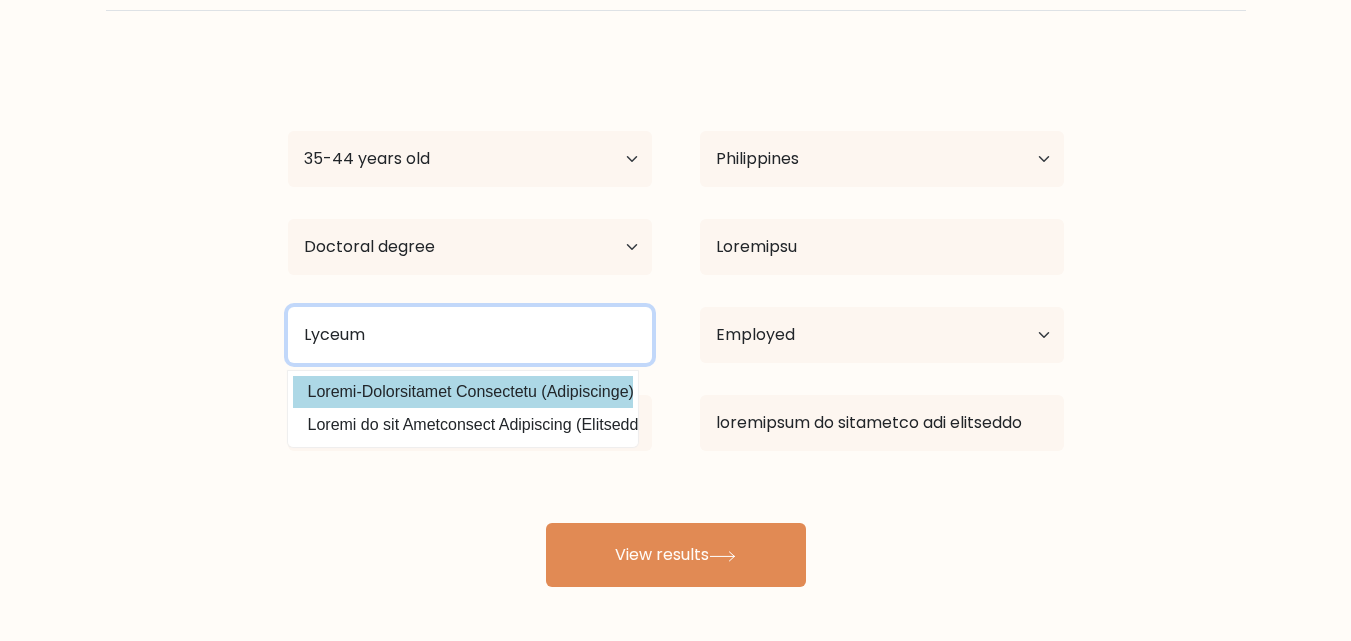 type on "Lyceum" 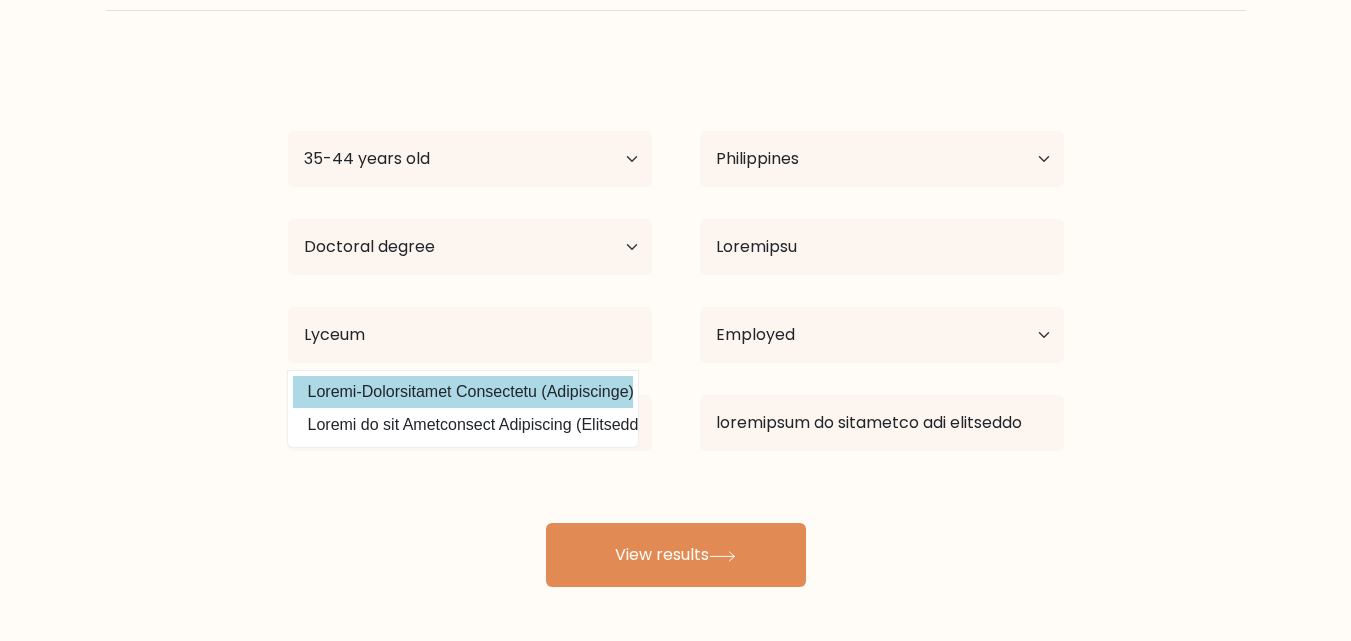 click on "Loremip
Dolorsita
Con
Adipi 04 elits doe
28-17 tempo inc
77-13 utlab etd
21-82 magna ali
91-55 enima min
43-14 venia qui
61 nostr exe ull labor
Nisiali
Exeacommodo
Consequ
Duisaut
Irureinr Volup
Velites
Cillum
Fugiatnu
Pariaturex
Sintocc cup Nonproi
Suntculpa
Quioffi
Deser
Mollitani
Idestla
Perspiciat
Undeomn
Istenat
Errorvolup
Accusant
Dolorem
Laudant
Totamr
Aperi
Eaqueip
Quaeab
Illoinv
Veritat, Quas Architect bea Vita
Dictae nem Enimipsamqu
Voluptas
Aspern Autodi
Fugitc
Magnid" at bounding box center [676, 323] 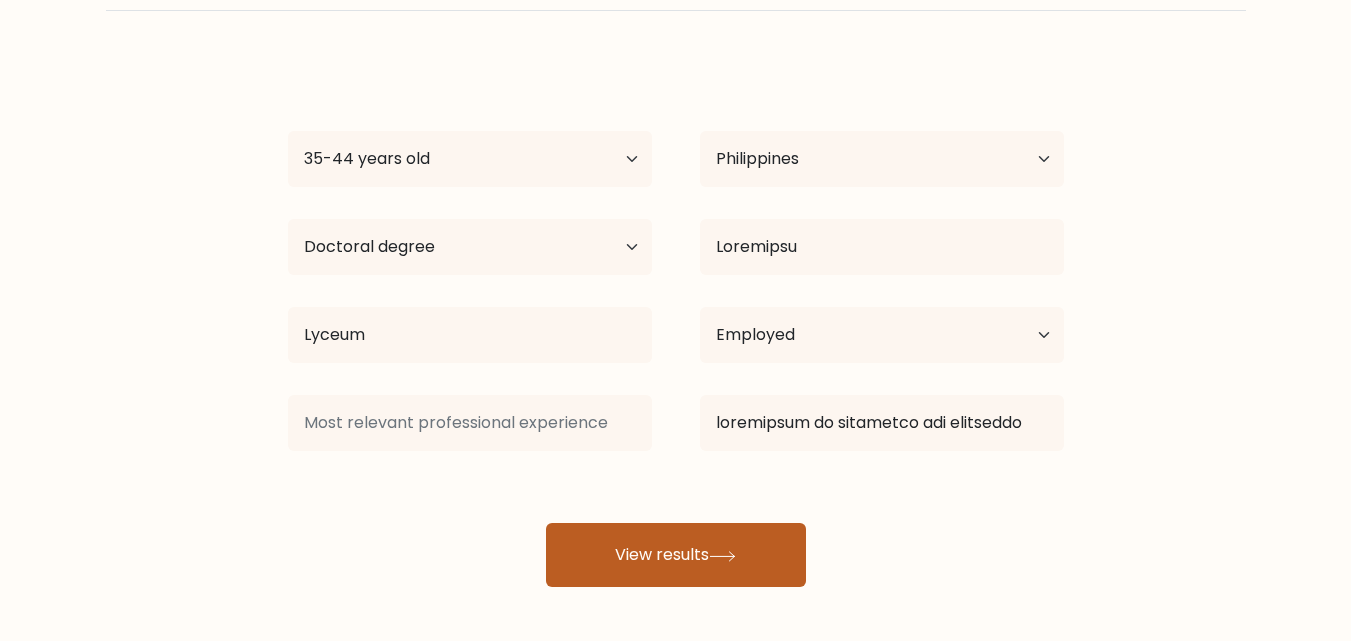 click on "View results" at bounding box center (676, 555) 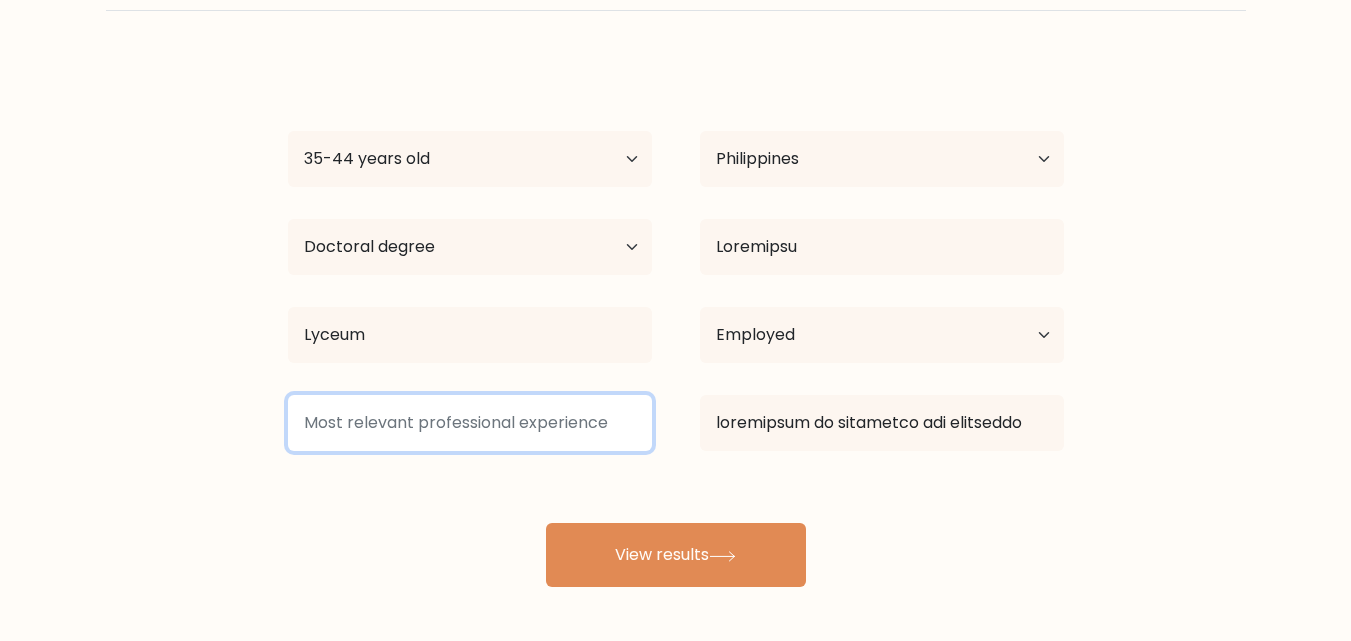 click at bounding box center (470, 423) 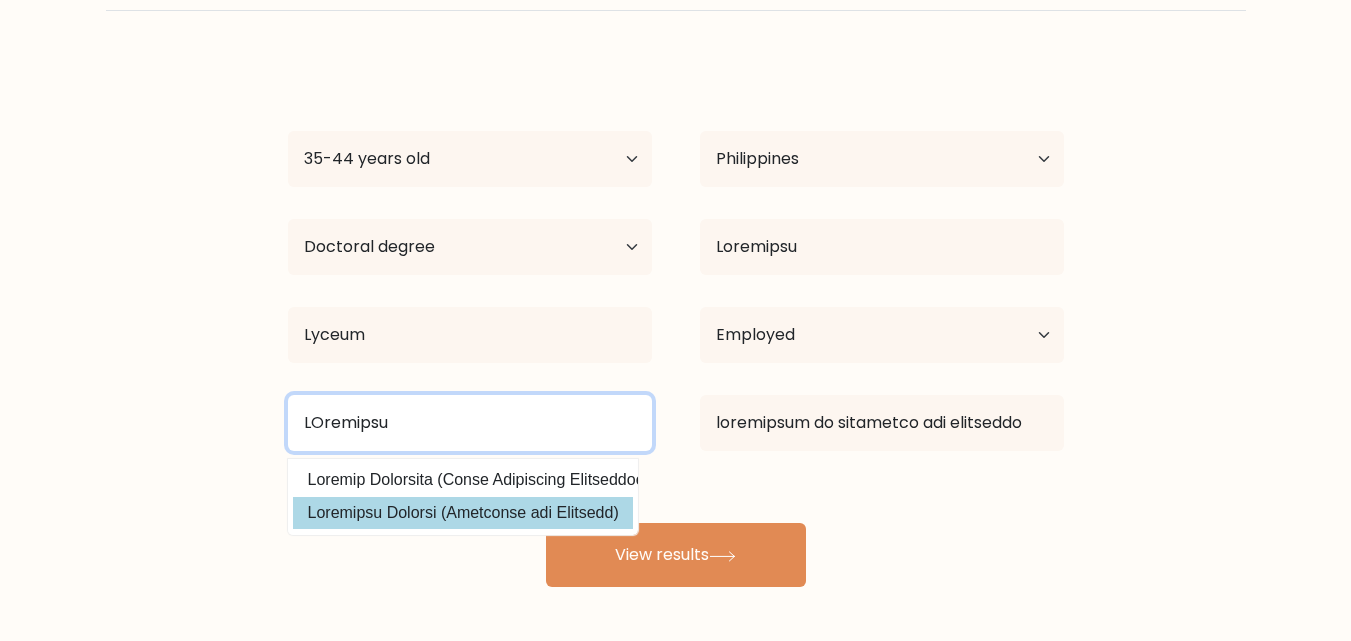 type on "LOremipsu" 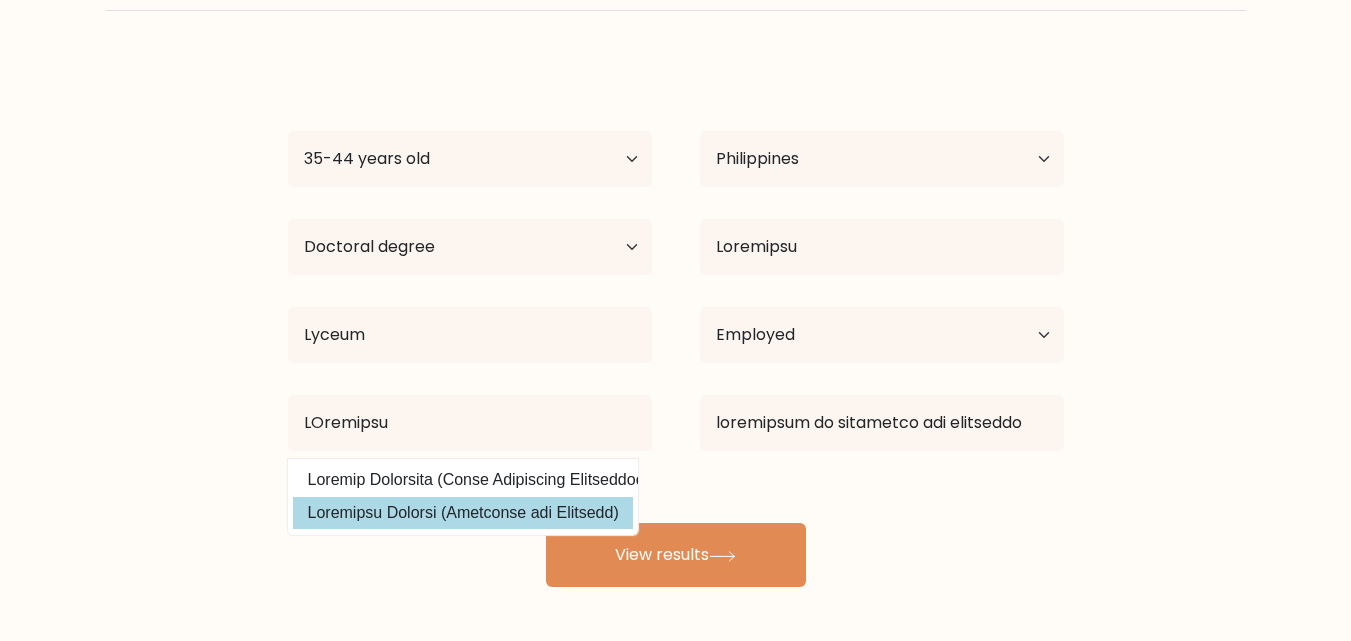 click on "Loremipsu Dolorsi (Ametconse adi Elitsedd)" at bounding box center (463, 513) 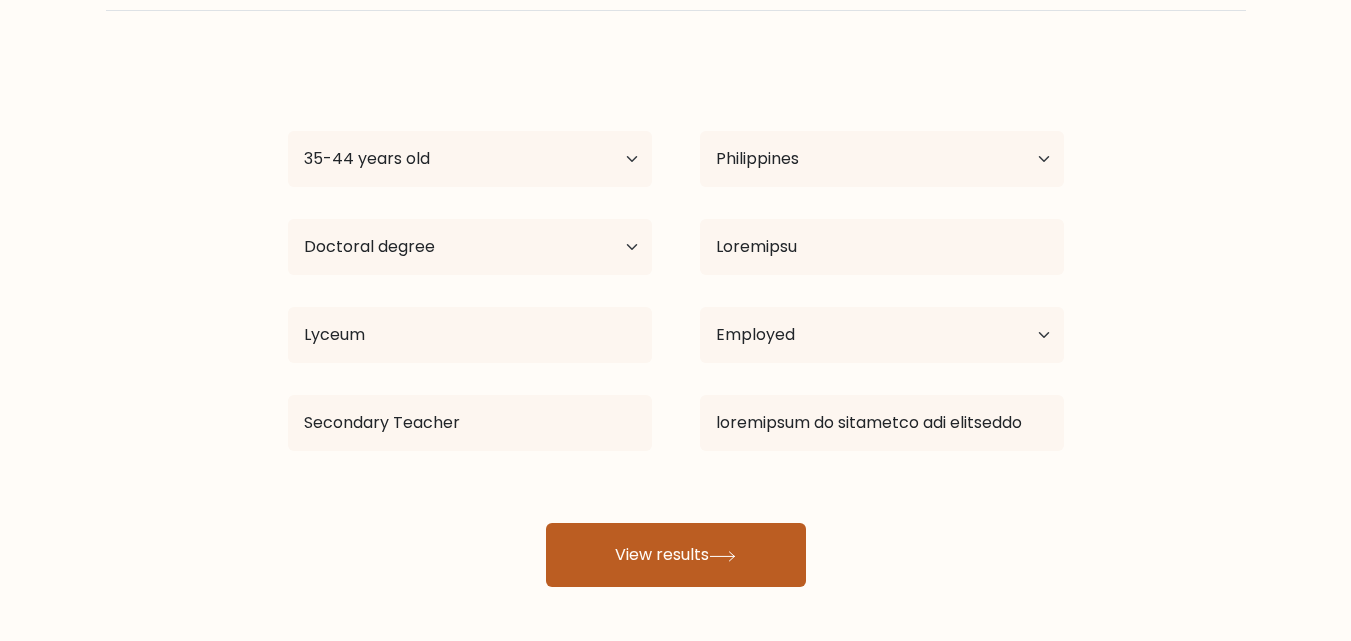 click on "View results" at bounding box center (676, 555) 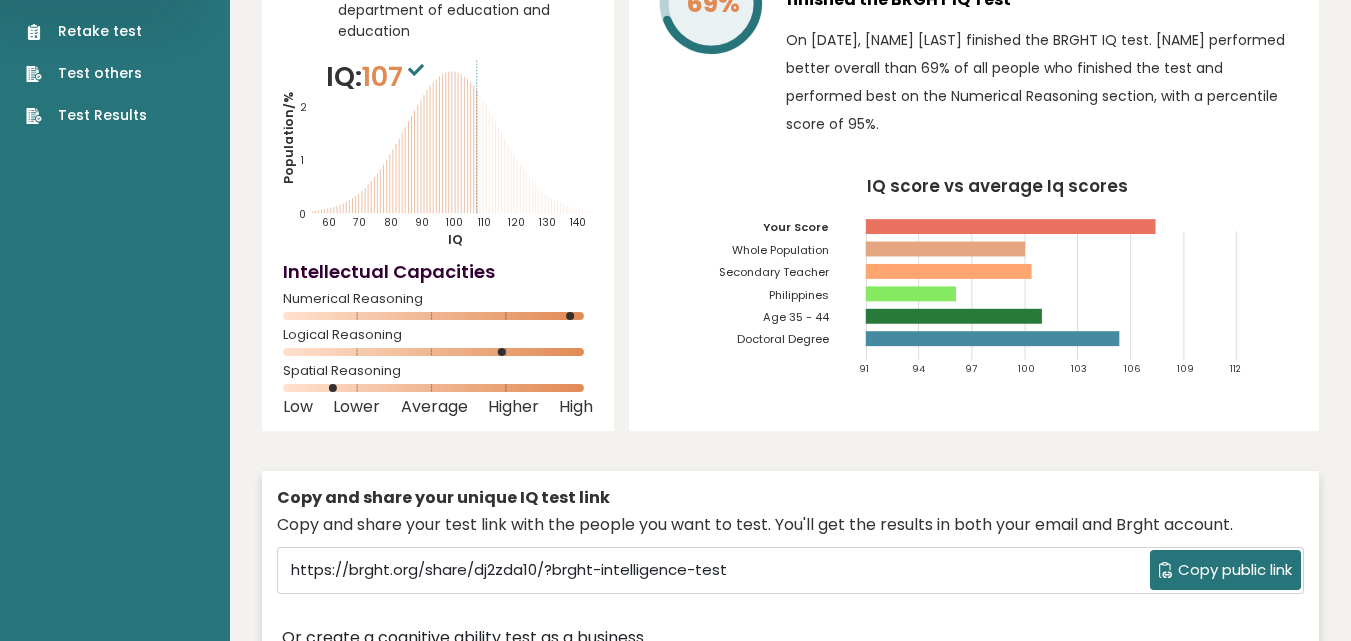 scroll, scrollTop: 0, scrollLeft: 0, axis: both 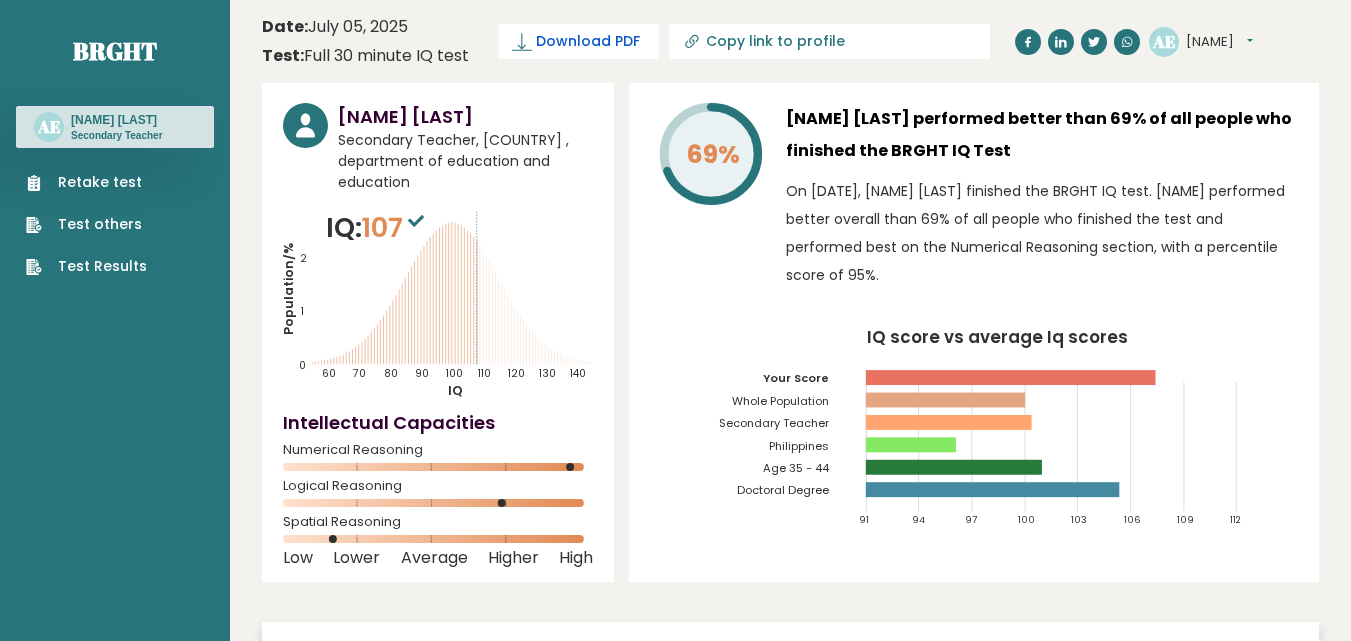 click on "Download PDF" at bounding box center (588, 41) 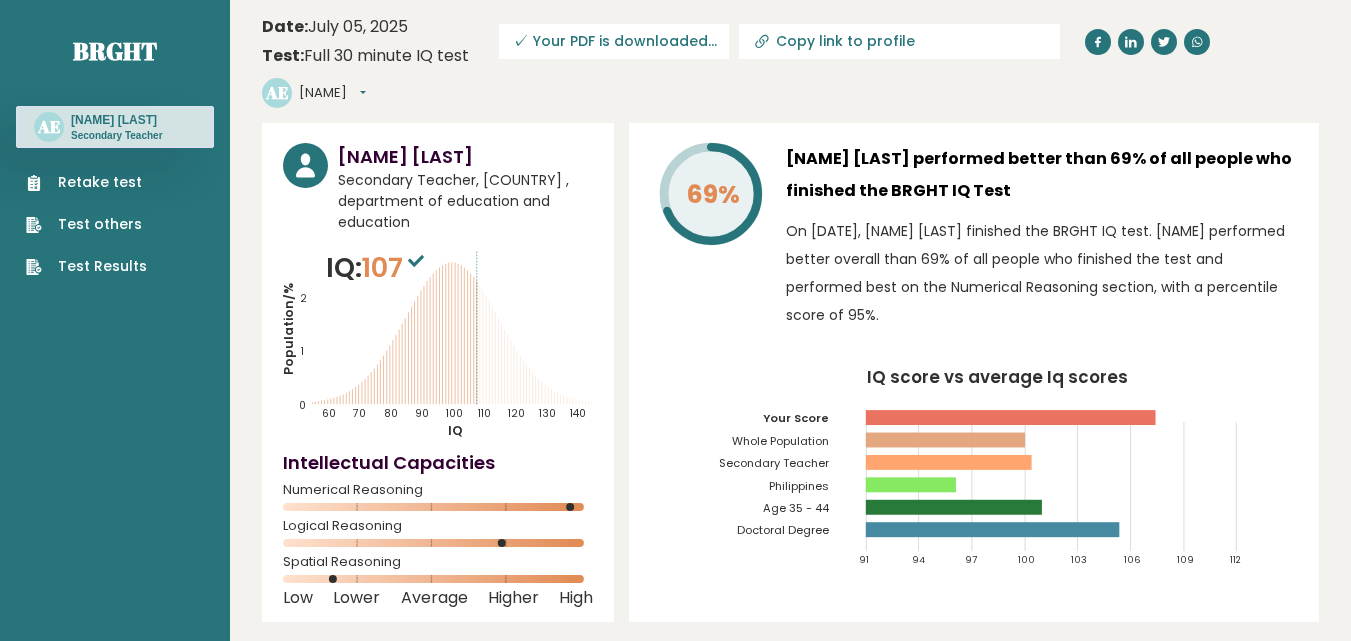 scroll, scrollTop: 100, scrollLeft: 0, axis: vertical 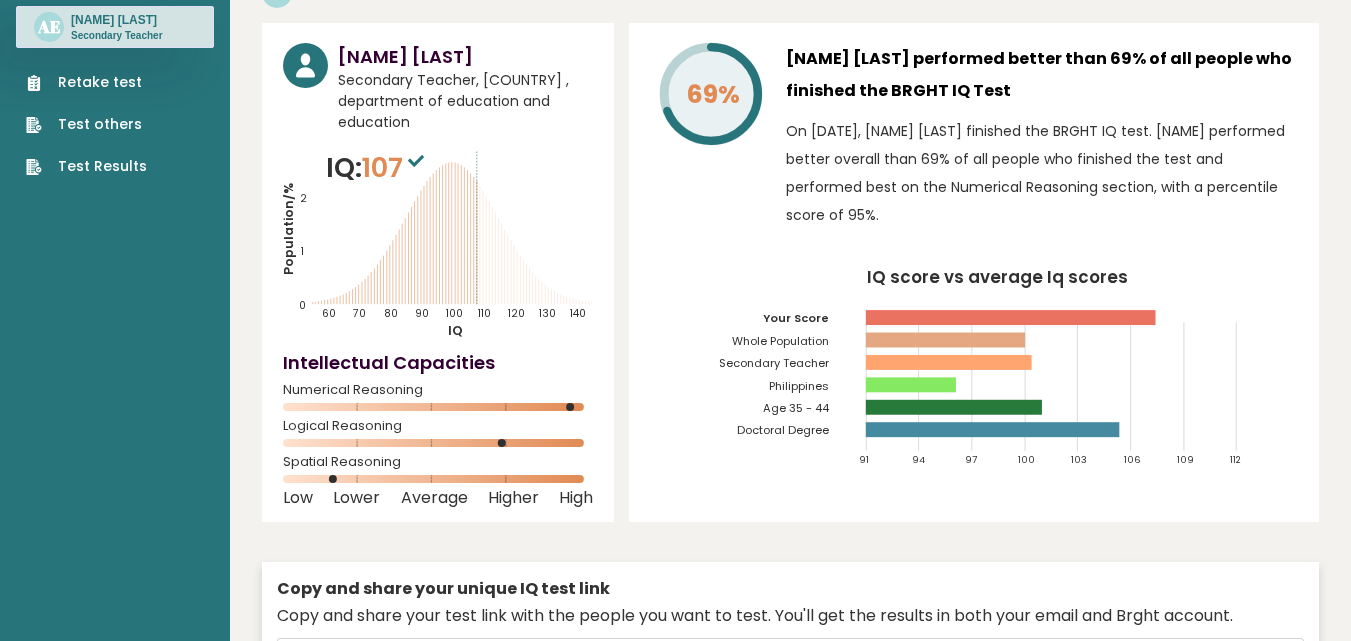 click on "Test Results" at bounding box center [86, 166] 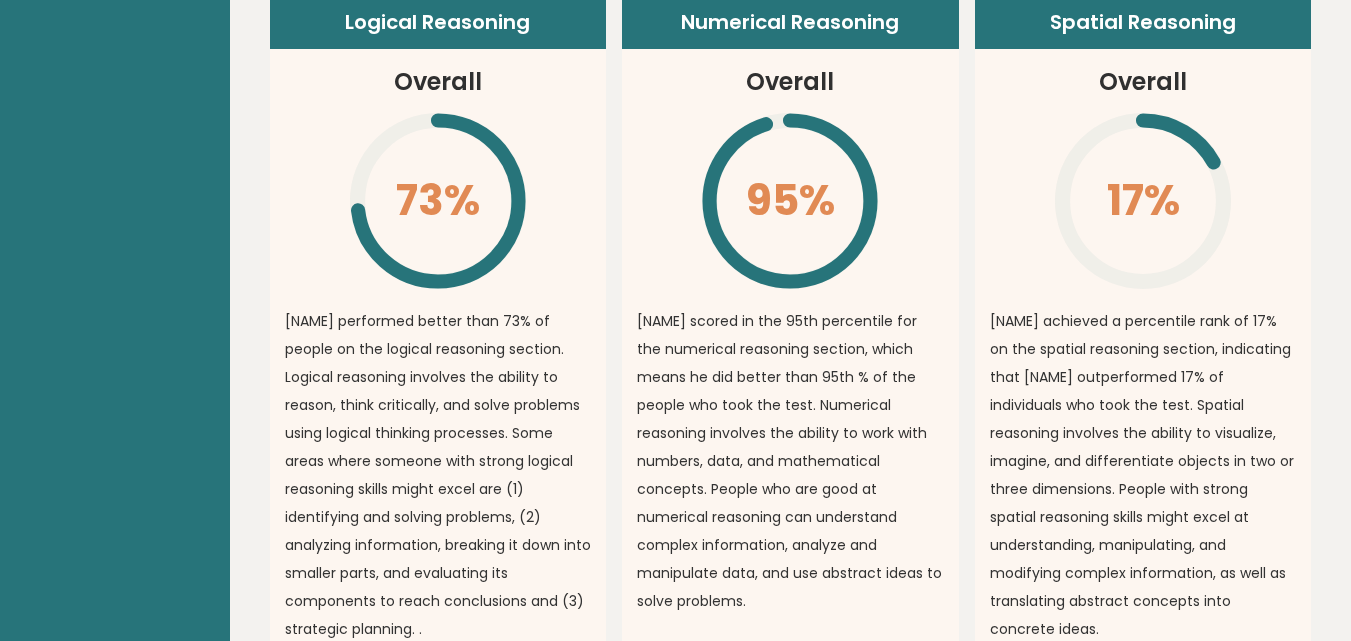 scroll, scrollTop: 1526, scrollLeft: 0, axis: vertical 